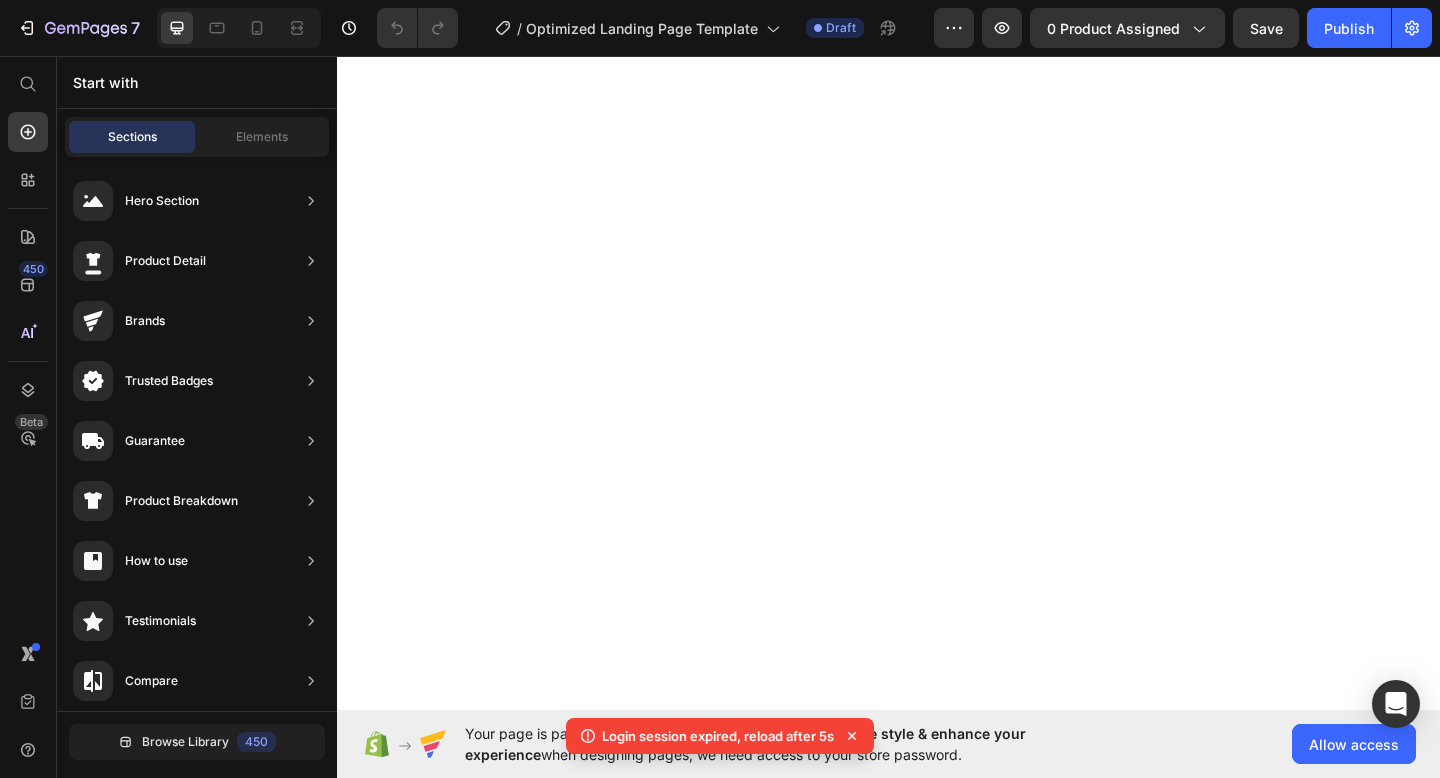scroll, scrollTop: 0, scrollLeft: 0, axis: both 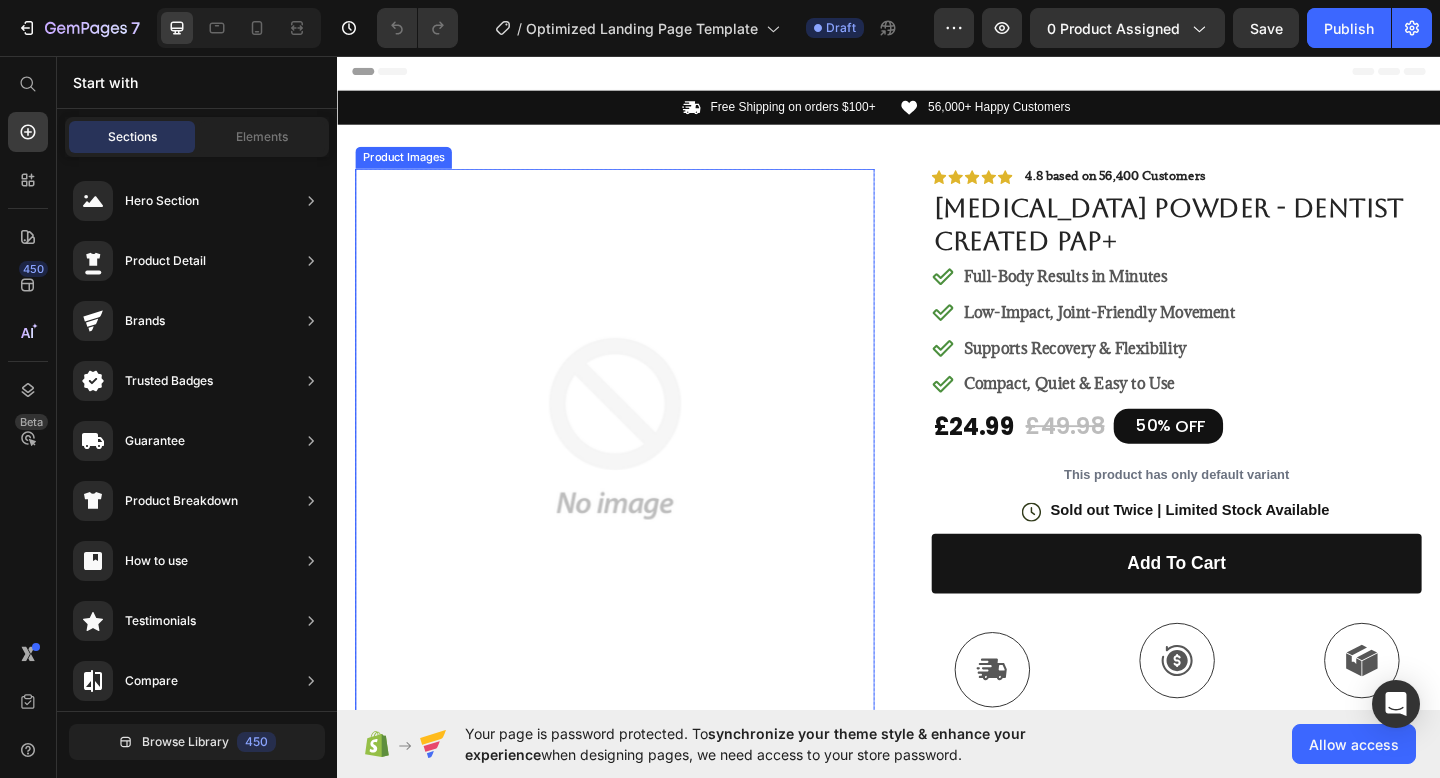 click at bounding box center [639, 461] 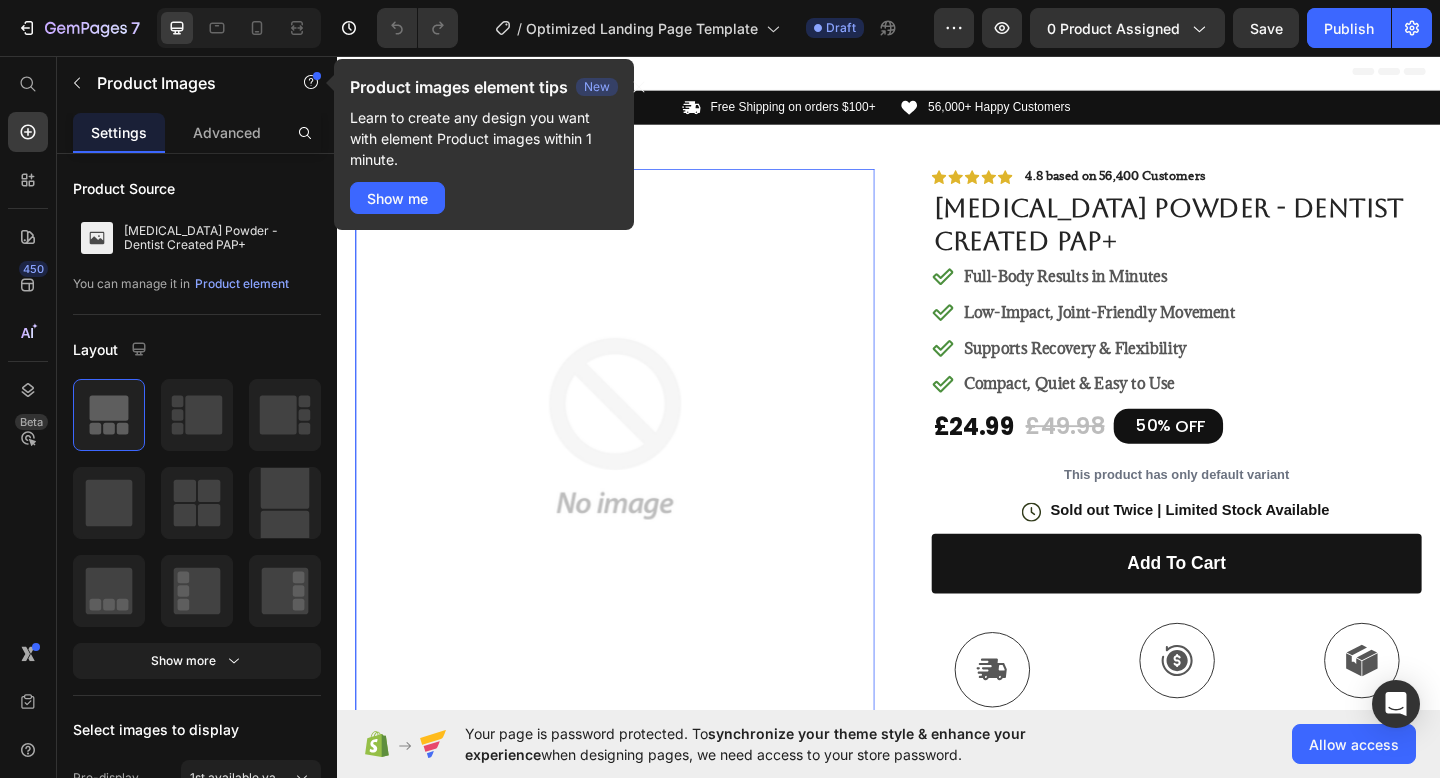 click at bounding box center (639, 461) 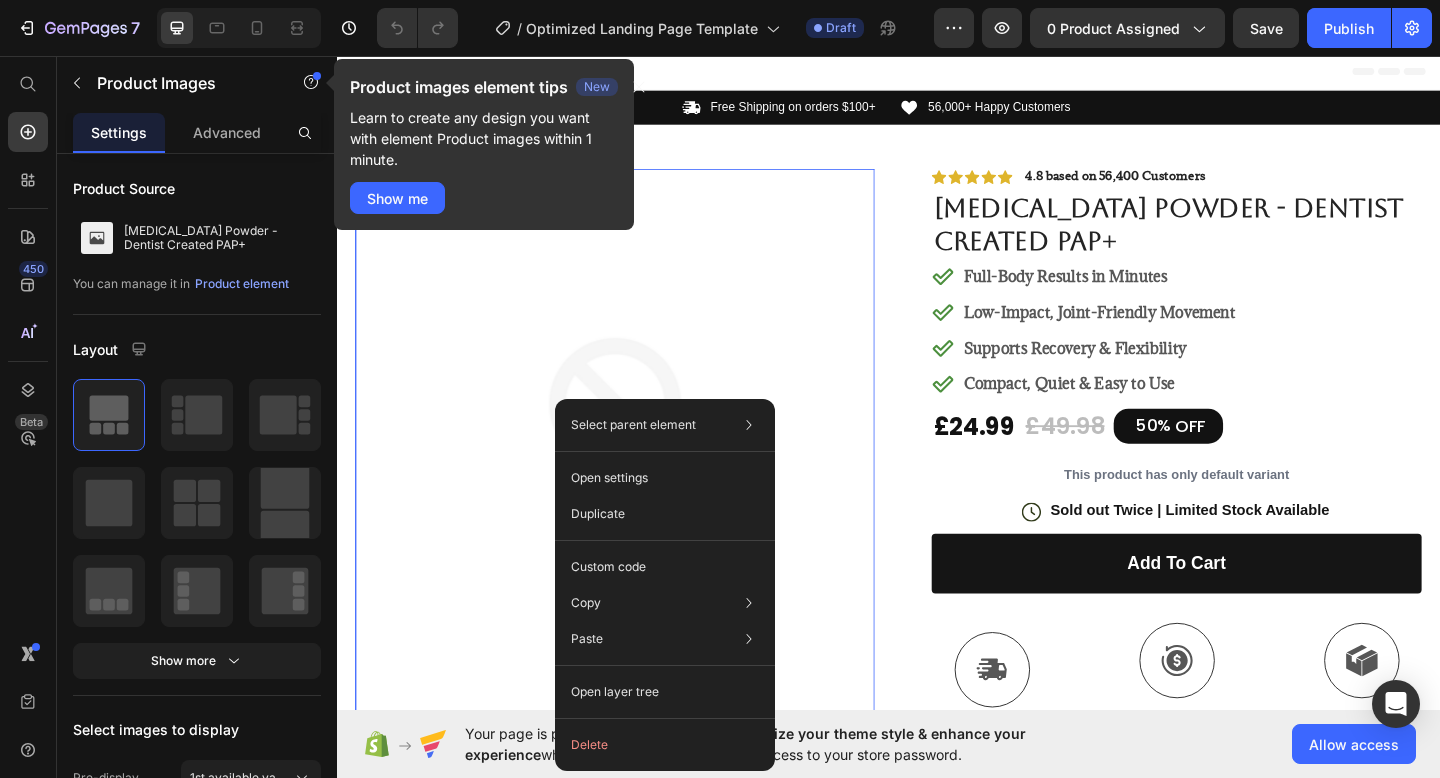 click at bounding box center (639, 461) 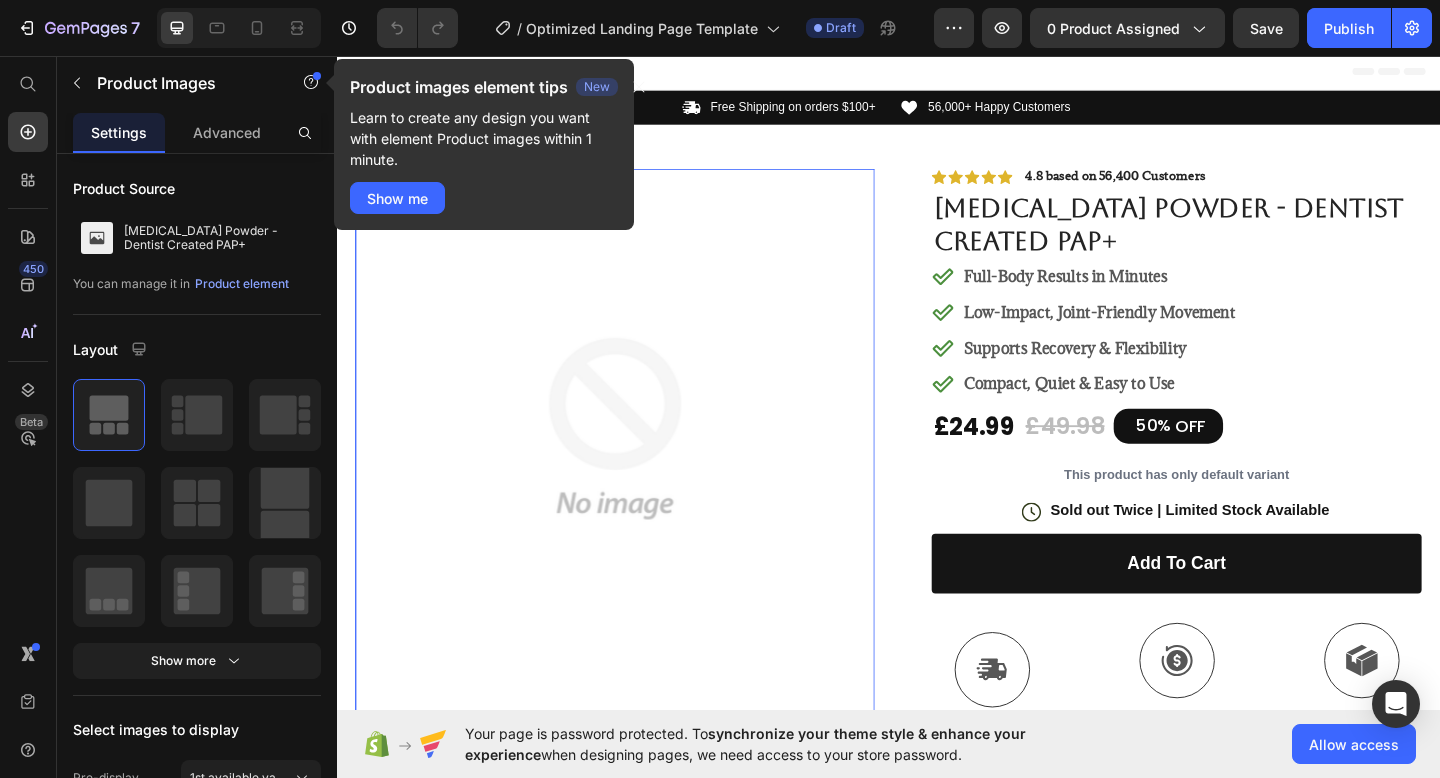 click at bounding box center (639, 461) 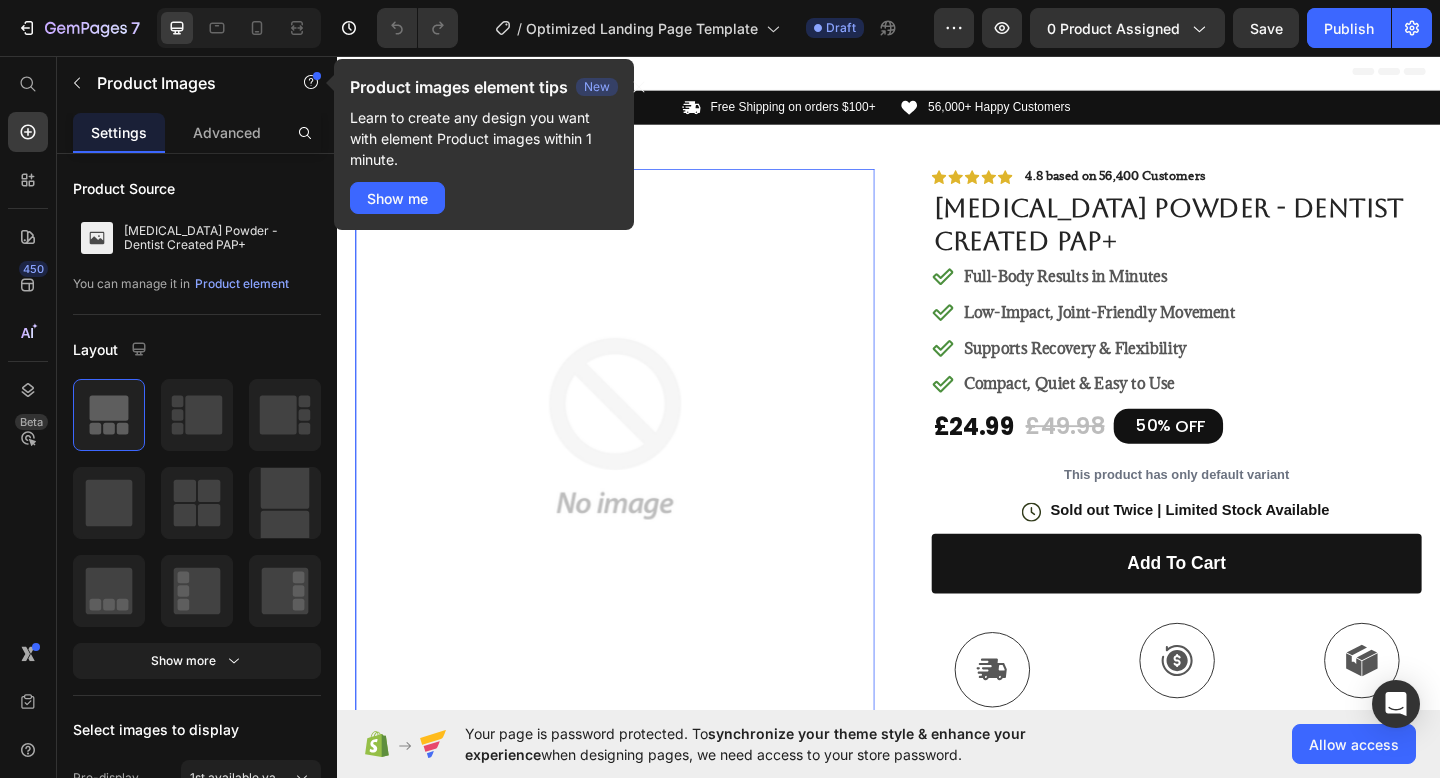 click on "Product images element tips New Learn to create any design you want with element Product images within 1 minute. Show me" at bounding box center (484, 144) 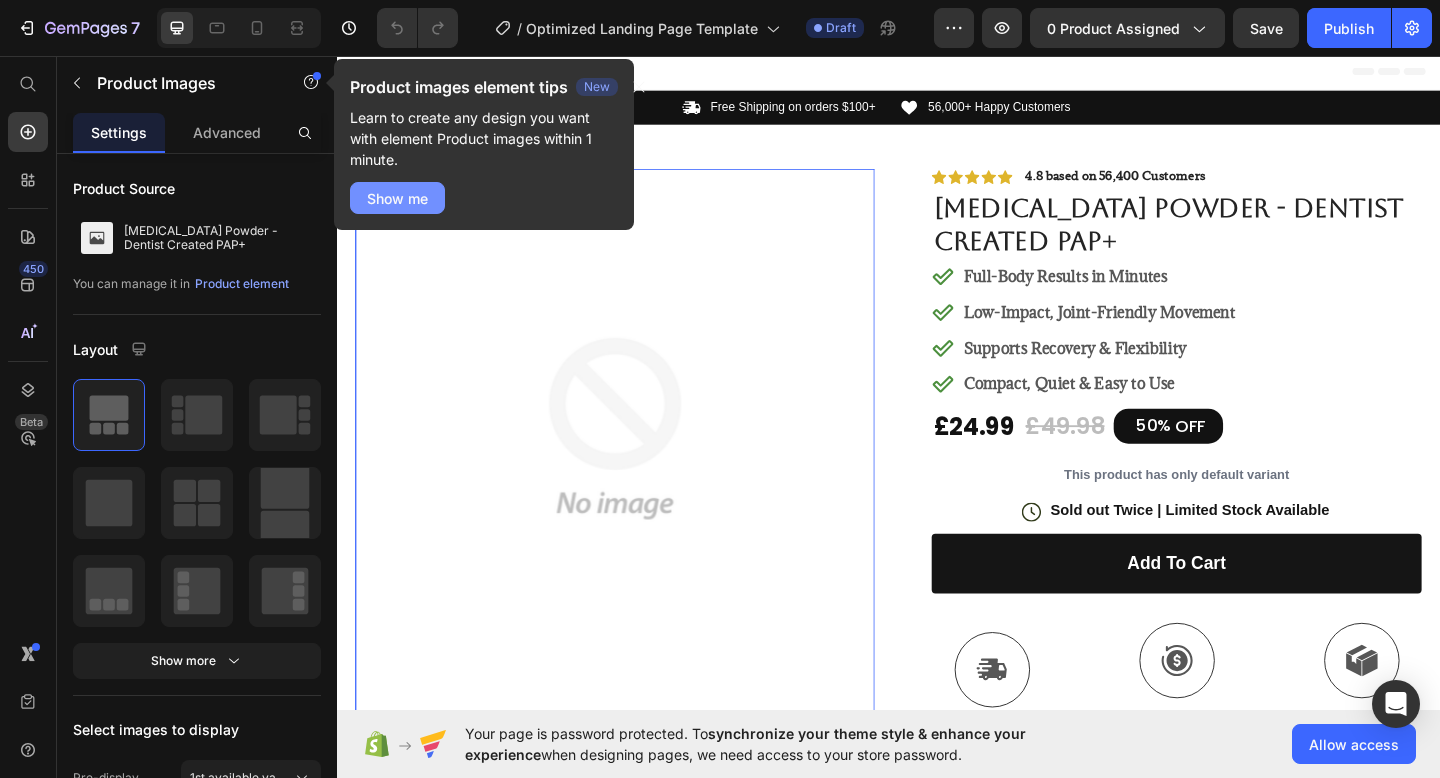 click on "Show me" at bounding box center (397, 198) 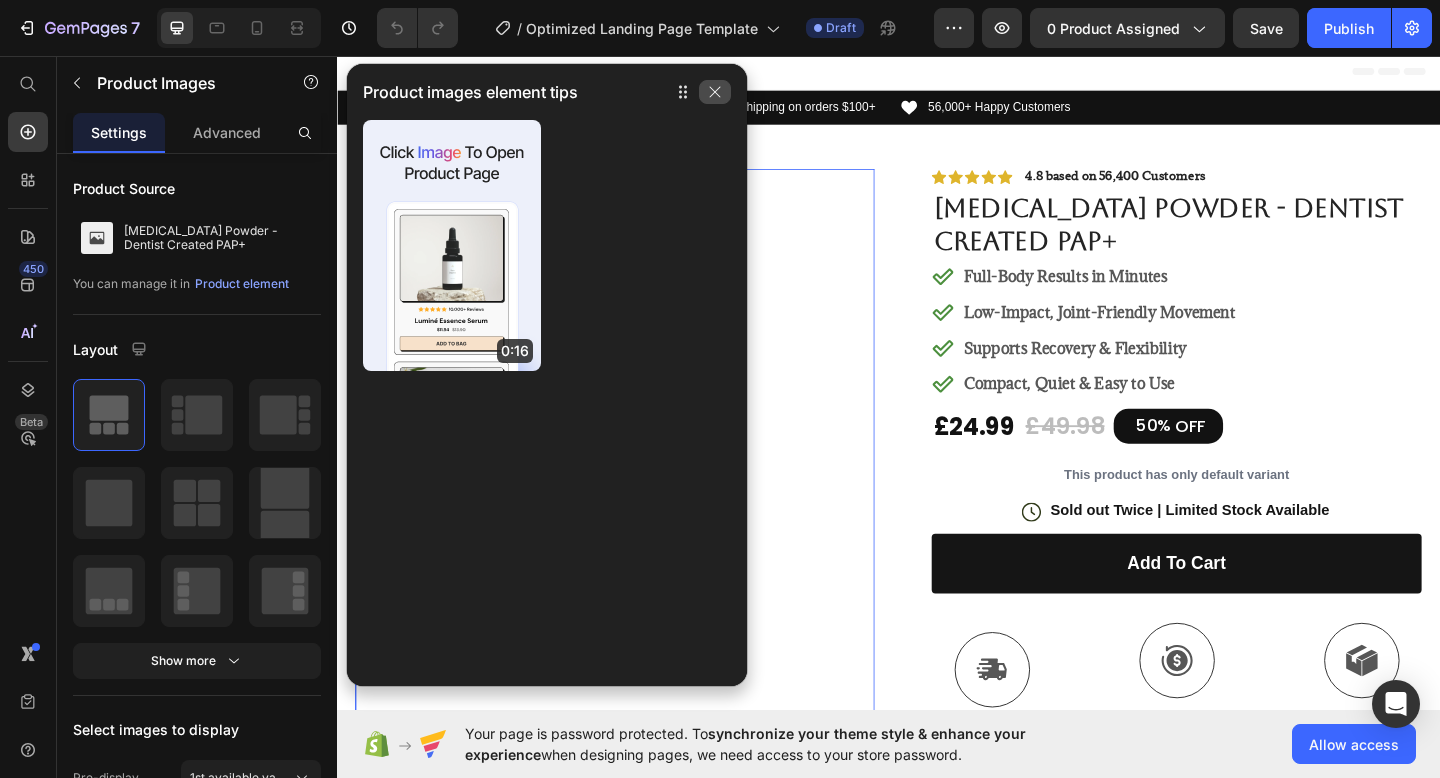 click 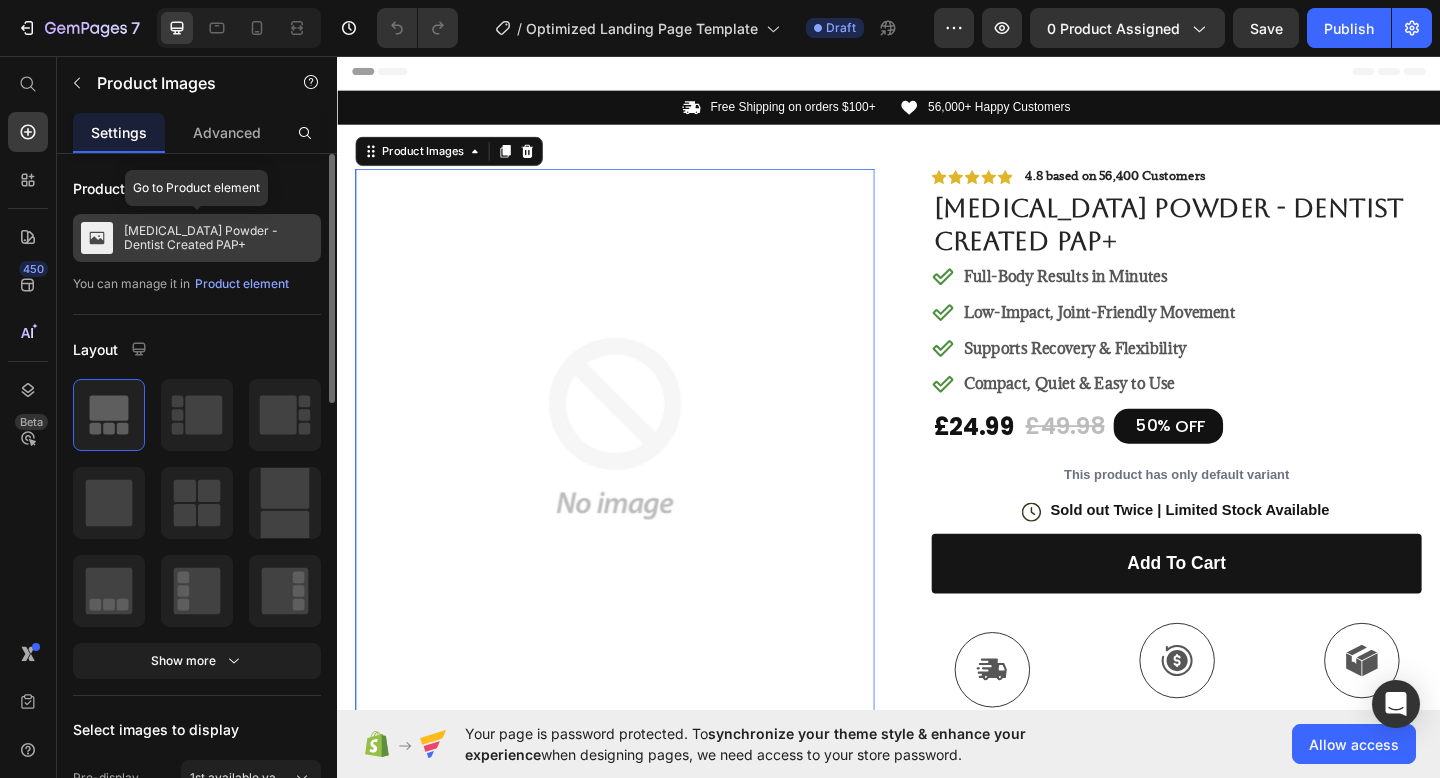 click on "[MEDICAL_DATA] Powder - Dentist Created PAP+" at bounding box center (218, 238) 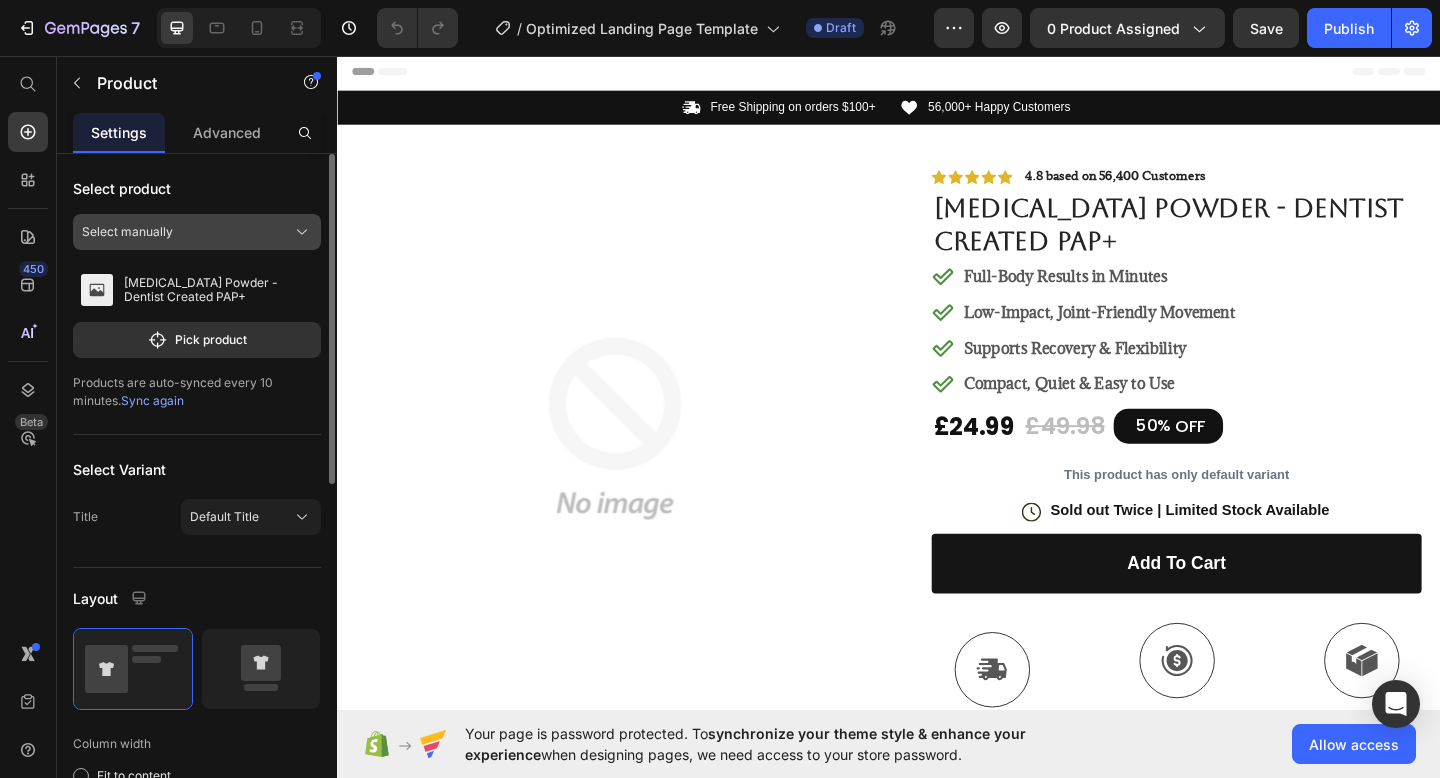 click 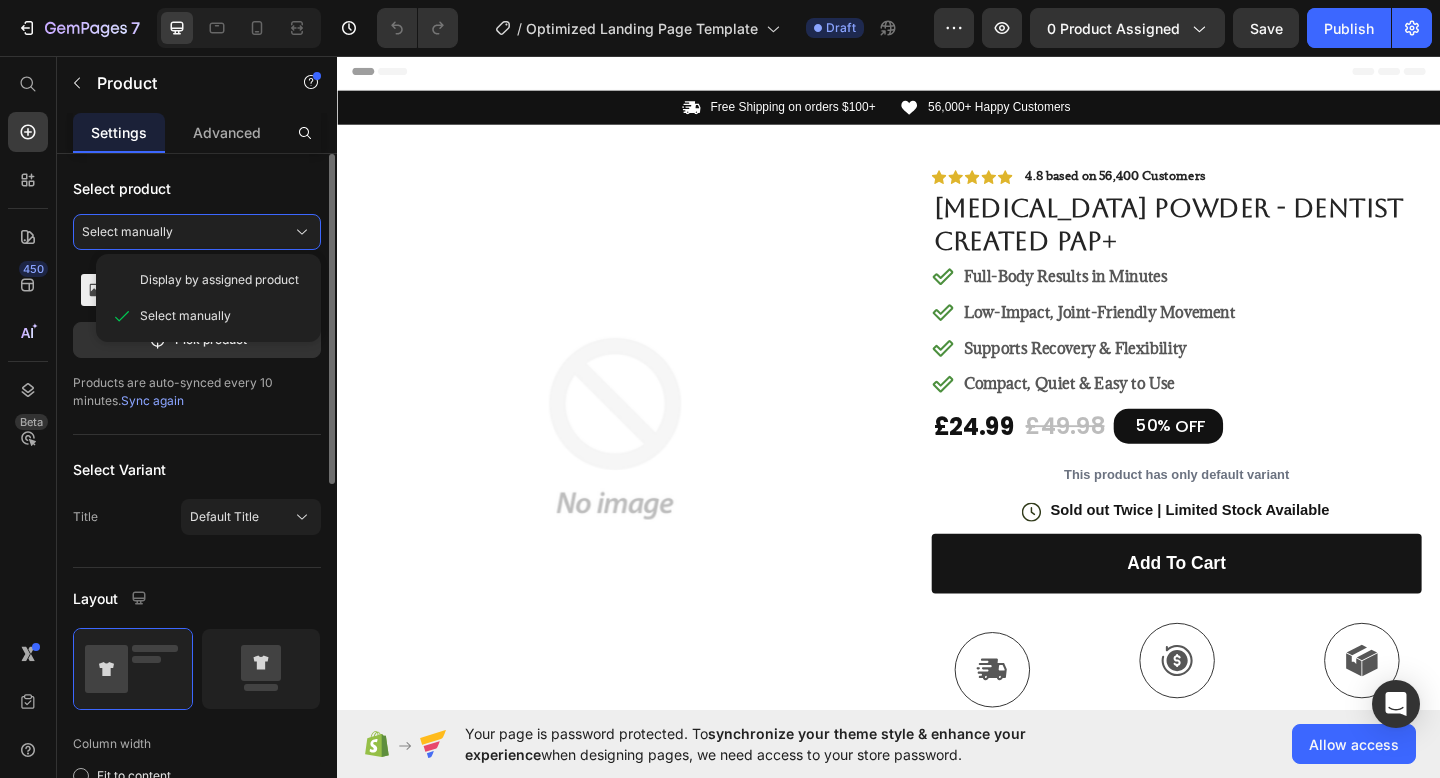 click on "Select product Select manually Display by assigned product Select manually Teeth Whitening Powder - Dentist Created PAP+ Pick product  Products are auto-synced every 10 minutes.  Sync again Select Variant Title Default Title Layout Column width Fit to content By ratio 6 6 Column Column 1 Column 2 Size Full width Width 1200 px % Column gap 30 px Align Vertical
Show more  Delete element" at bounding box center (197, 855) 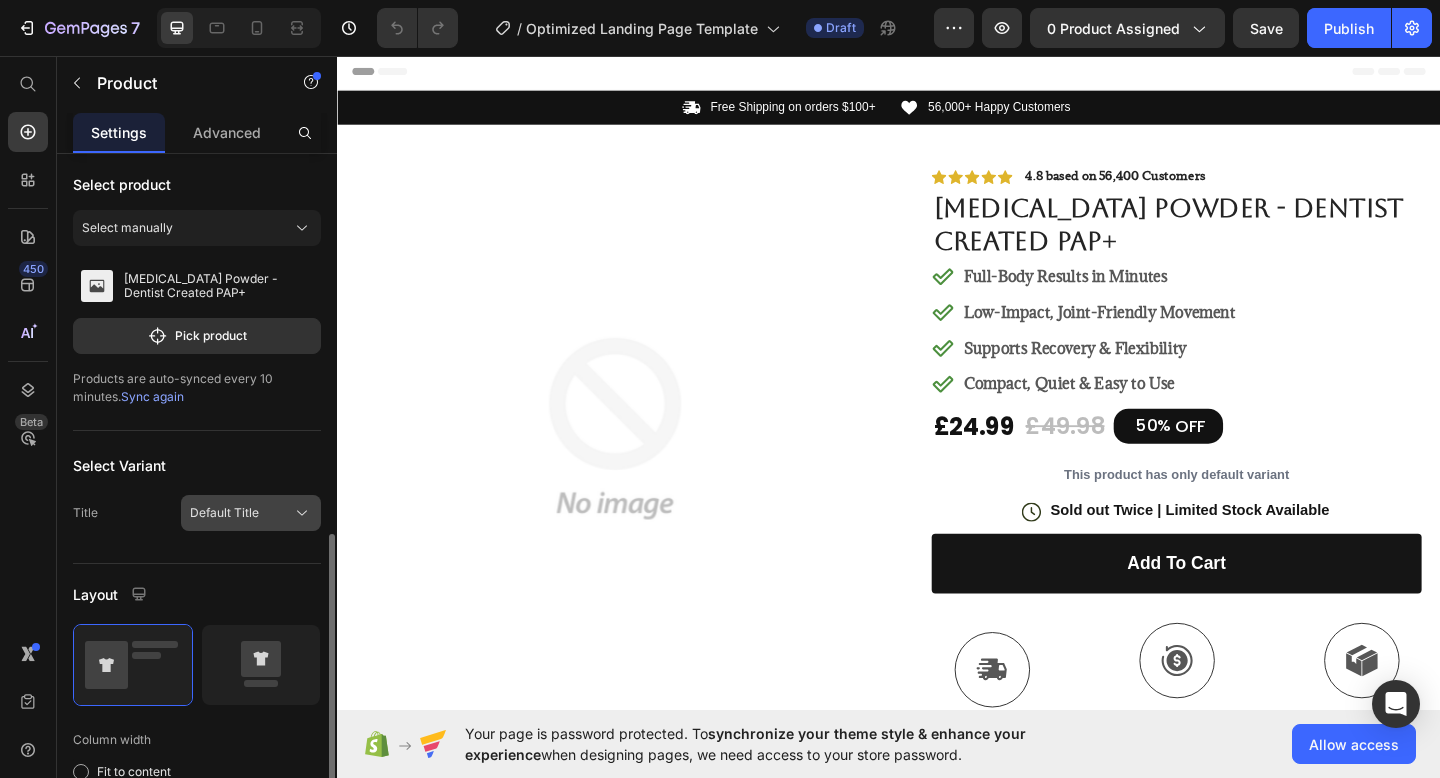 scroll, scrollTop: 0, scrollLeft: 0, axis: both 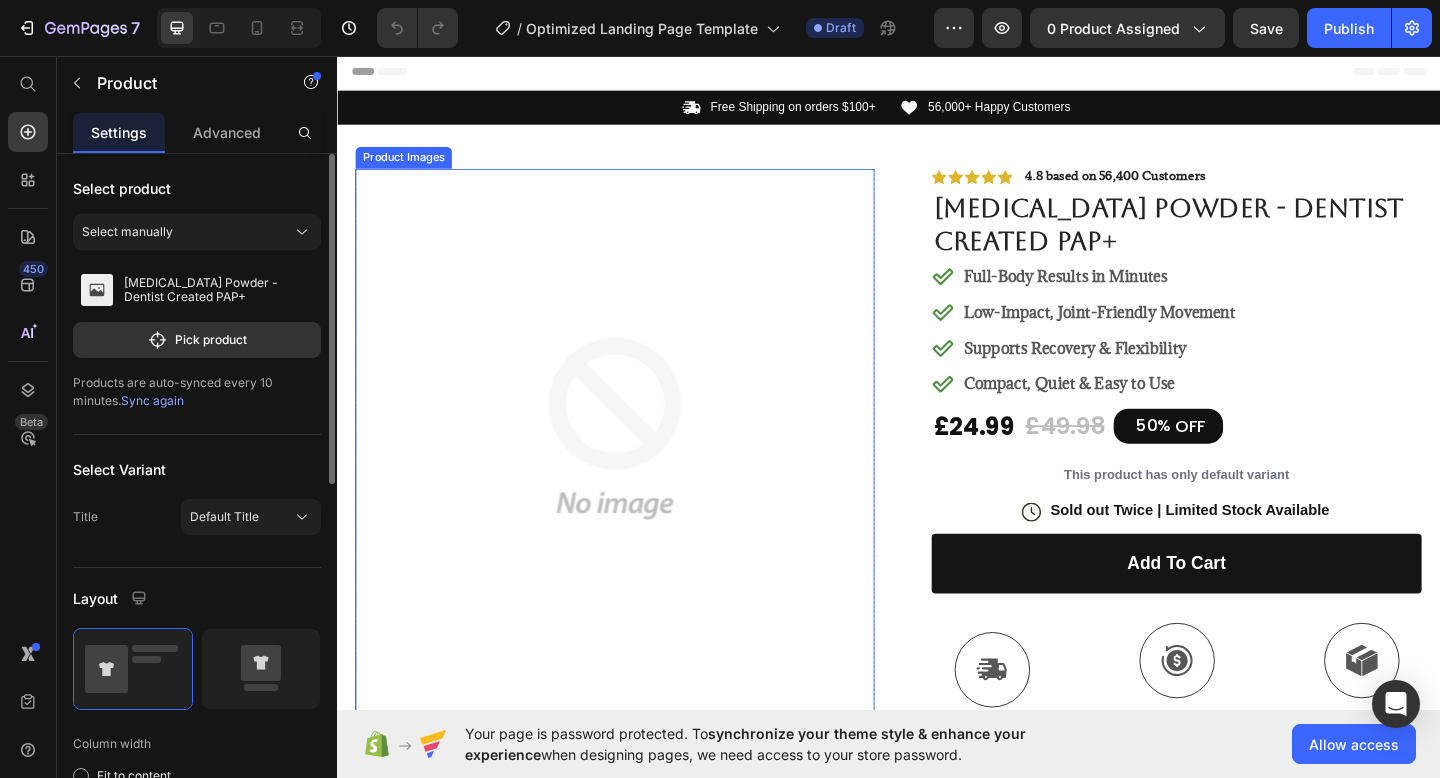 click at bounding box center [639, 461] 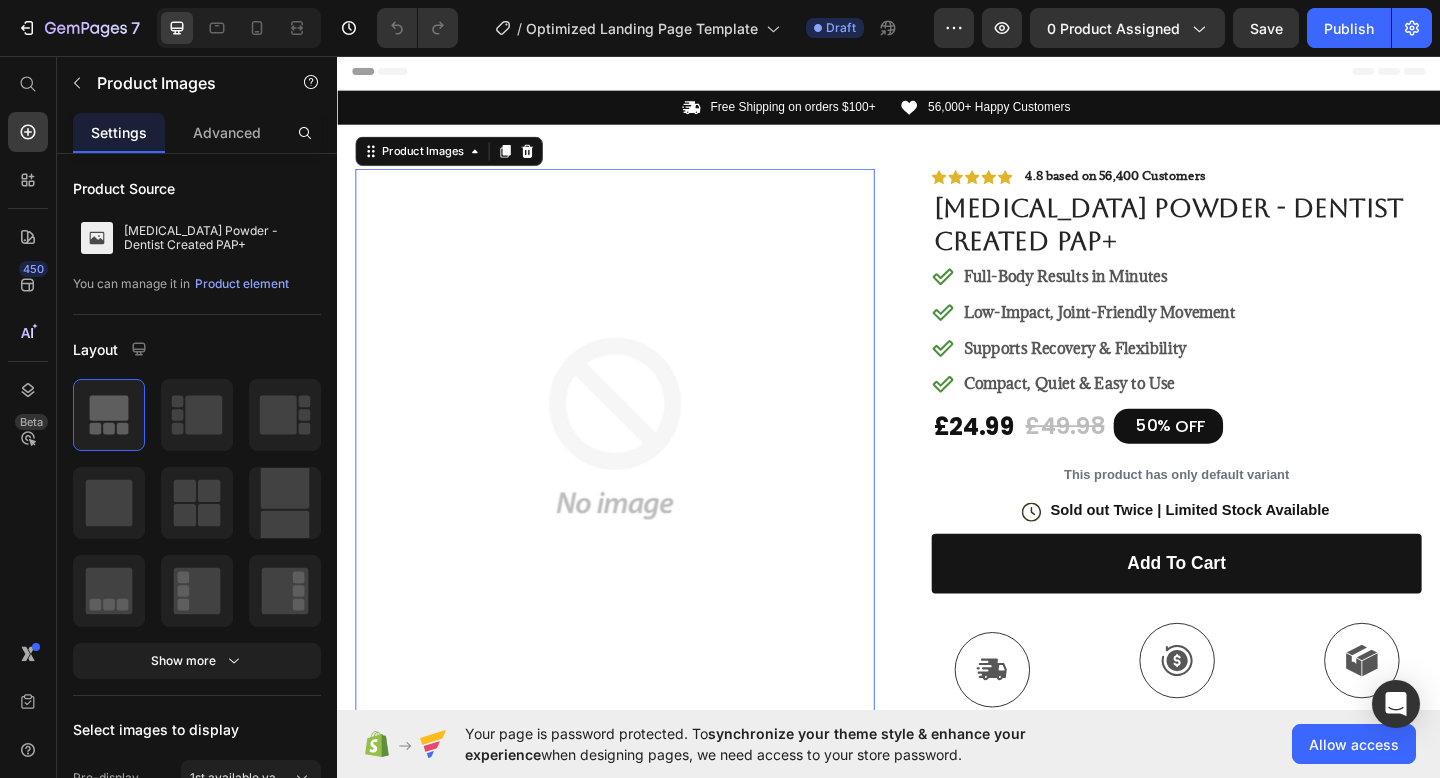 click at bounding box center [639, 461] 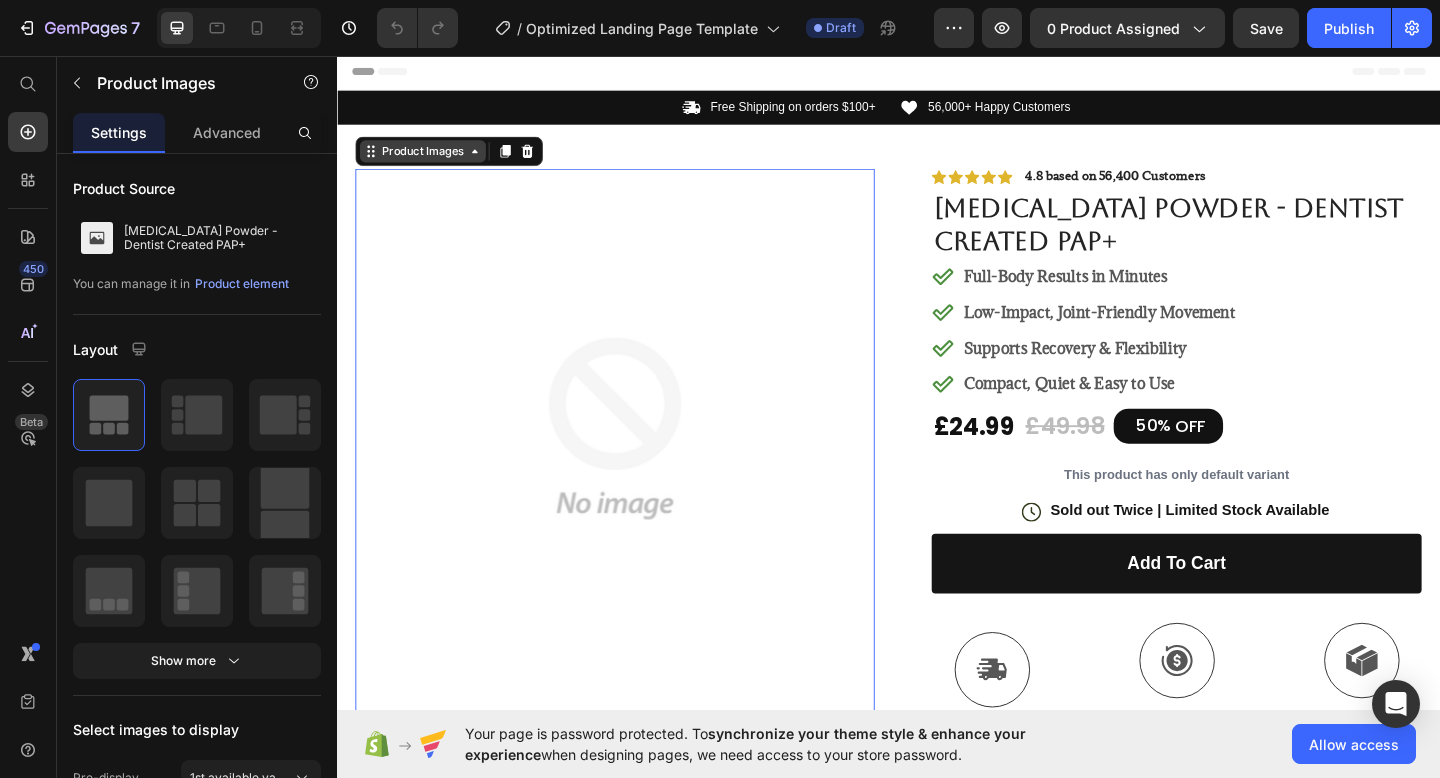 click on "Product Images" at bounding box center [430, 160] 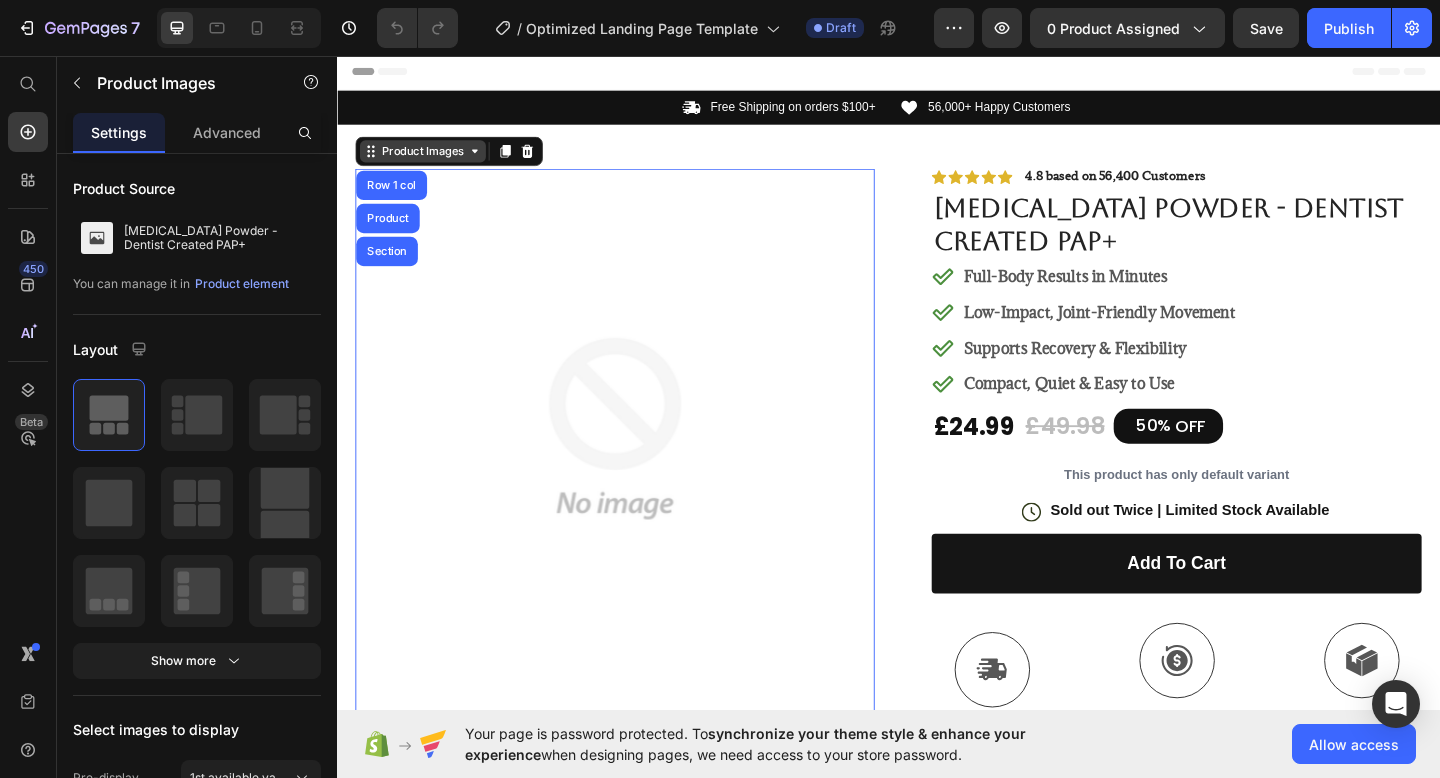 click 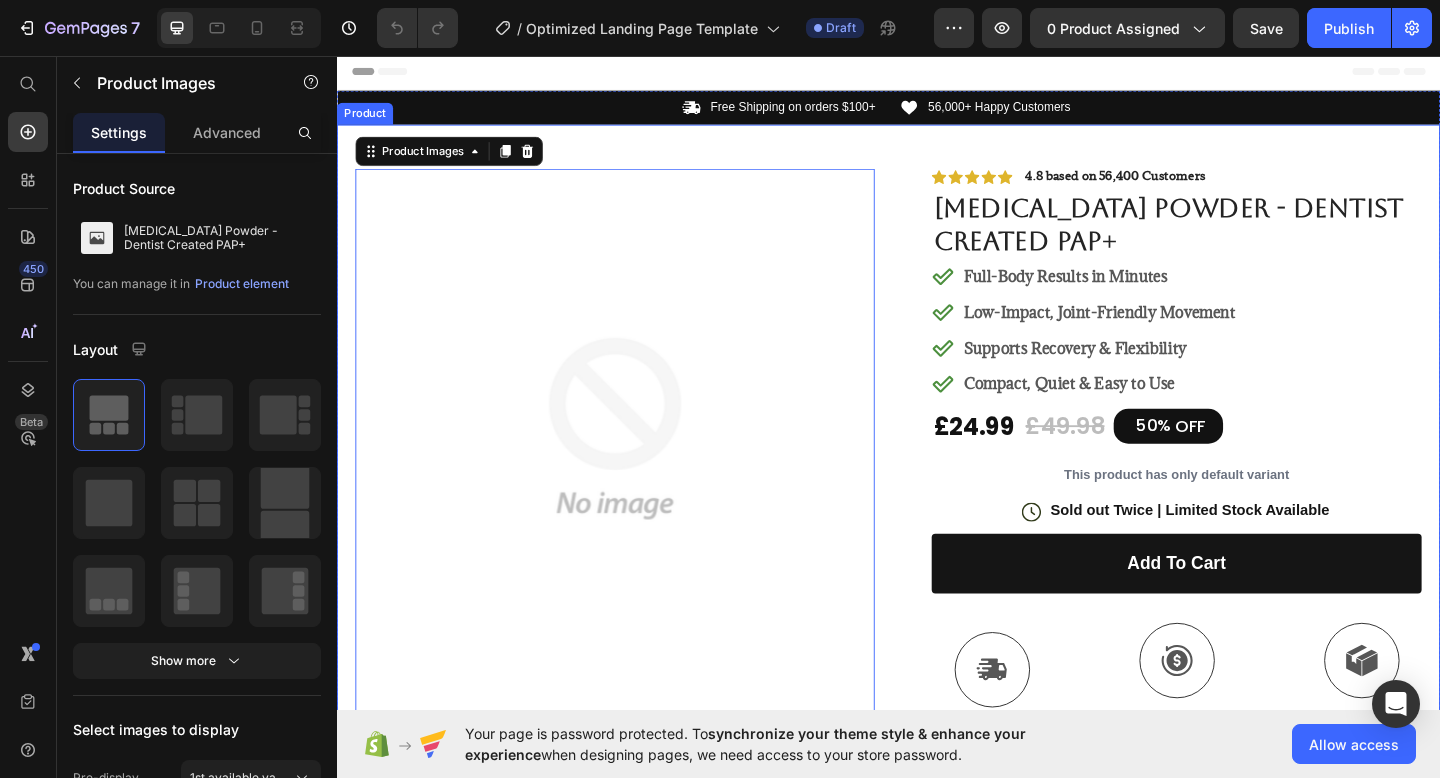 click on "Product Images   80 #1 Home fitness Product of 2024 Text Block Image Icon Icon Icon Icon Icon Icon List I’ve tried so many flea treatments and sprays, but nothing really worked long-term—until I found  COMFORA Chews!  Within just a few weeks, I noticed a  huge difference —my dog stopped scratching, her coat looked shinier, and I wasn’t seeing fleas or ticks after walks anymore. The best part?  It’s natural, mess-free, and she actually loves taking it.  I feel so much better knowing she’s protected daily—and I’ve never felt more confident as a dog parent. Highly recommend! Text Block
Icon Hannah N. (Houston, USA) Text Block Row Row Row Icon Icon Icon Icon Icon Icon List 4.8 based on 56,400 Customers Text Block Row Teeth Whitening Powder - Dentist Created PAP+ Product Title
Full-Body Results in Minutes
Low-Impact, Joint-Friendly Movement
Supports Recovery & Flexibility
Compact, Quiet & Easy to Use Item List £24.99 £49.98 50%" at bounding box center [937, 676] 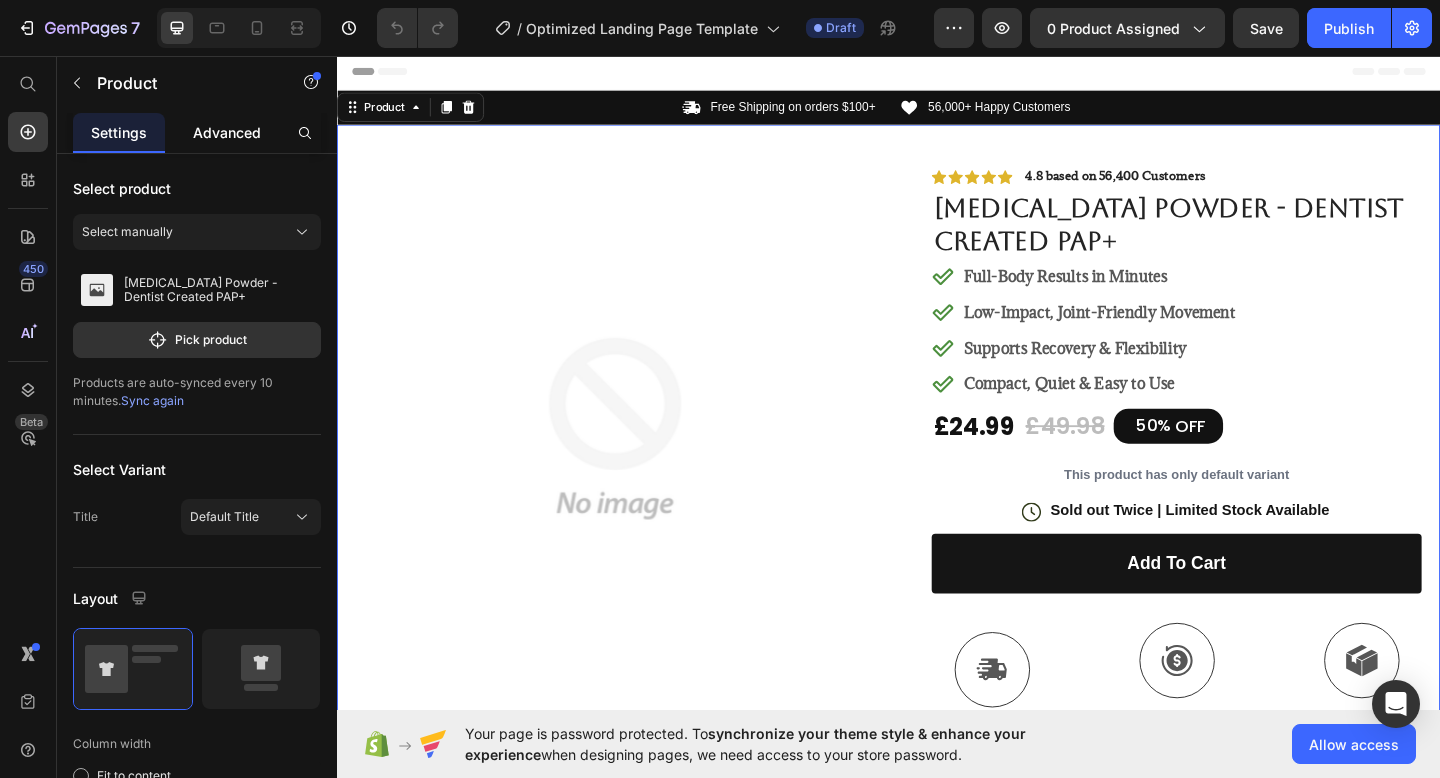 click on "Advanced" 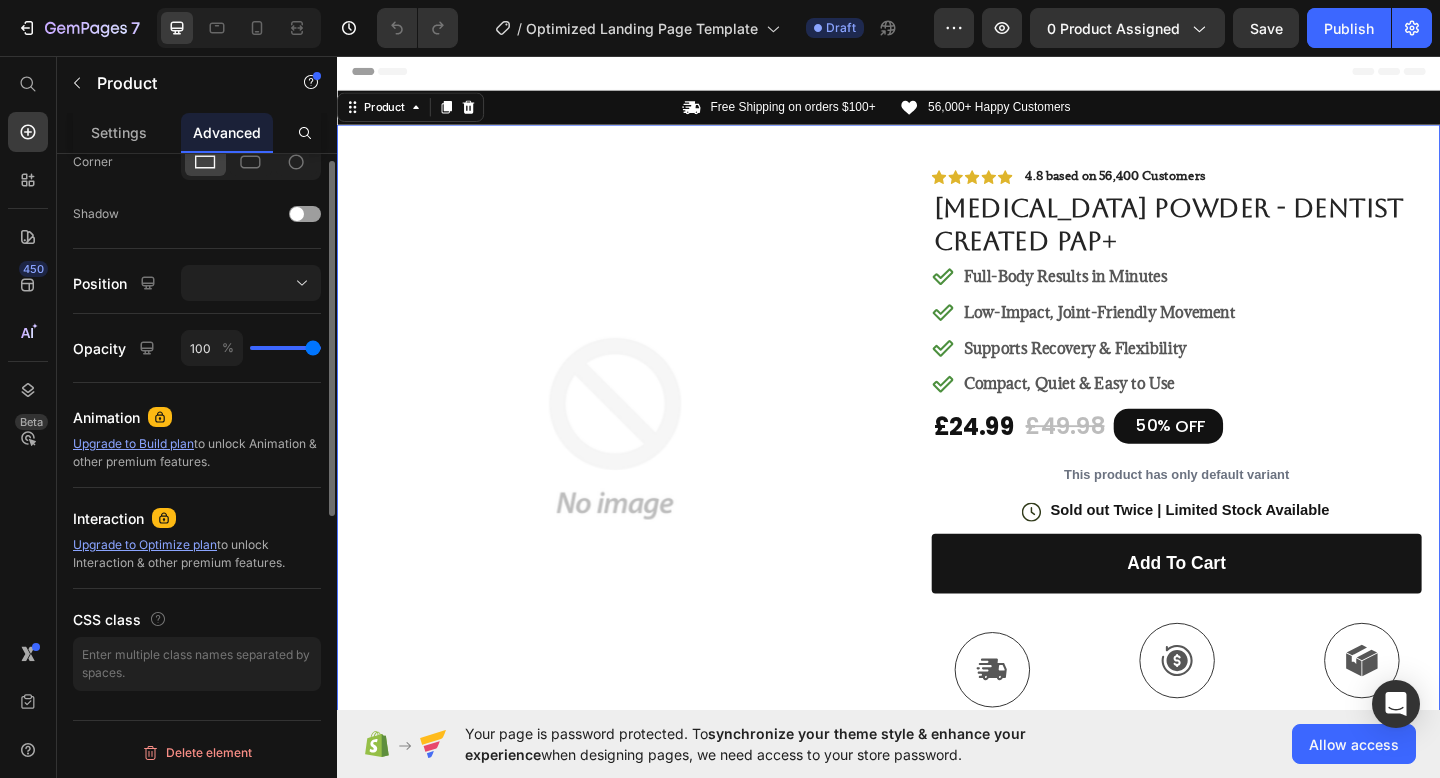 scroll, scrollTop: 0, scrollLeft: 0, axis: both 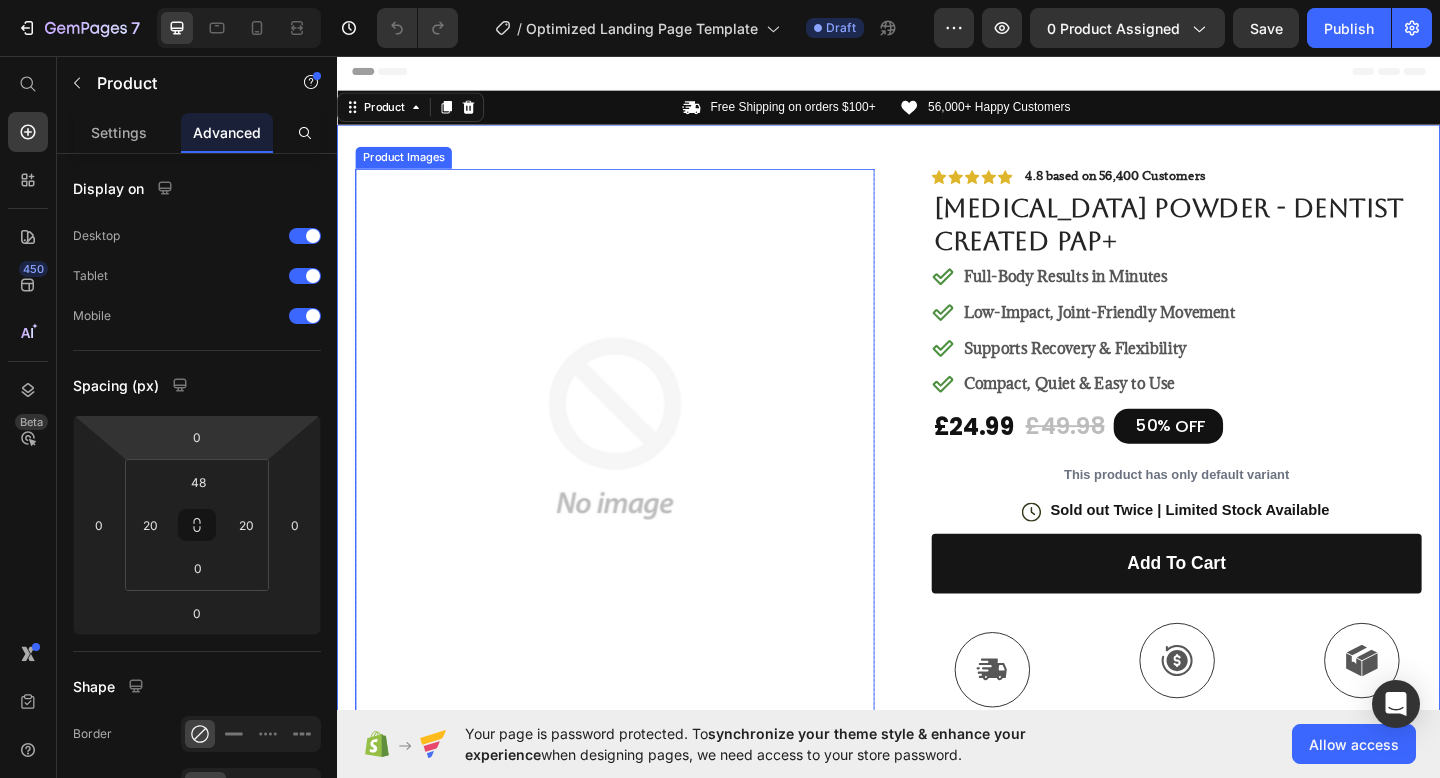 click at bounding box center (639, 461) 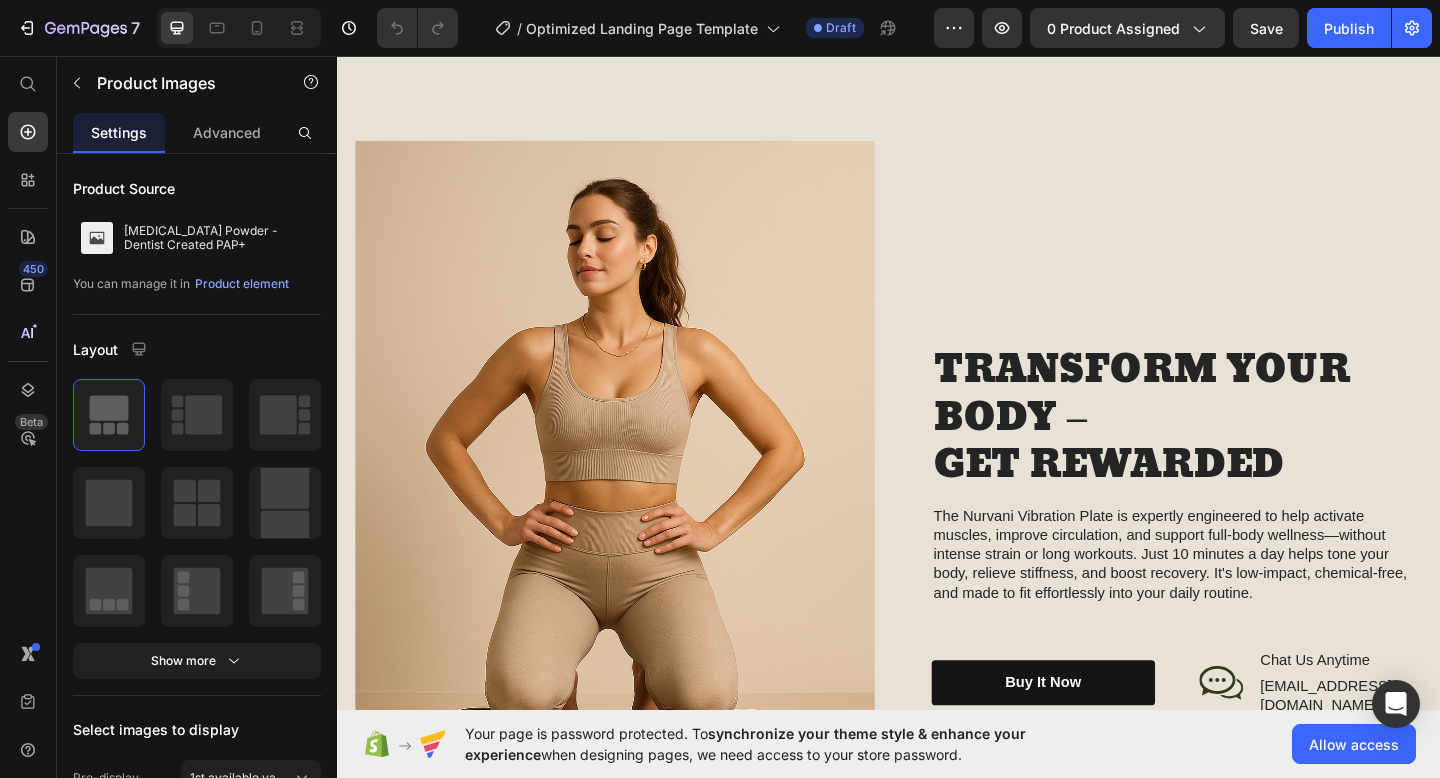 scroll, scrollTop: 1751, scrollLeft: 0, axis: vertical 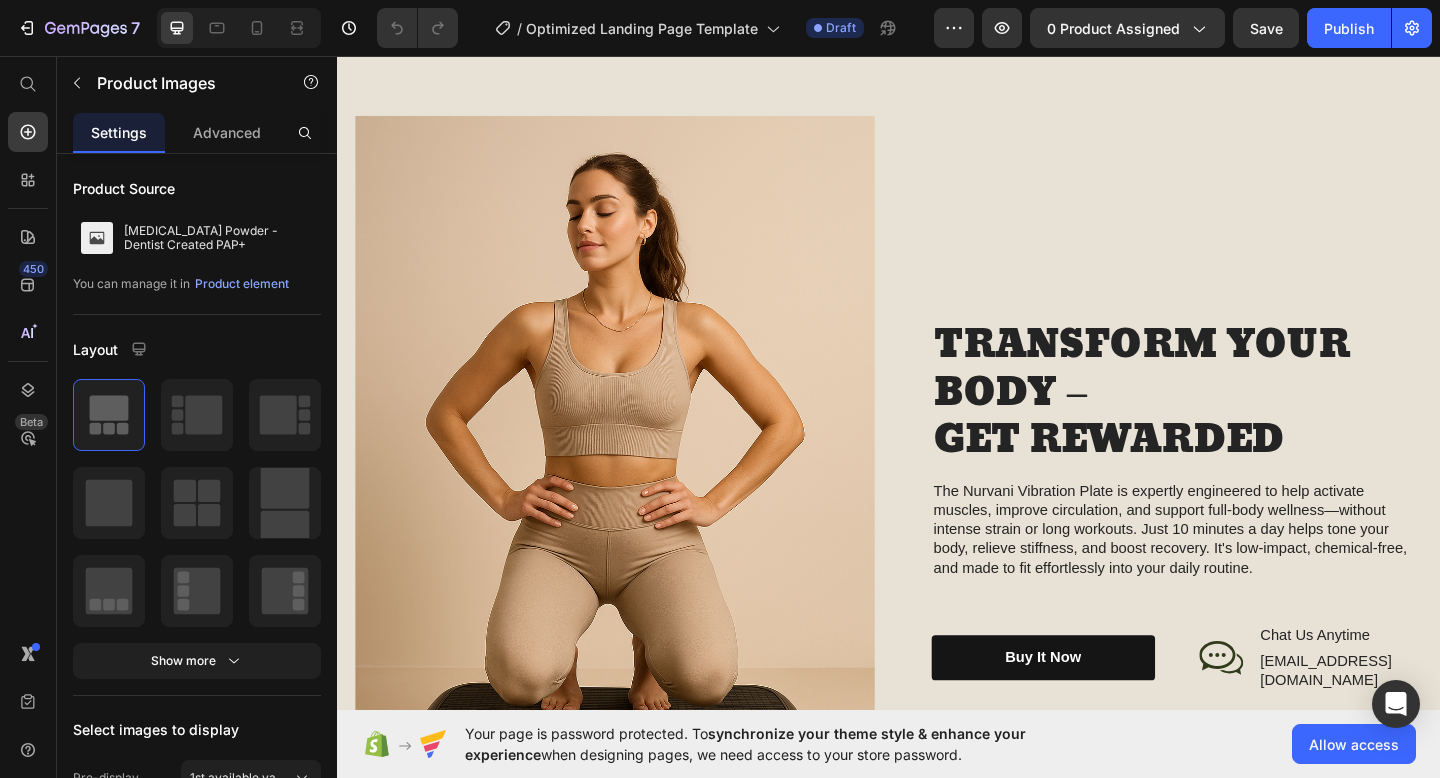 click at bounding box center [639, 545] 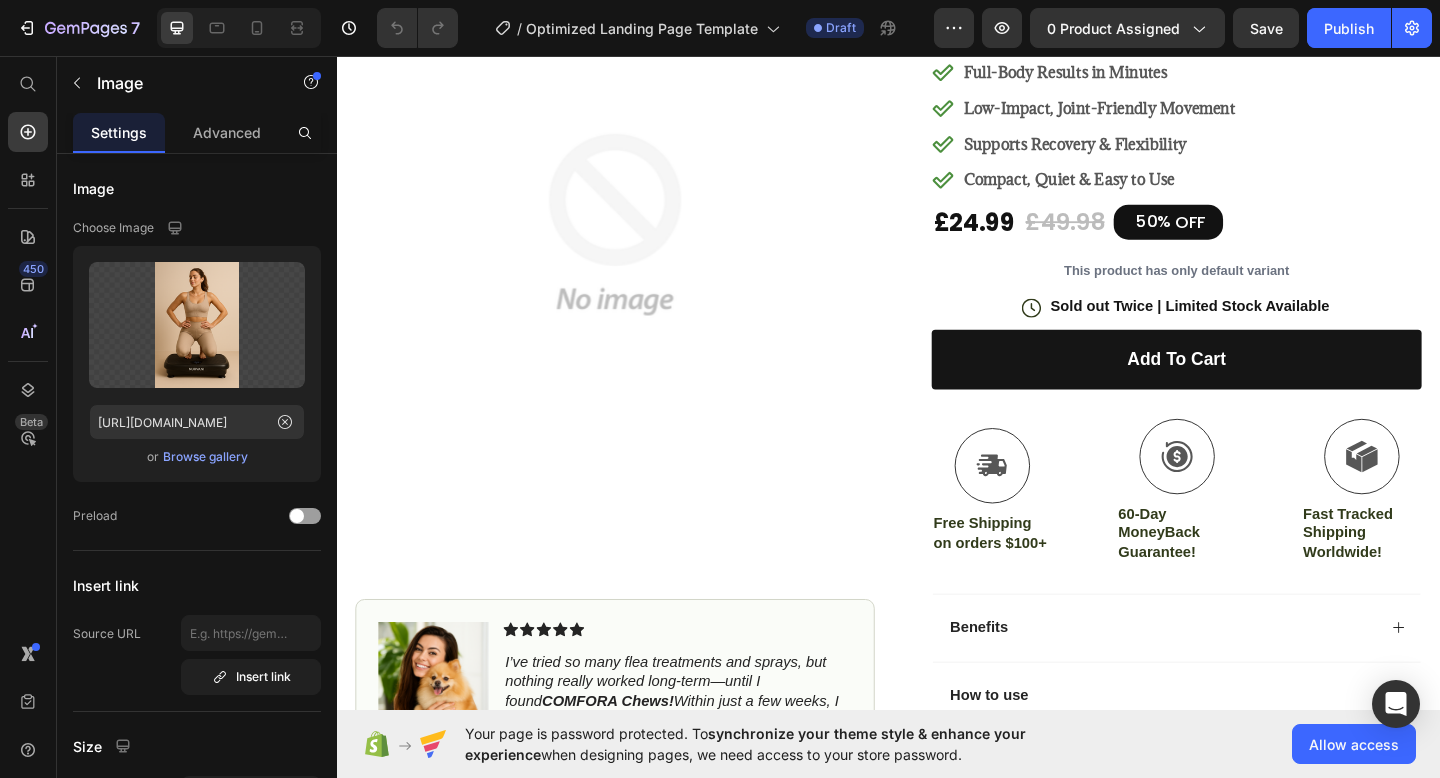 scroll, scrollTop: 0, scrollLeft: 0, axis: both 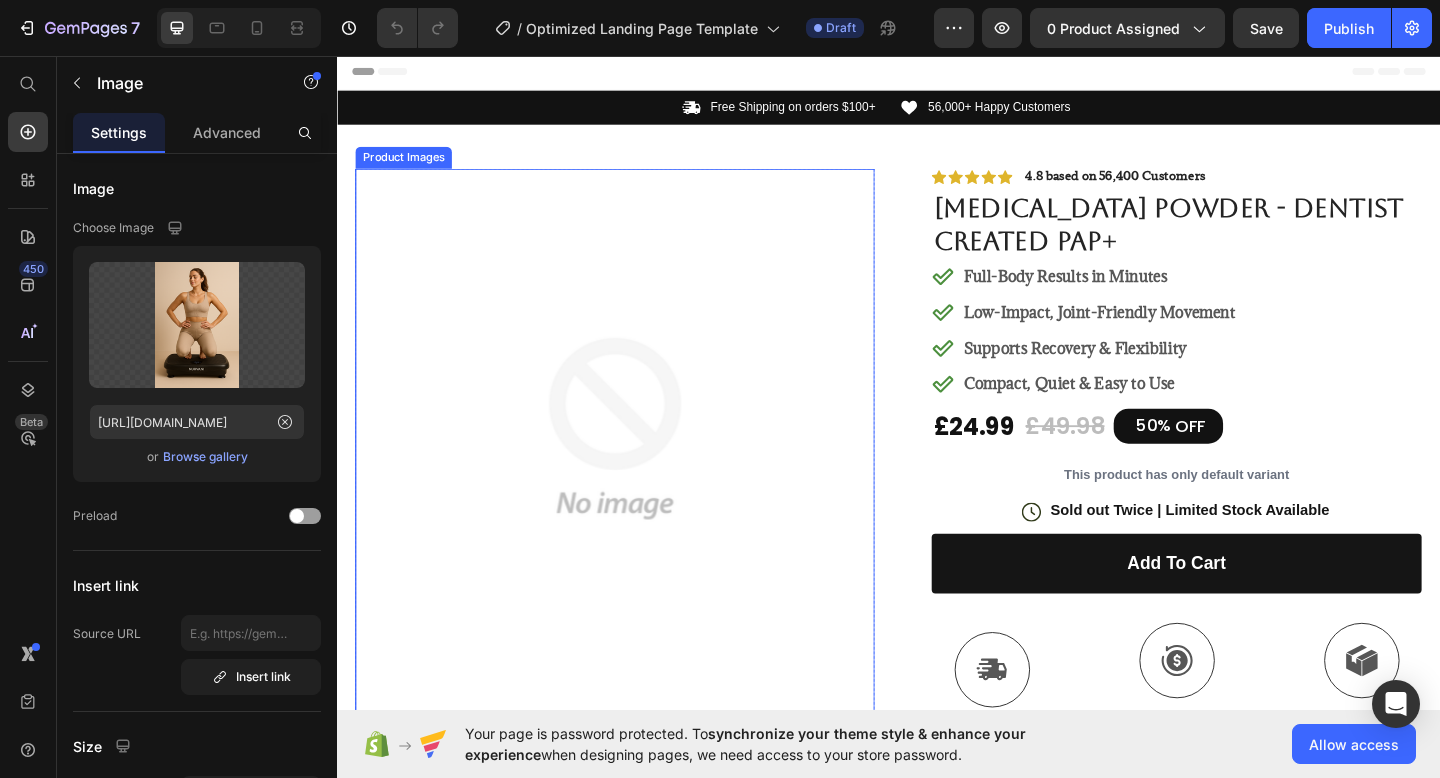 click at bounding box center (639, 461) 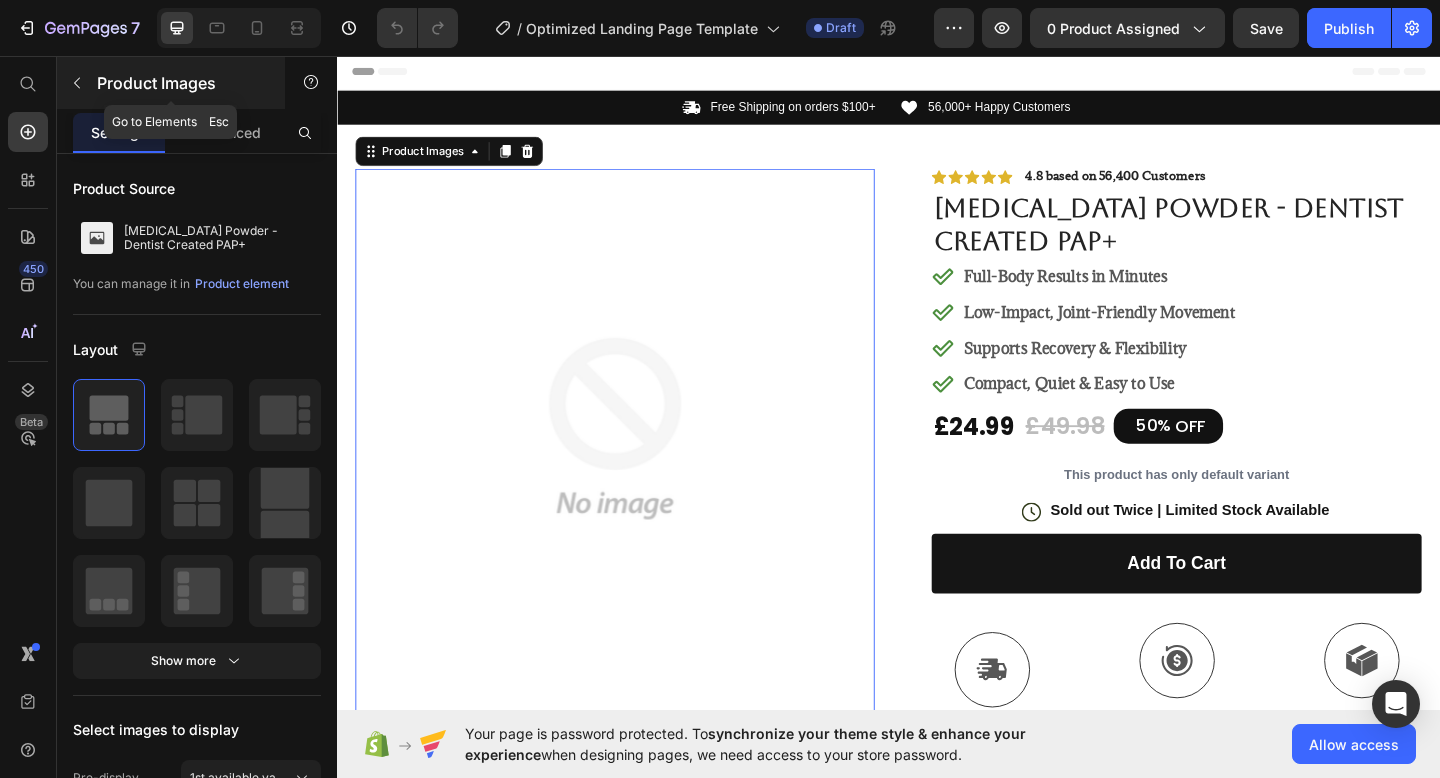 click at bounding box center (77, 83) 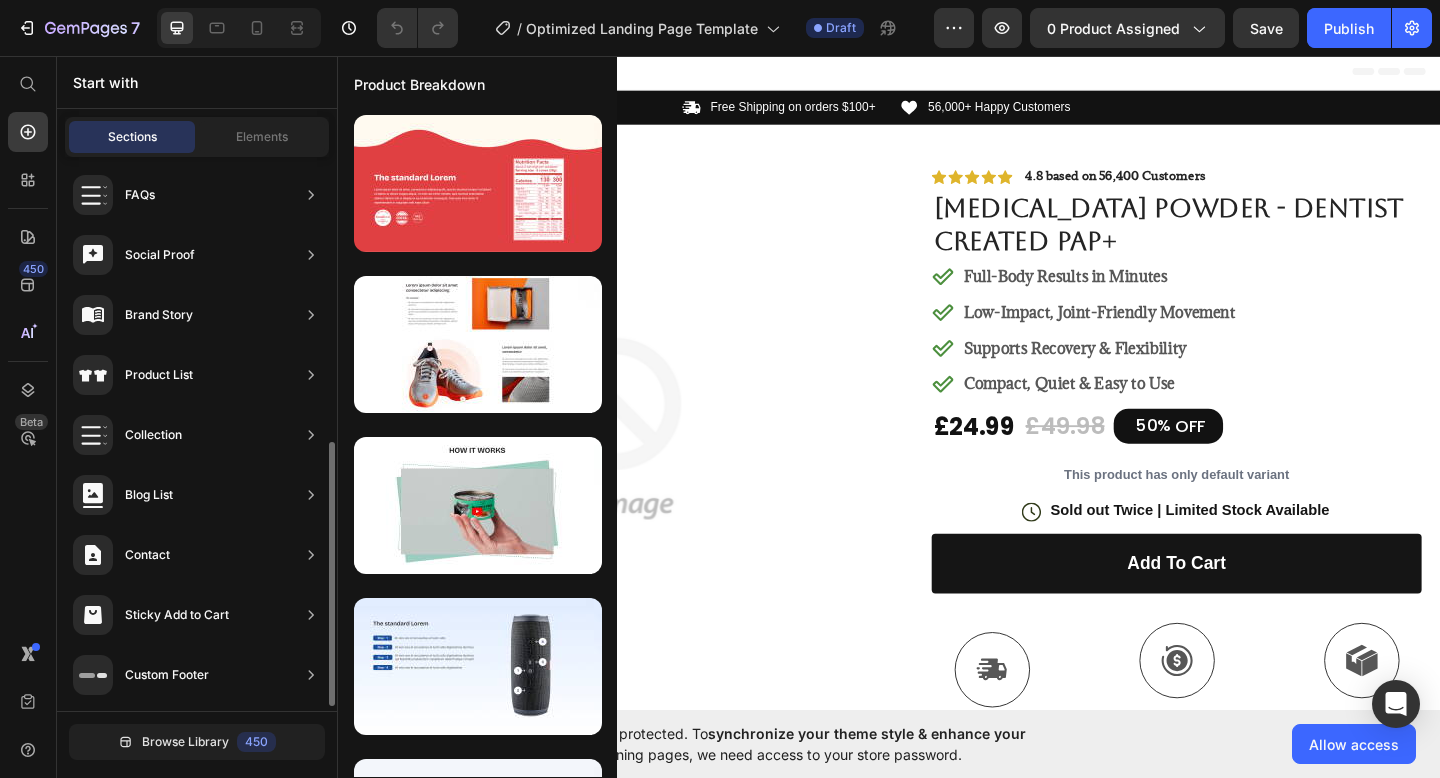 scroll, scrollTop: 0, scrollLeft: 0, axis: both 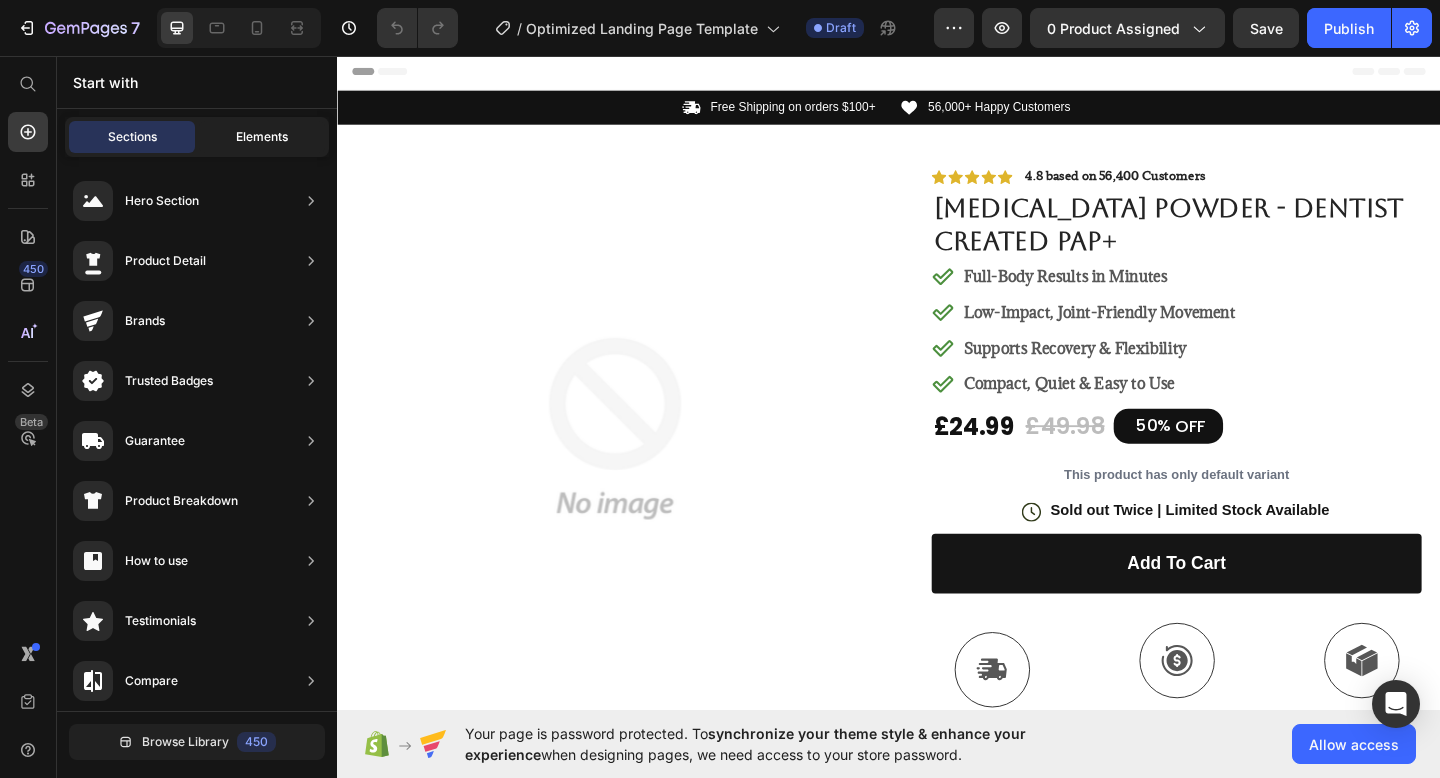 click on "Elements" at bounding box center (262, 137) 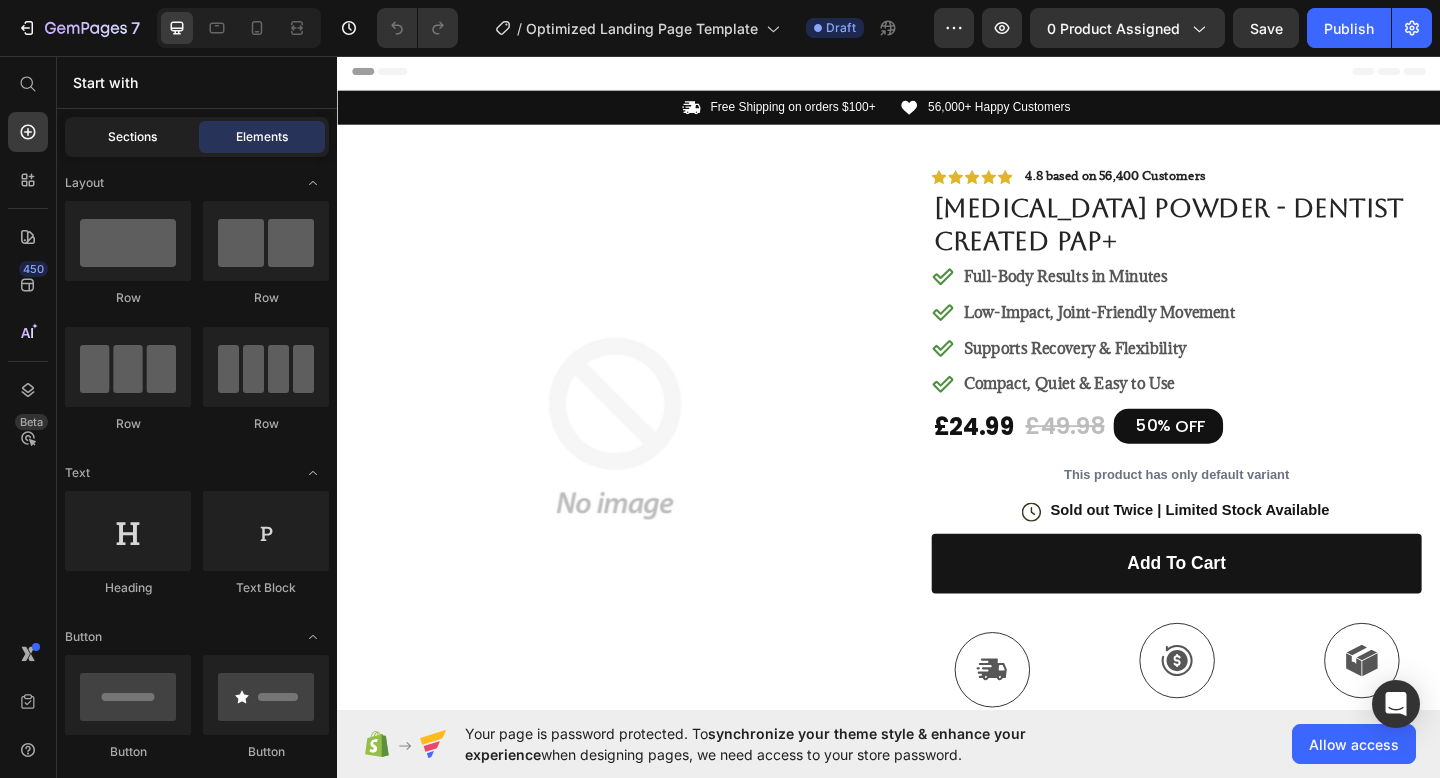 click on "Sections" at bounding box center (132, 137) 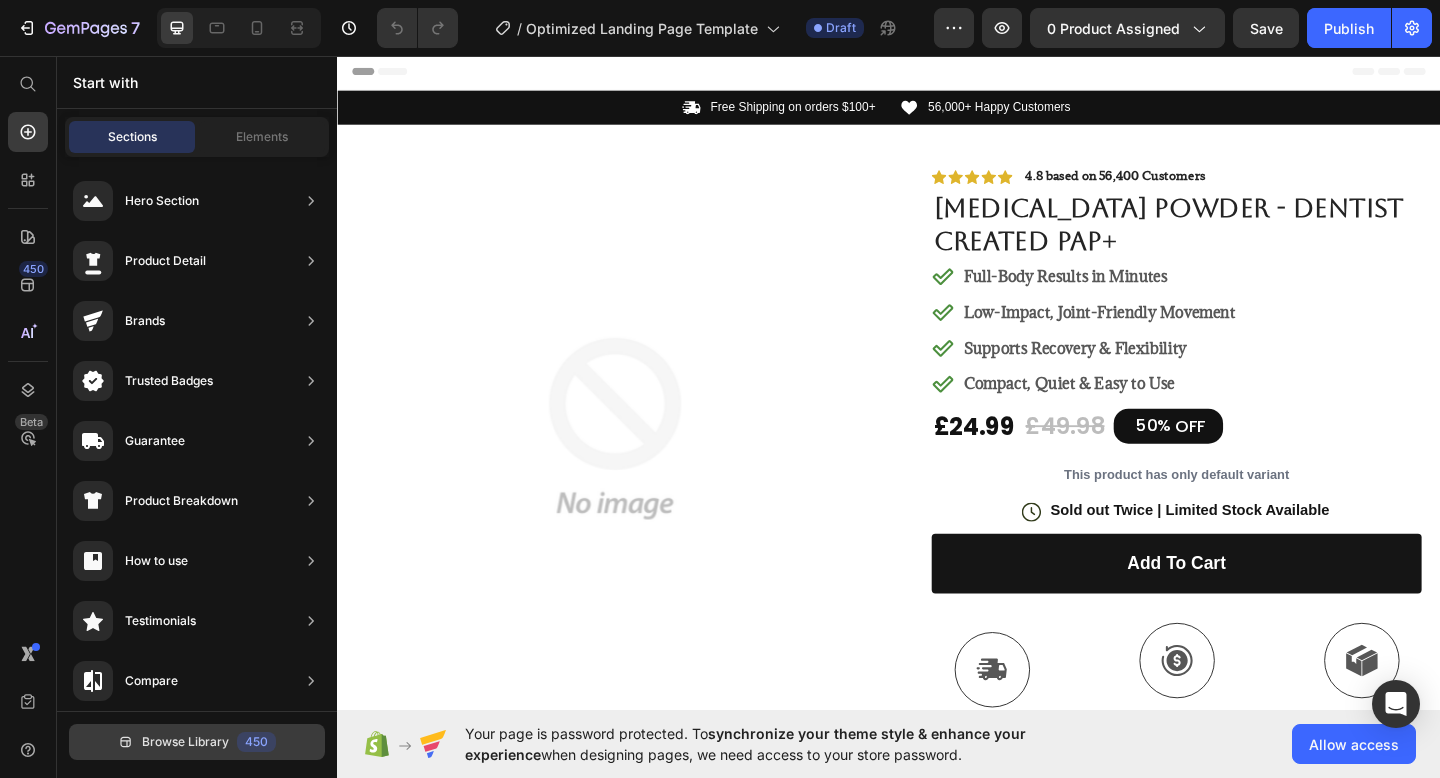 click on "Browse Library" at bounding box center (185, 742) 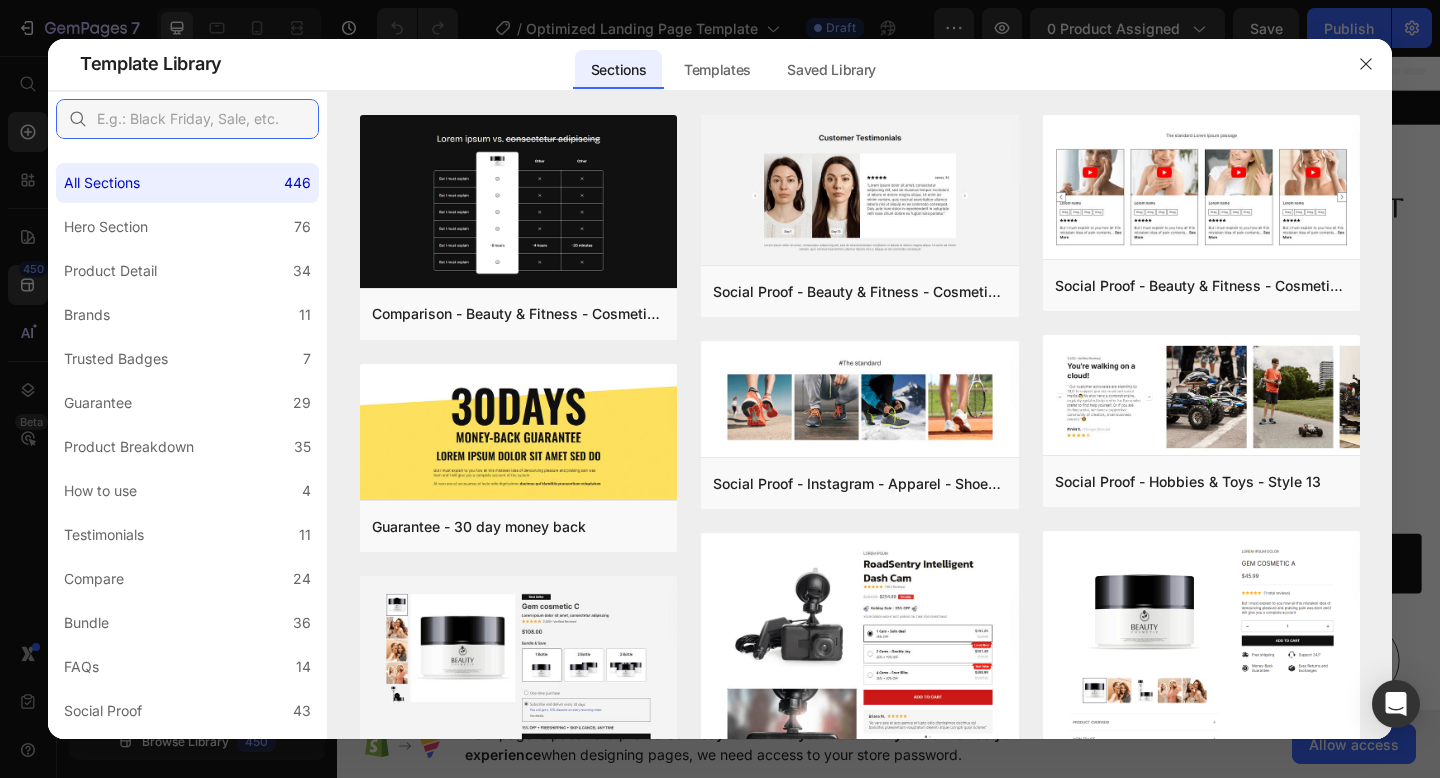 click at bounding box center (187, 119) 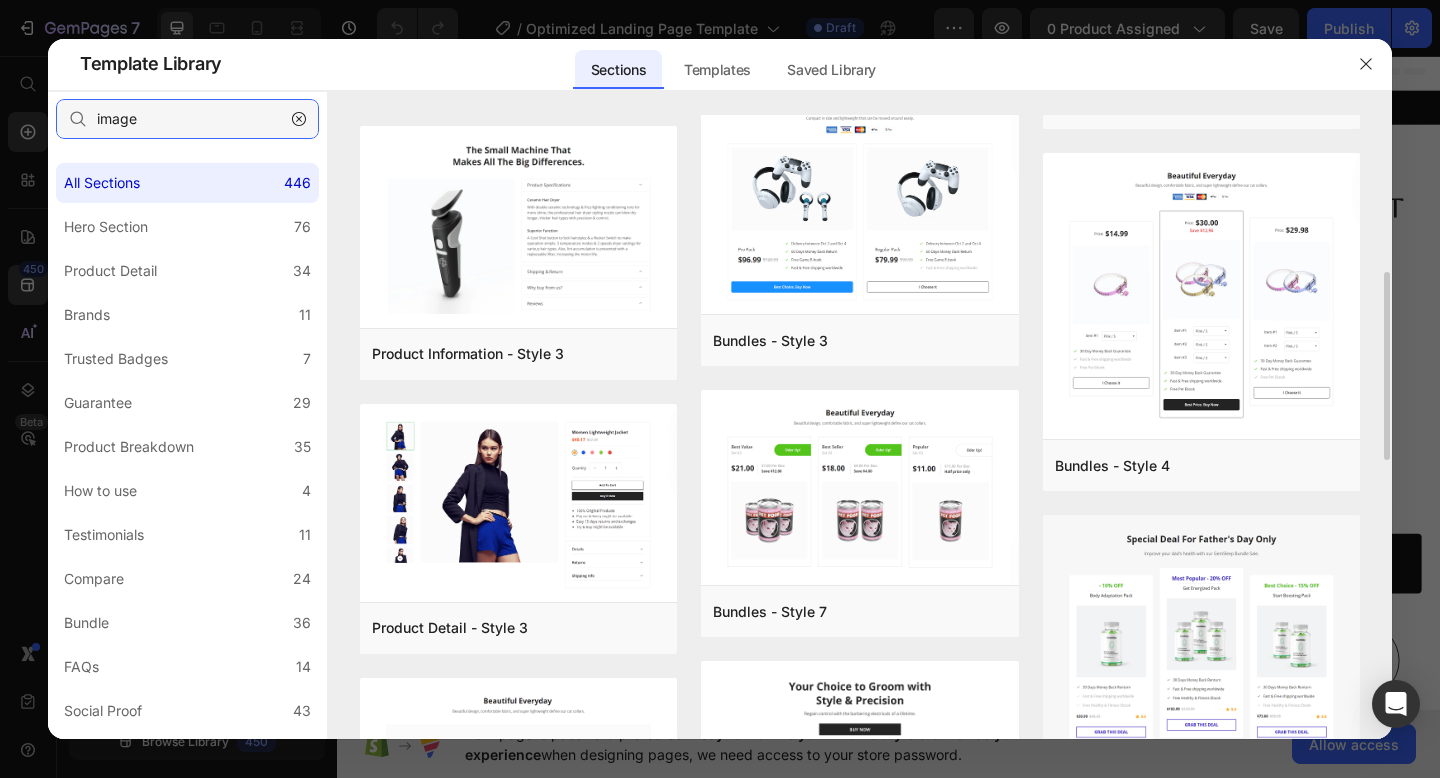 scroll, scrollTop: 870, scrollLeft: 0, axis: vertical 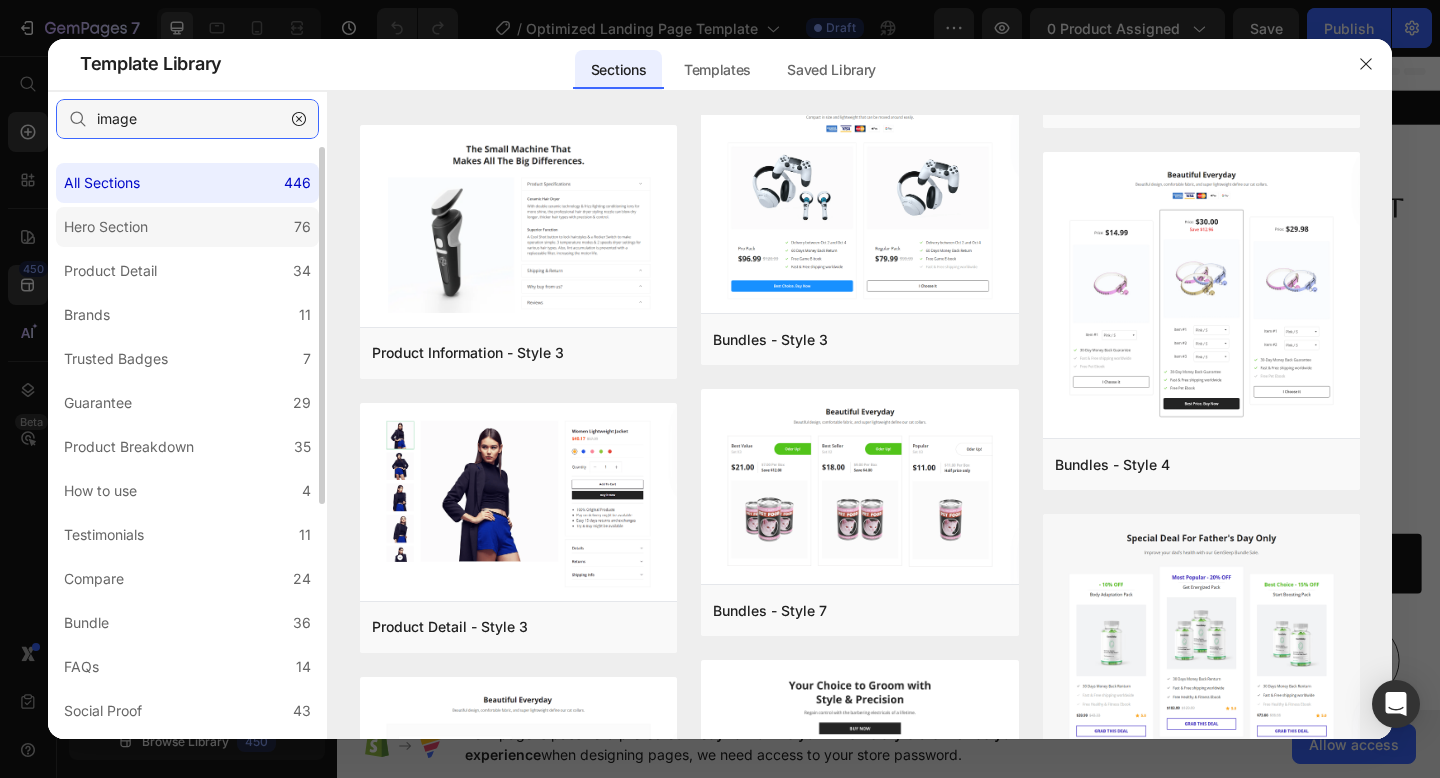 type on "image" 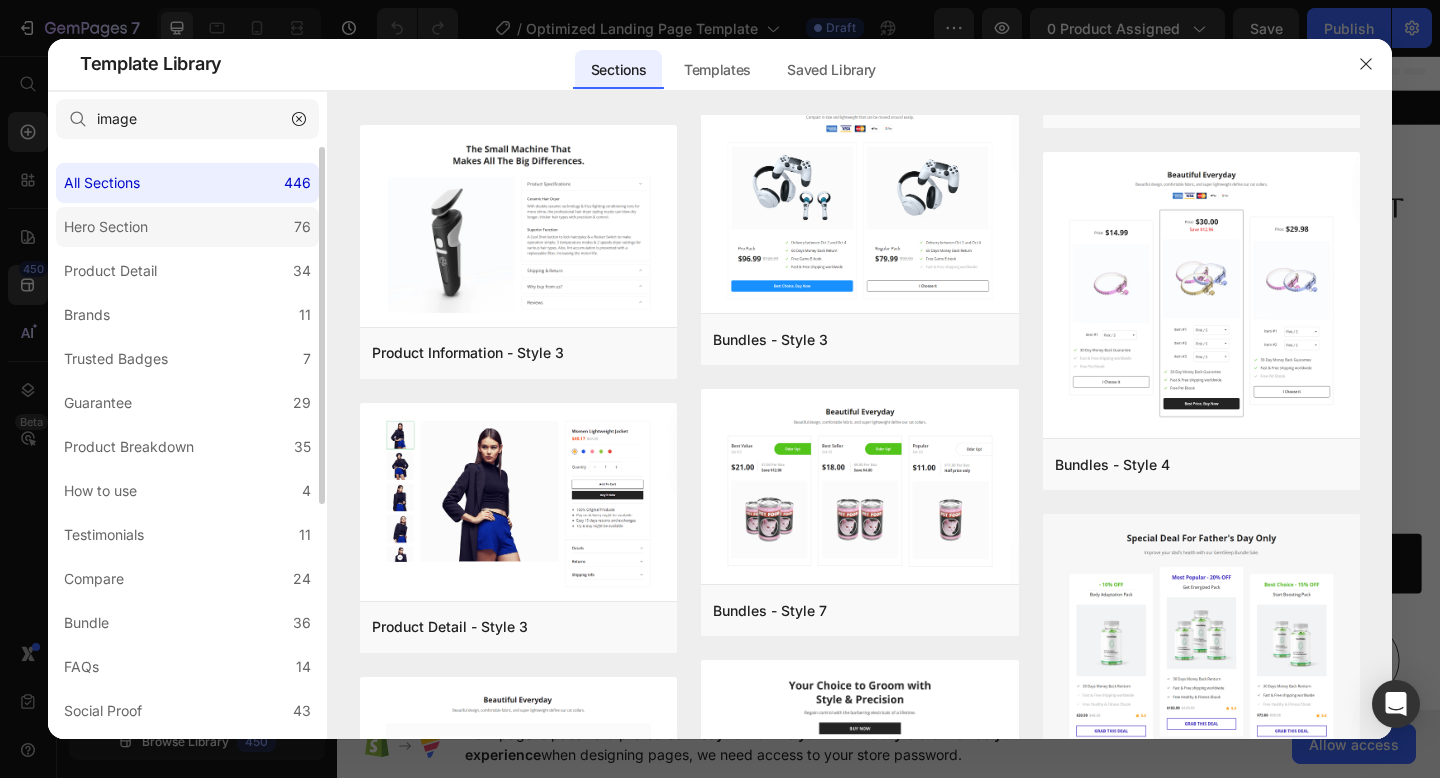 click on "Hero Section 76" 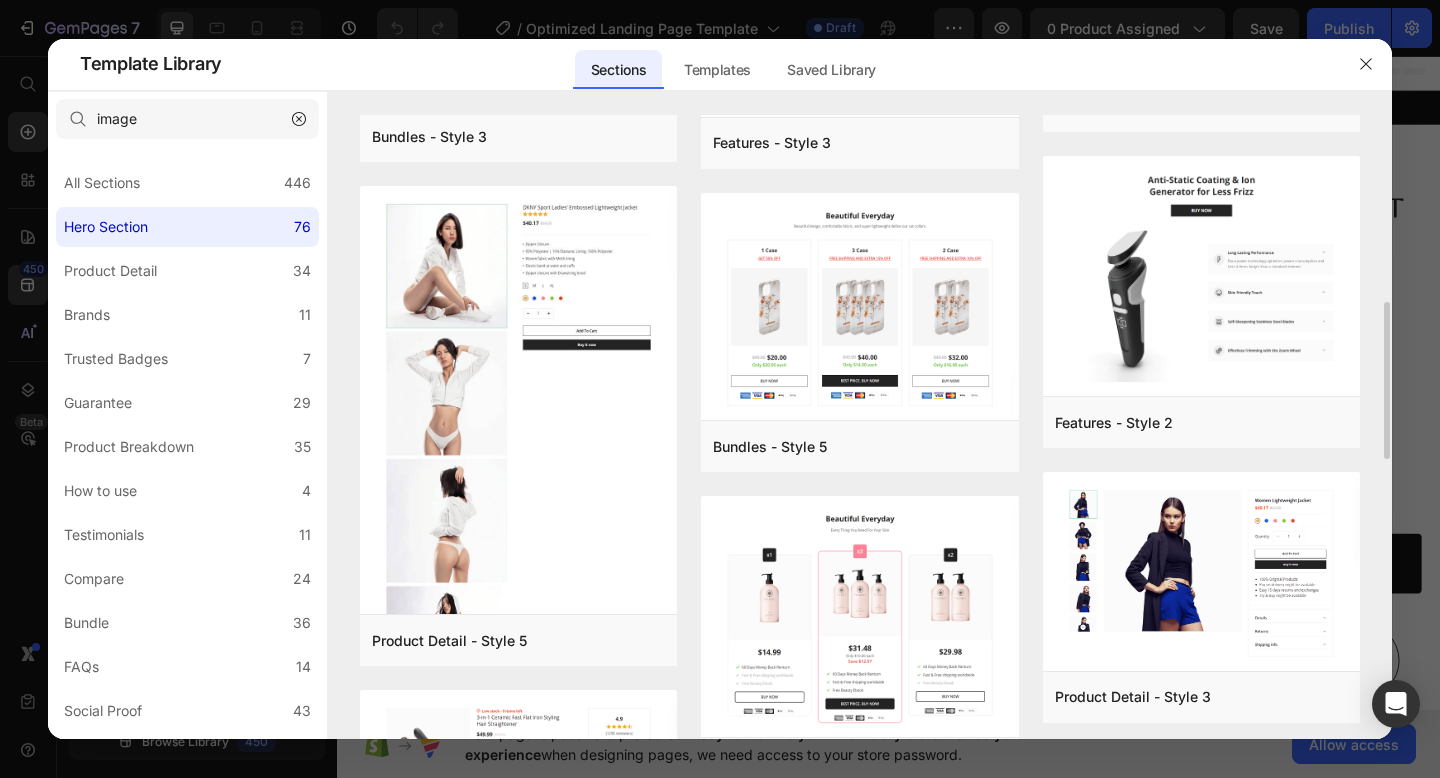 scroll, scrollTop: 746, scrollLeft: 0, axis: vertical 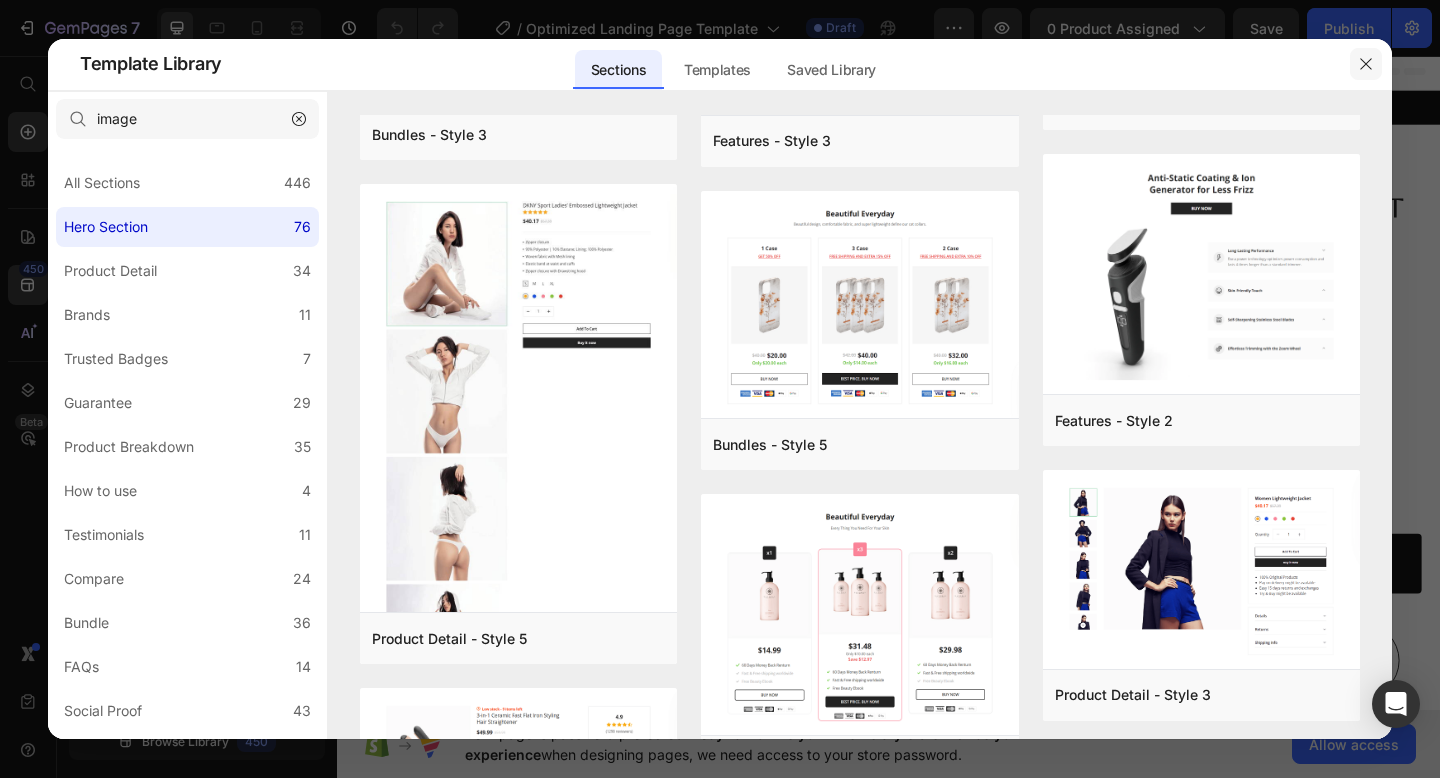 drag, startPoint x: 1363, startPoint y: 63, endPoint x: 807, endPoint y: 111, distance: 558.0681 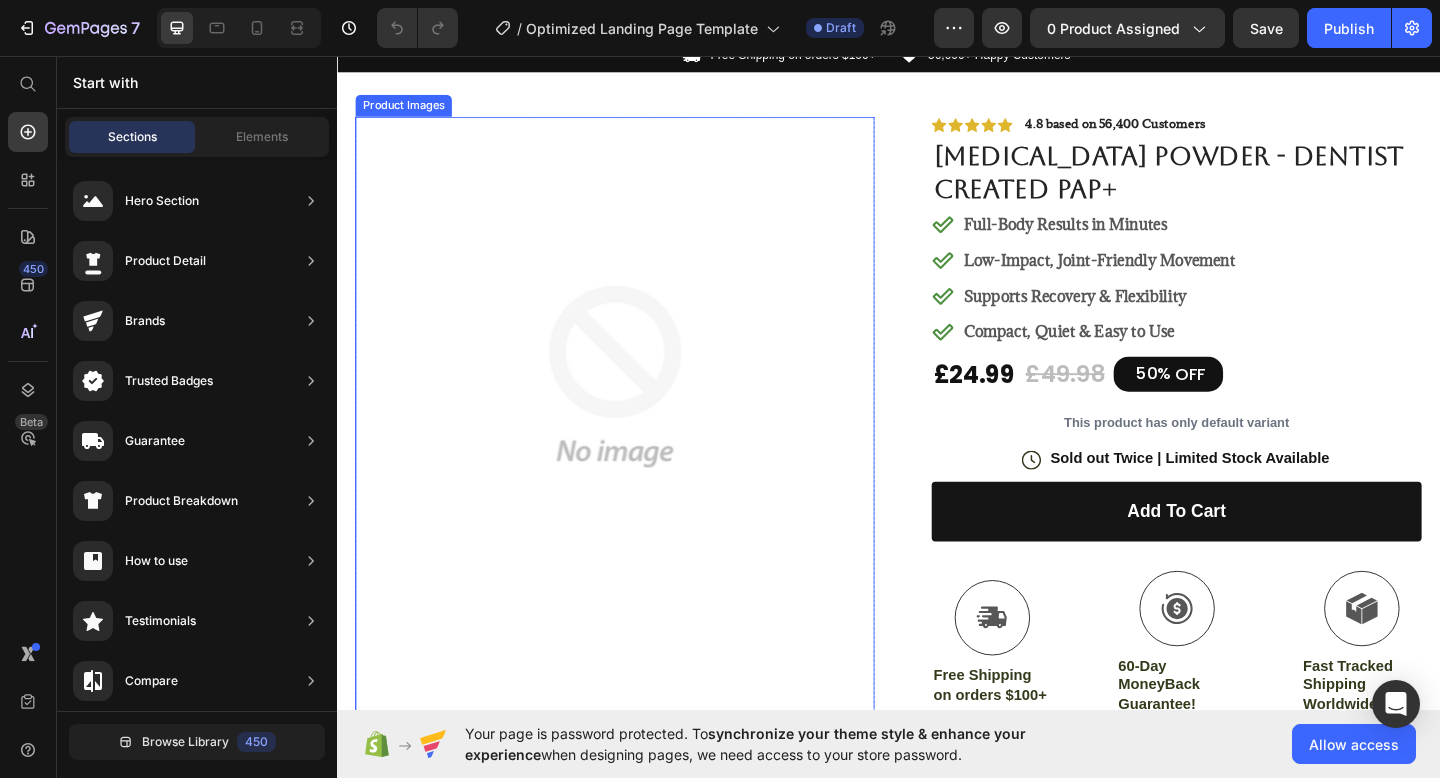 scroll, scrollTop: 20, scrollLeft: 0, axis: vertical 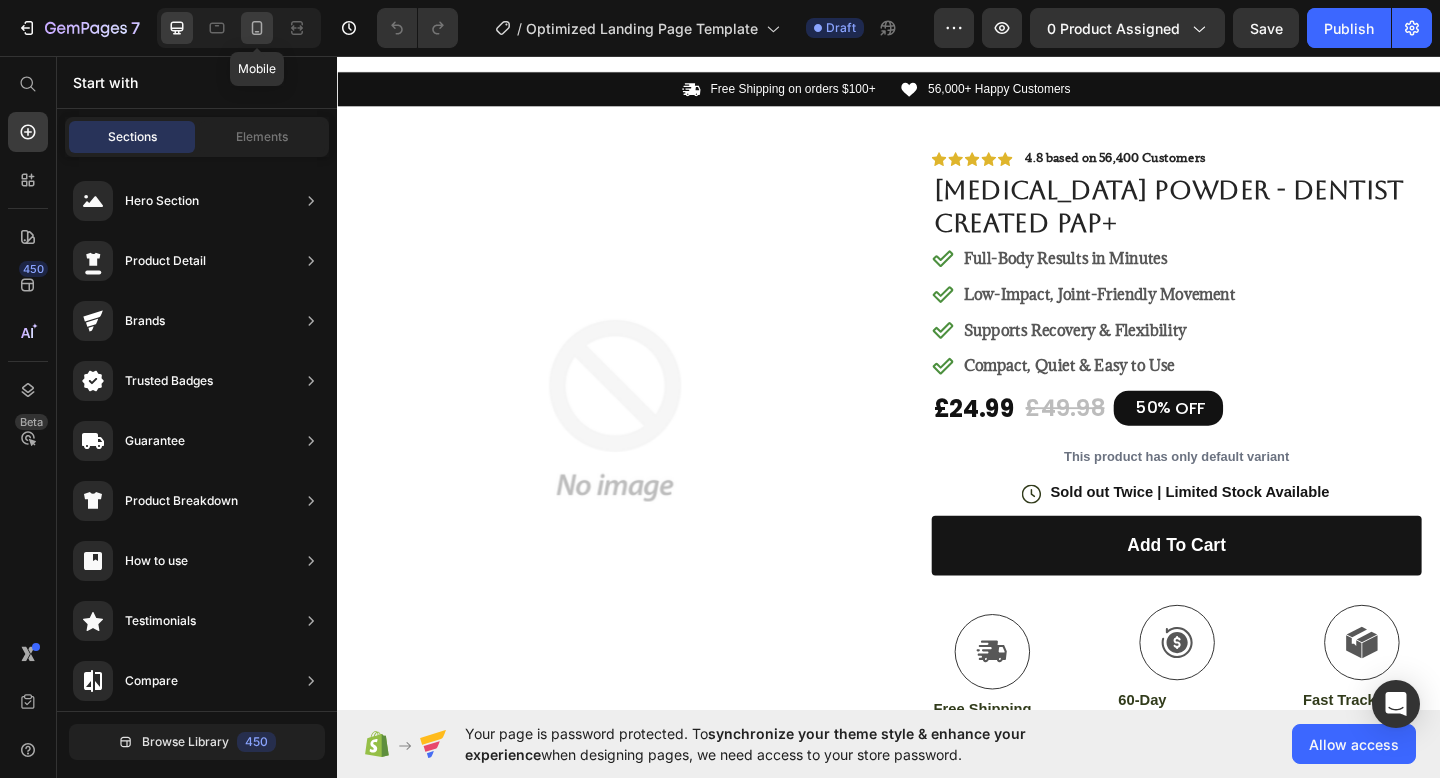click 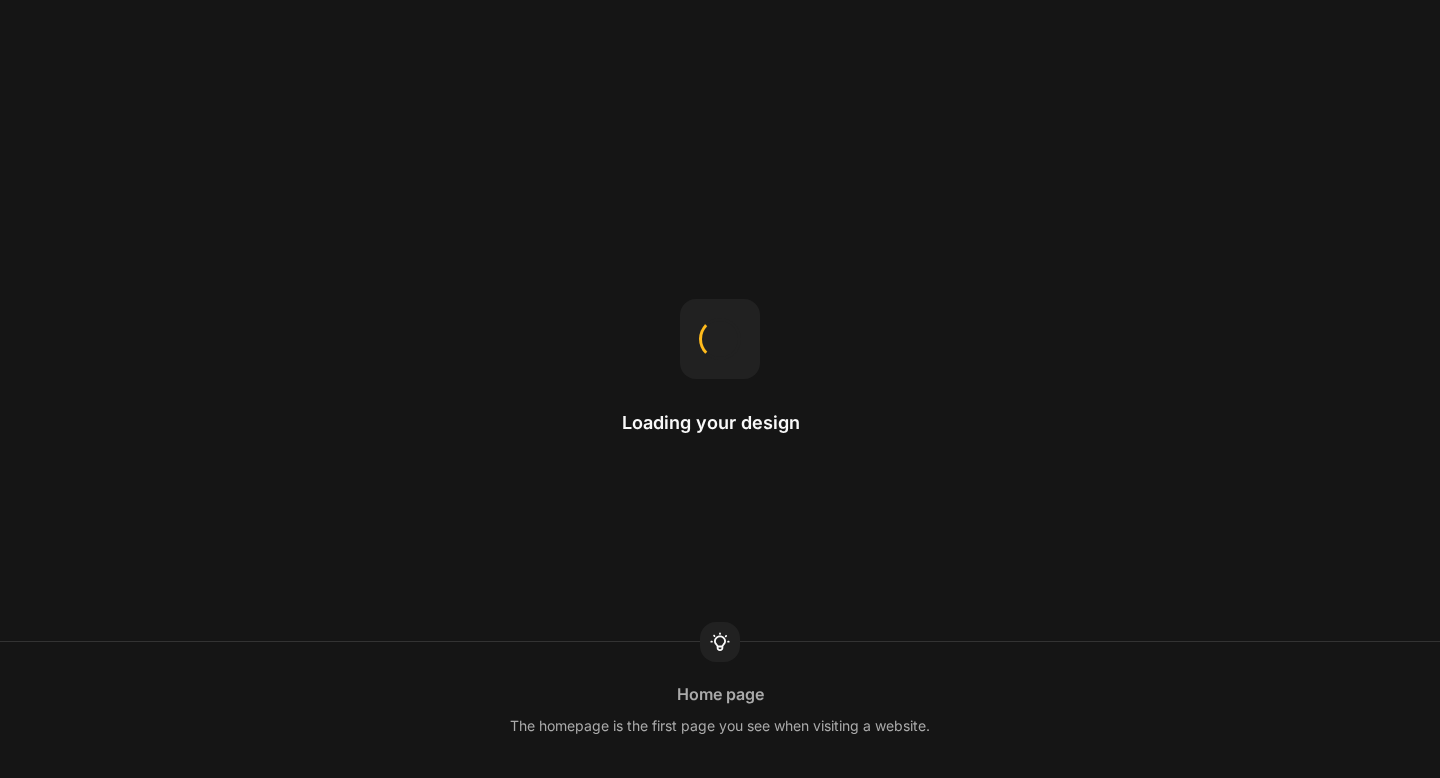 scroll, scrollTop: 0, scrollLeft: 0, axis: both 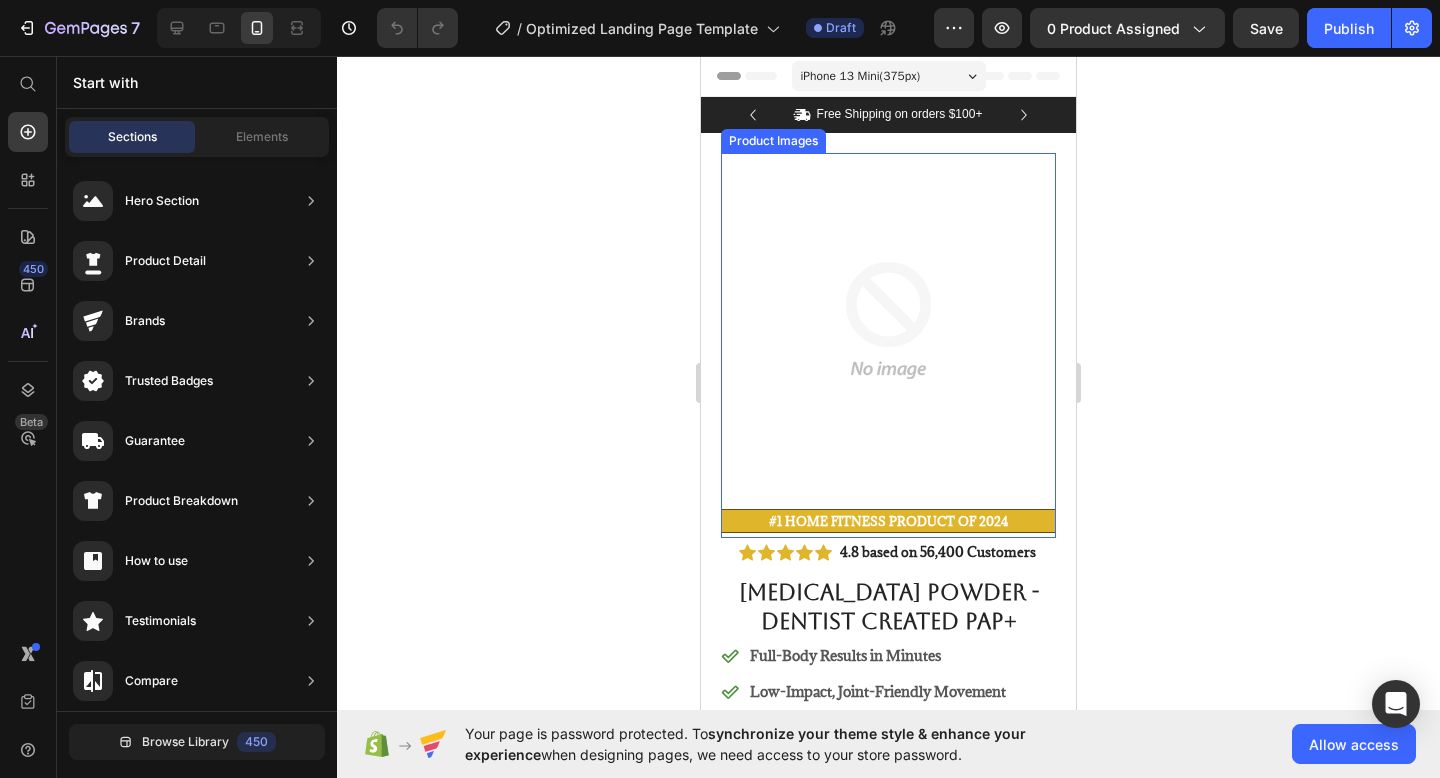 click at bounding box center [888, 320] 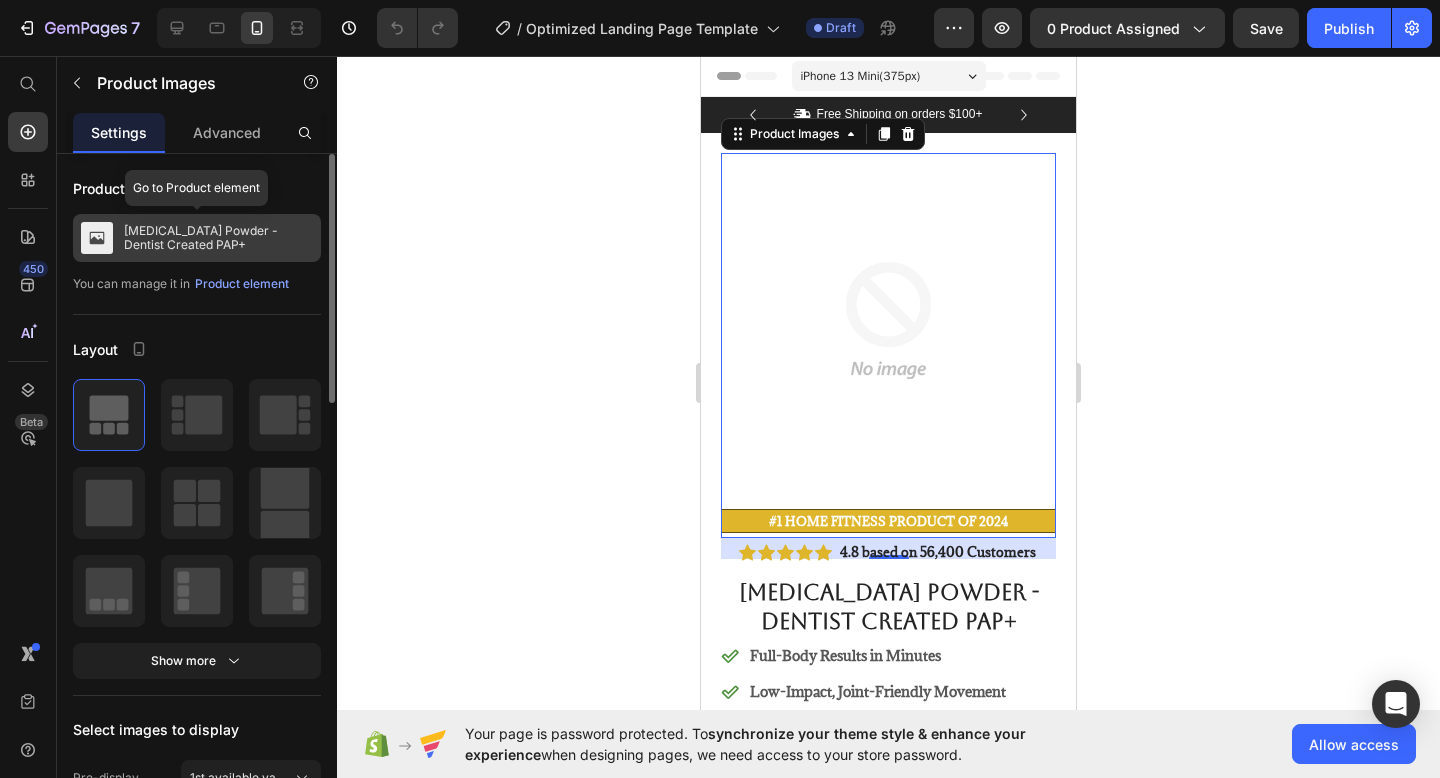 click on "[MEDICAL_DATA] Powder - Dentist Created PAP+" at bounding box center (218, 238) 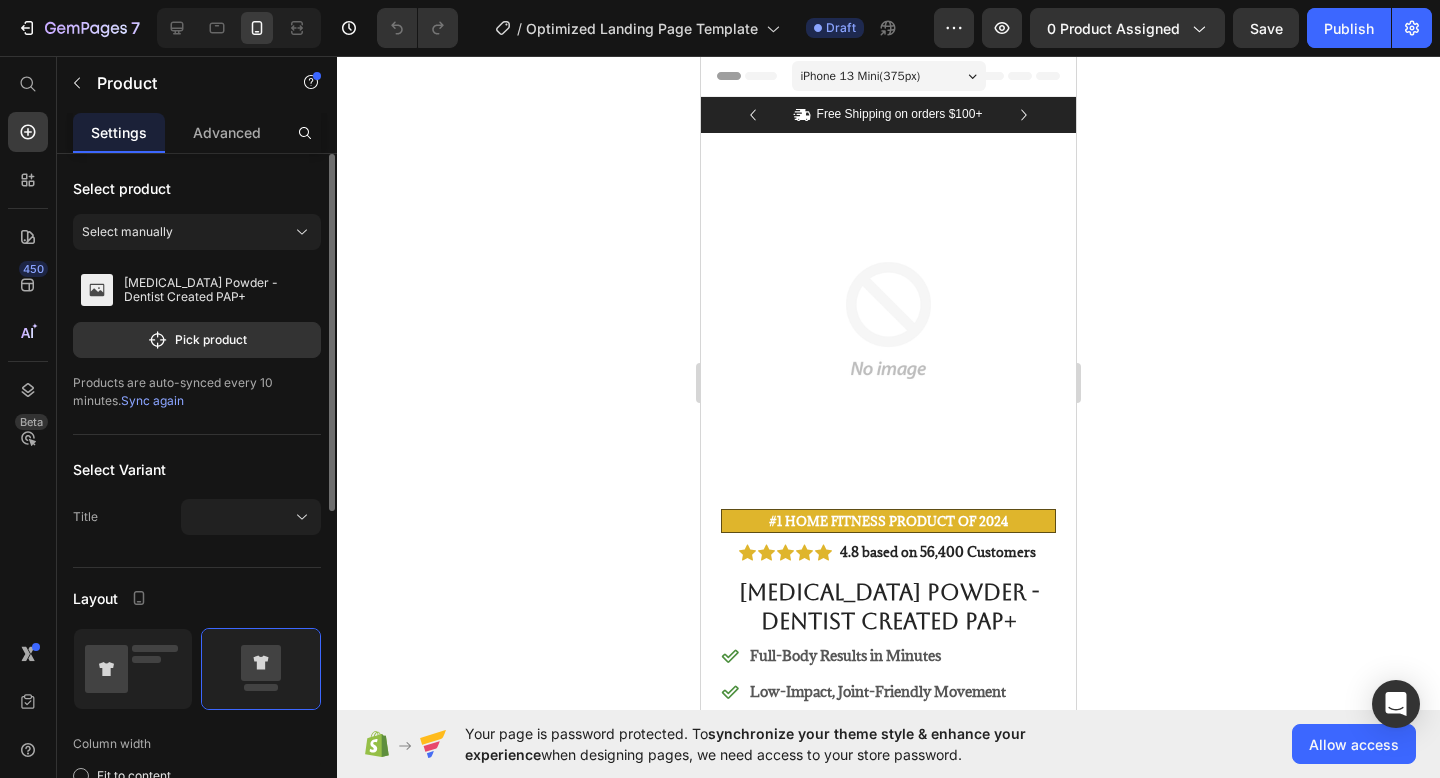 click on "Select manually" at bounding box center [197, 232] 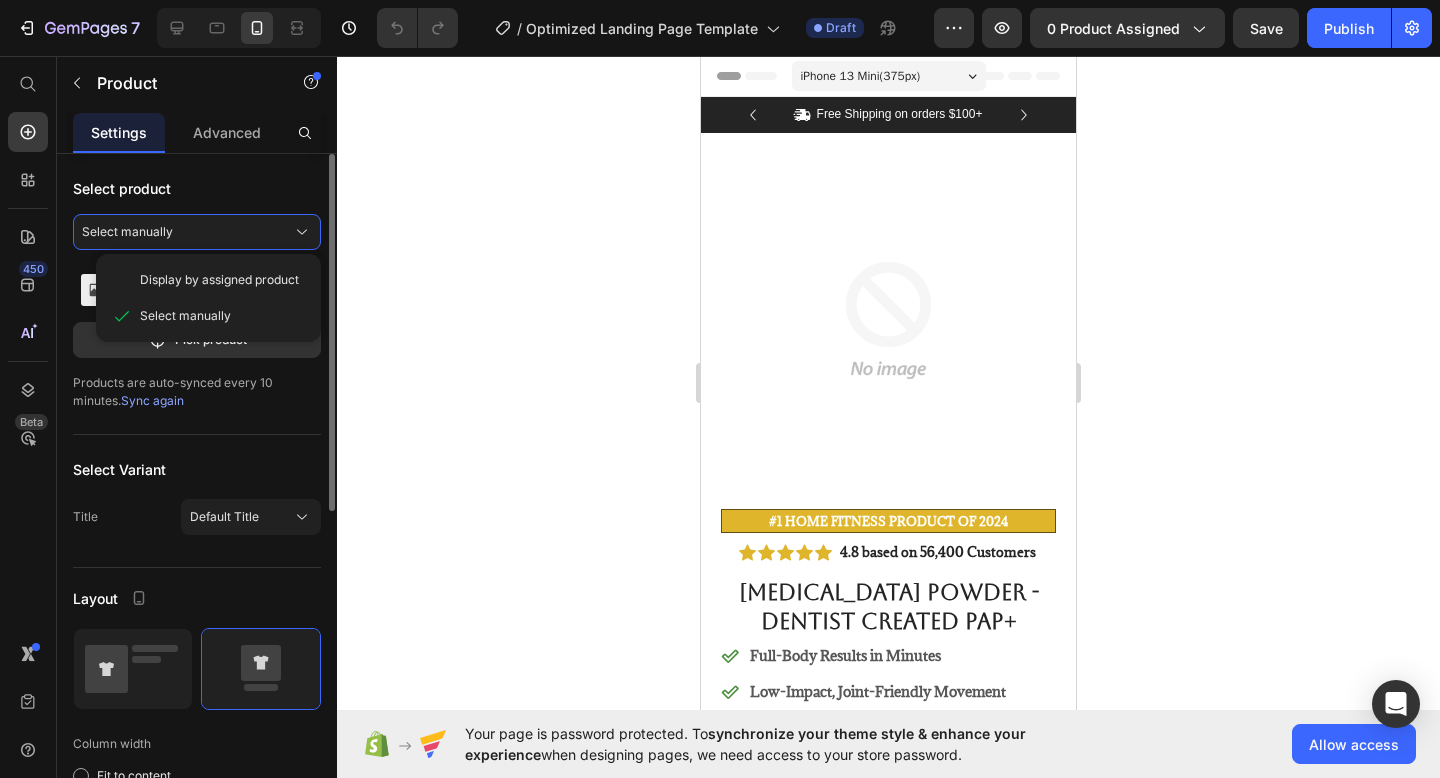 click on "Select product" at bounding box center (197, 188) 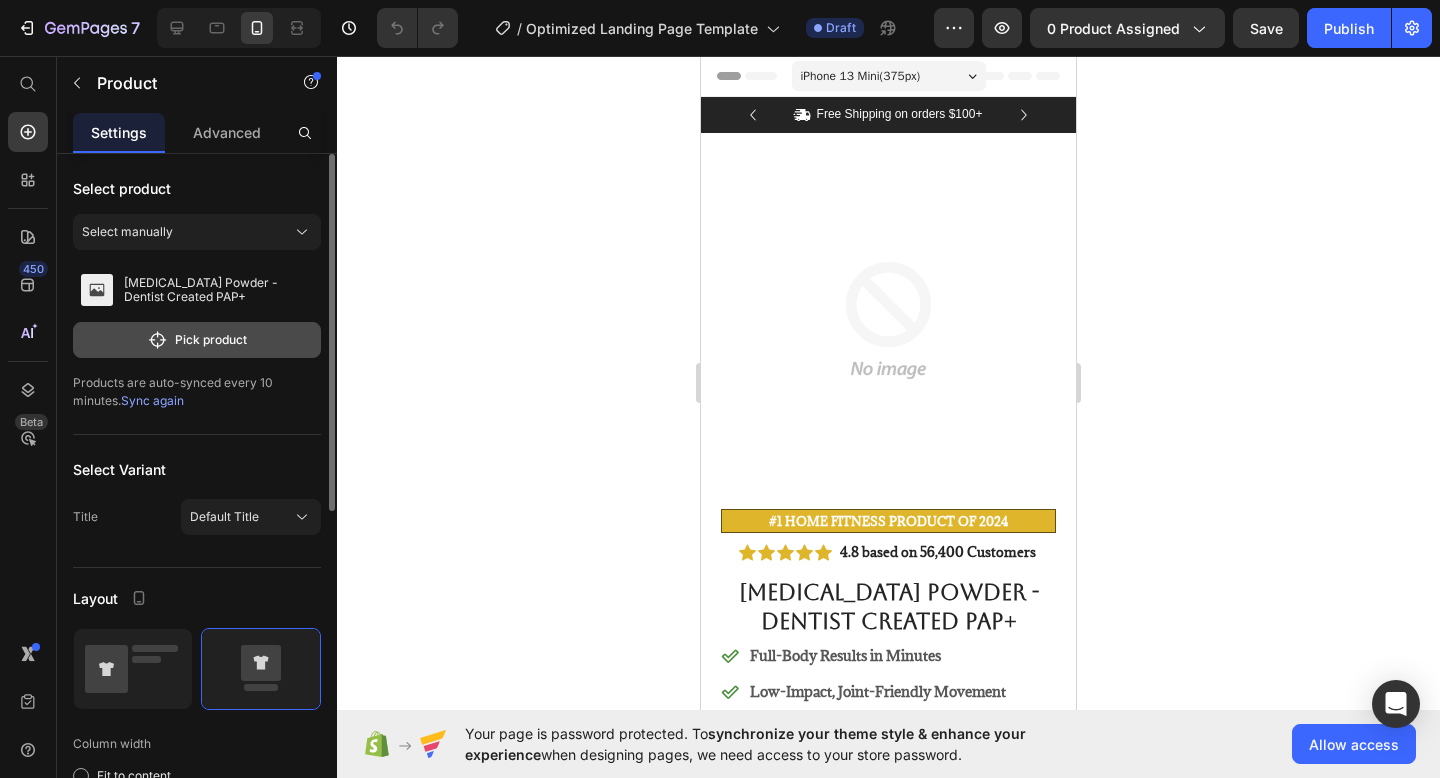 click on "Pick product" at bounding box center [197, 340] 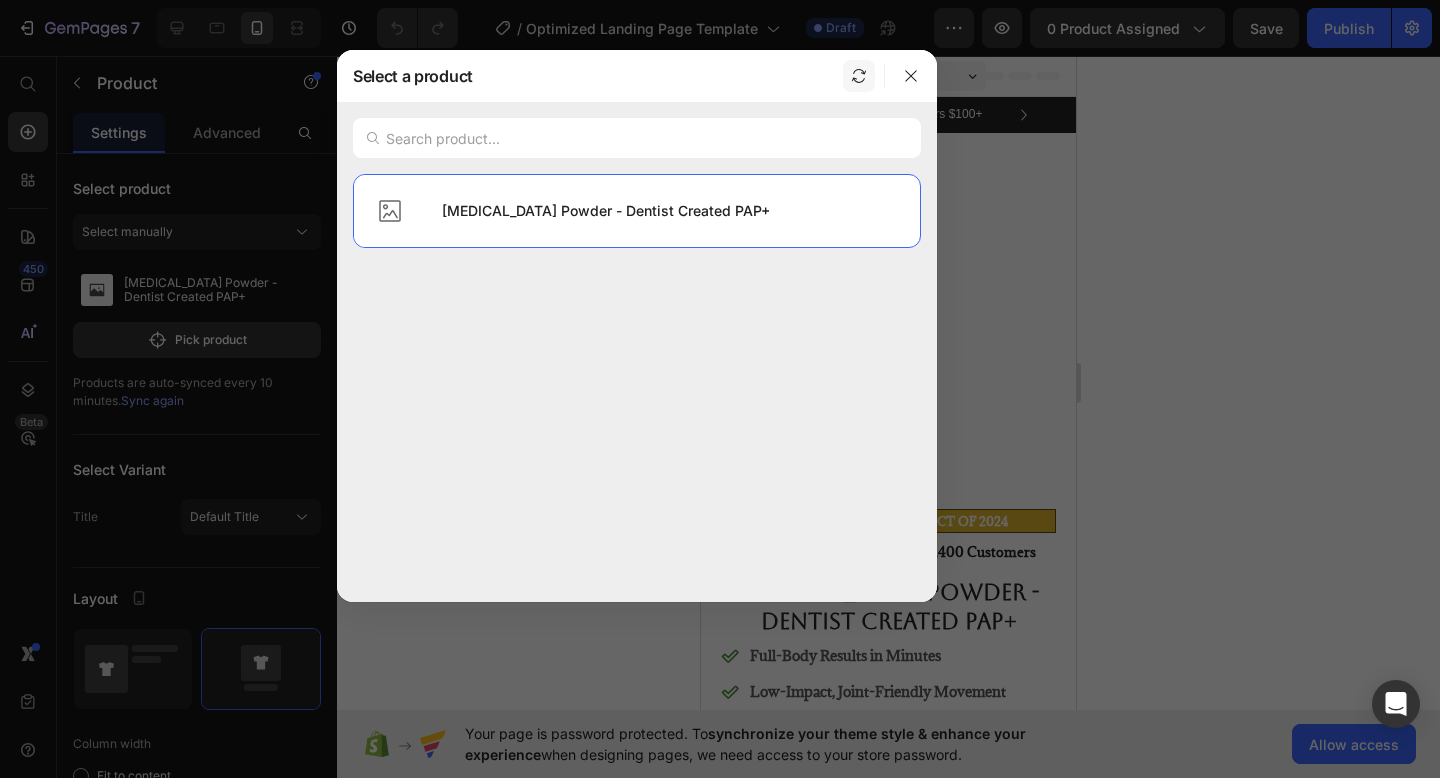 click 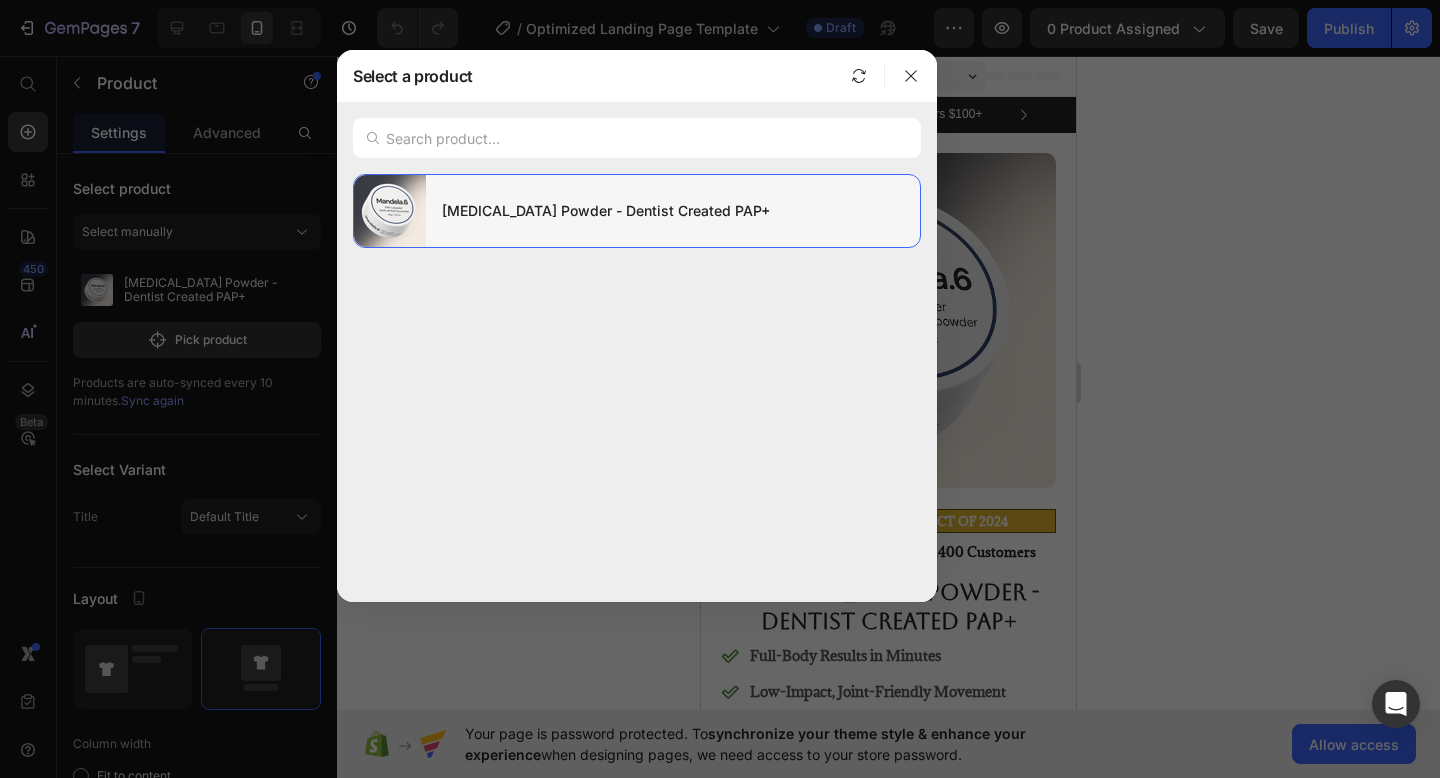 click on "[MEDICAL_DATA] Powder - Dentist Created PAP+" at bounding box center (673, 211) 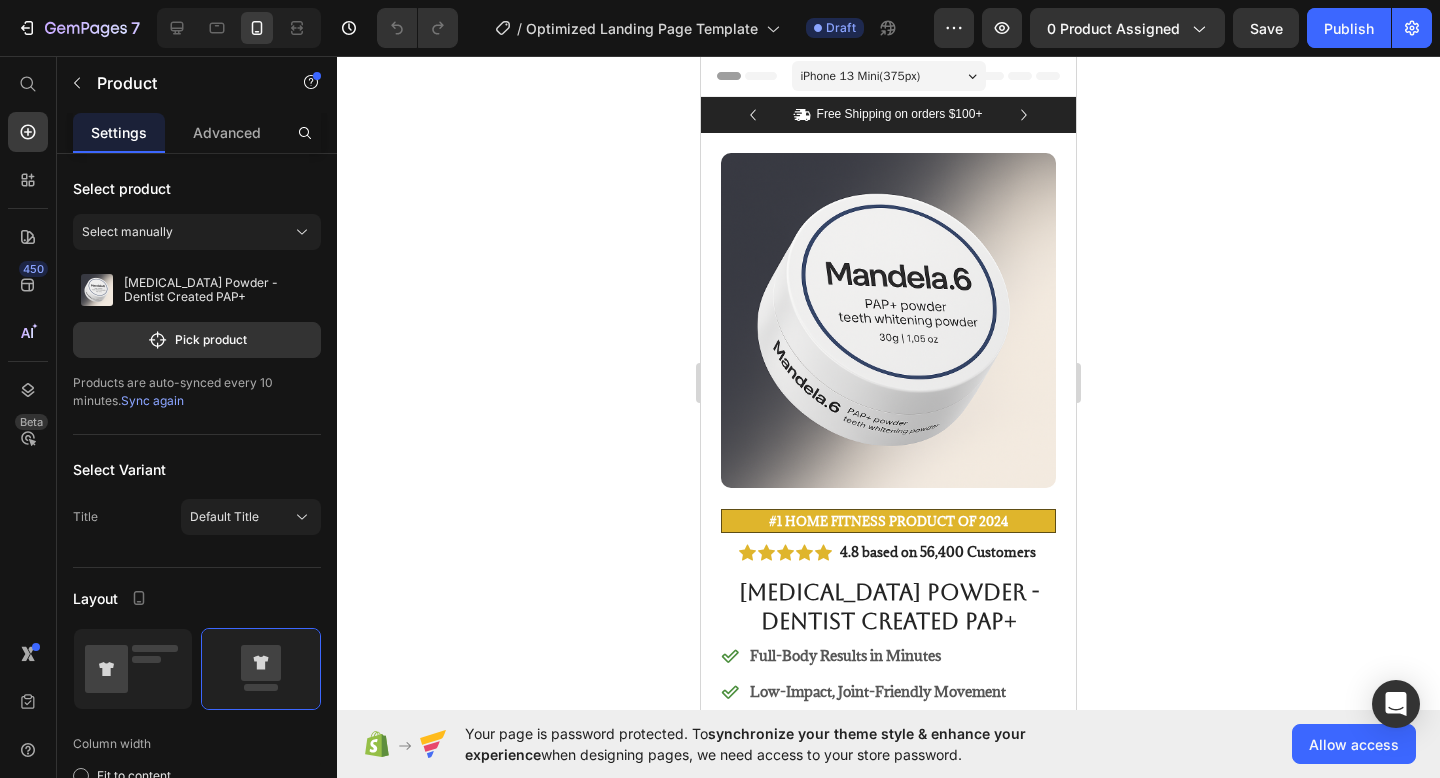 click 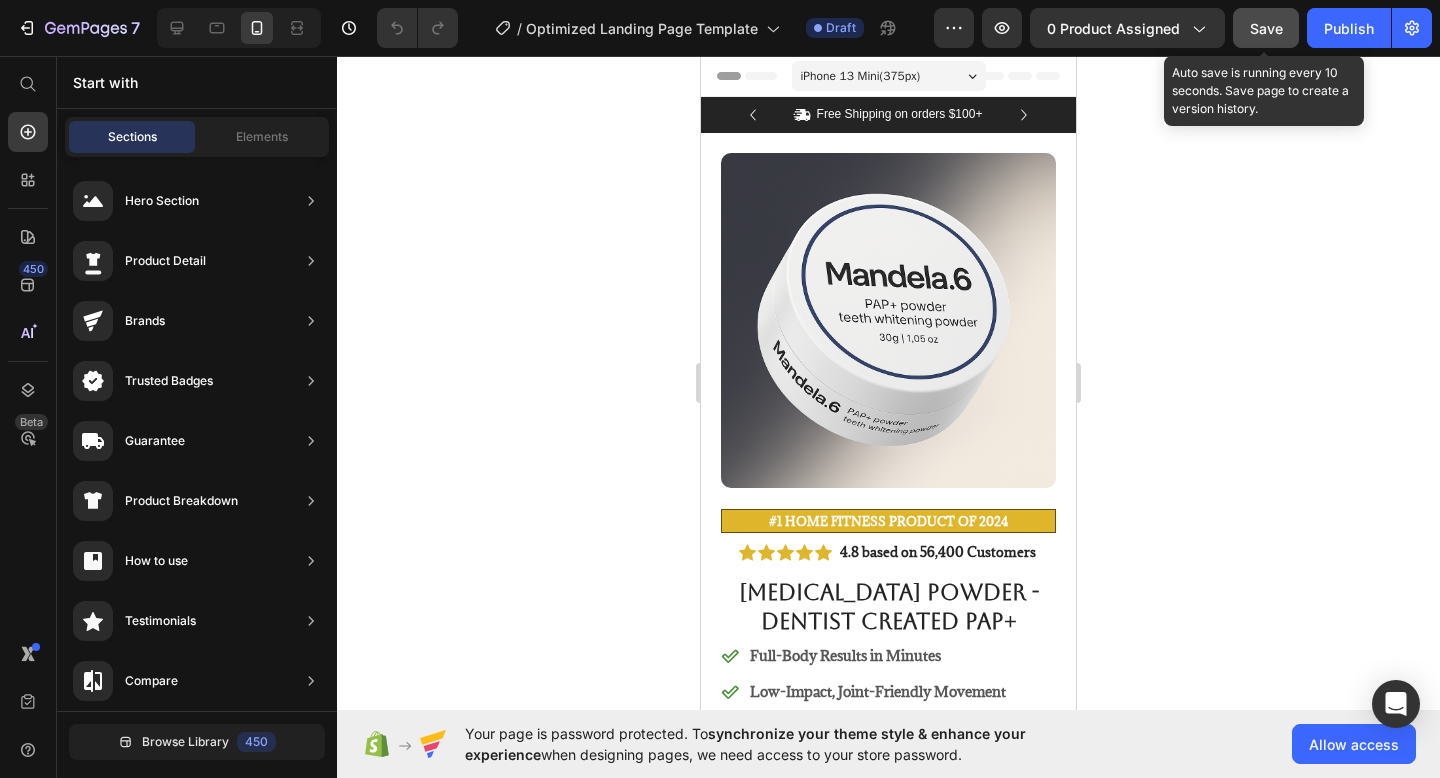 click on "Save" at bounding box center (1266, 28) 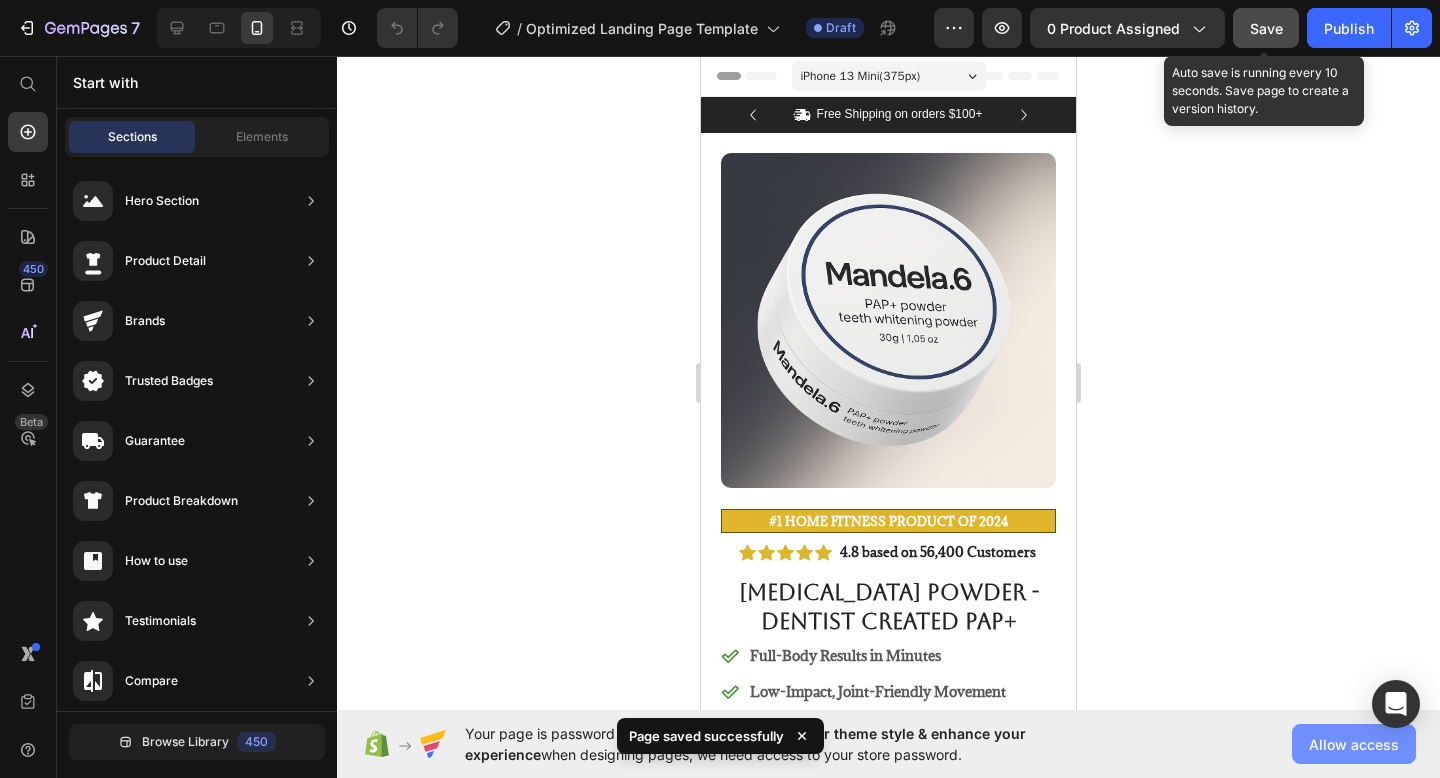 click on "Allow access" 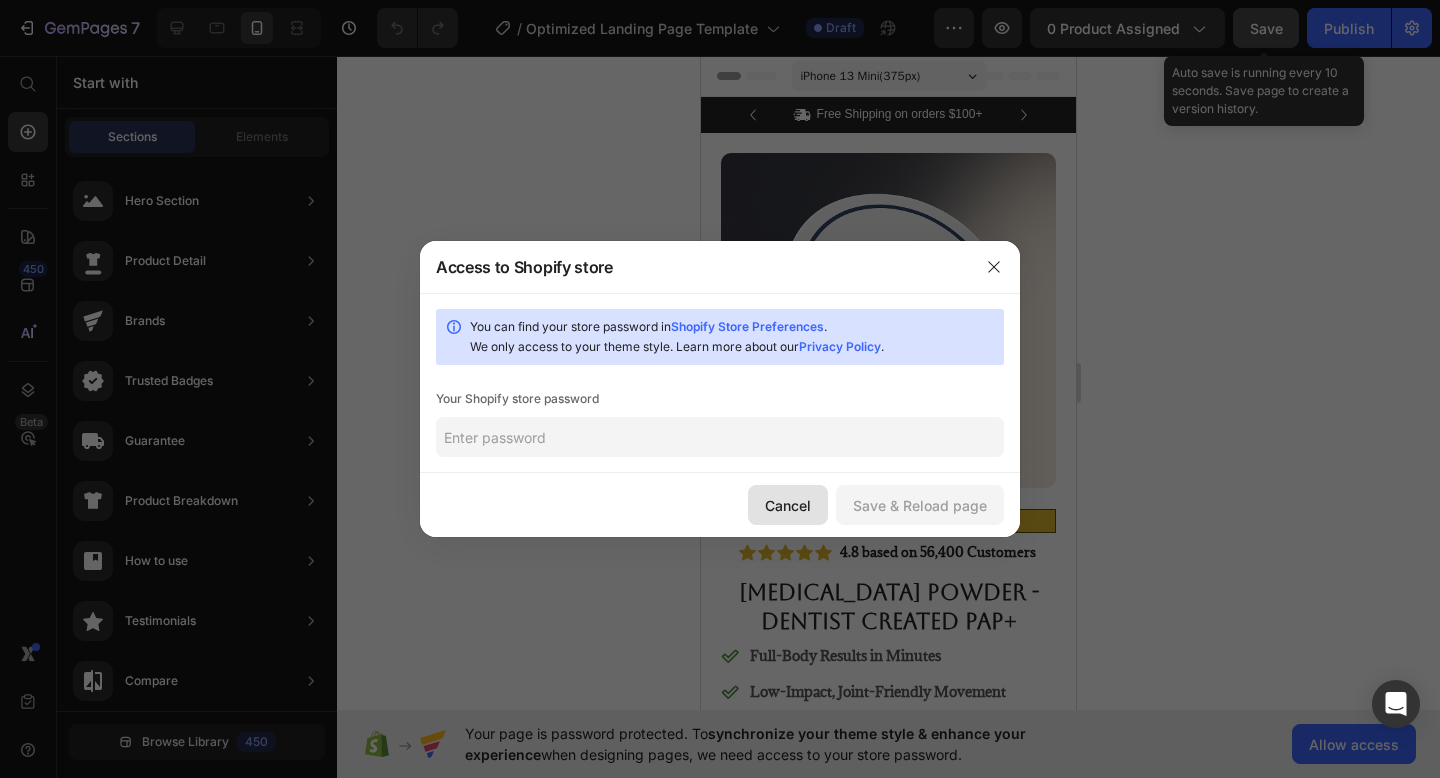 click on "Cancel" at bounding box center [788, 505] 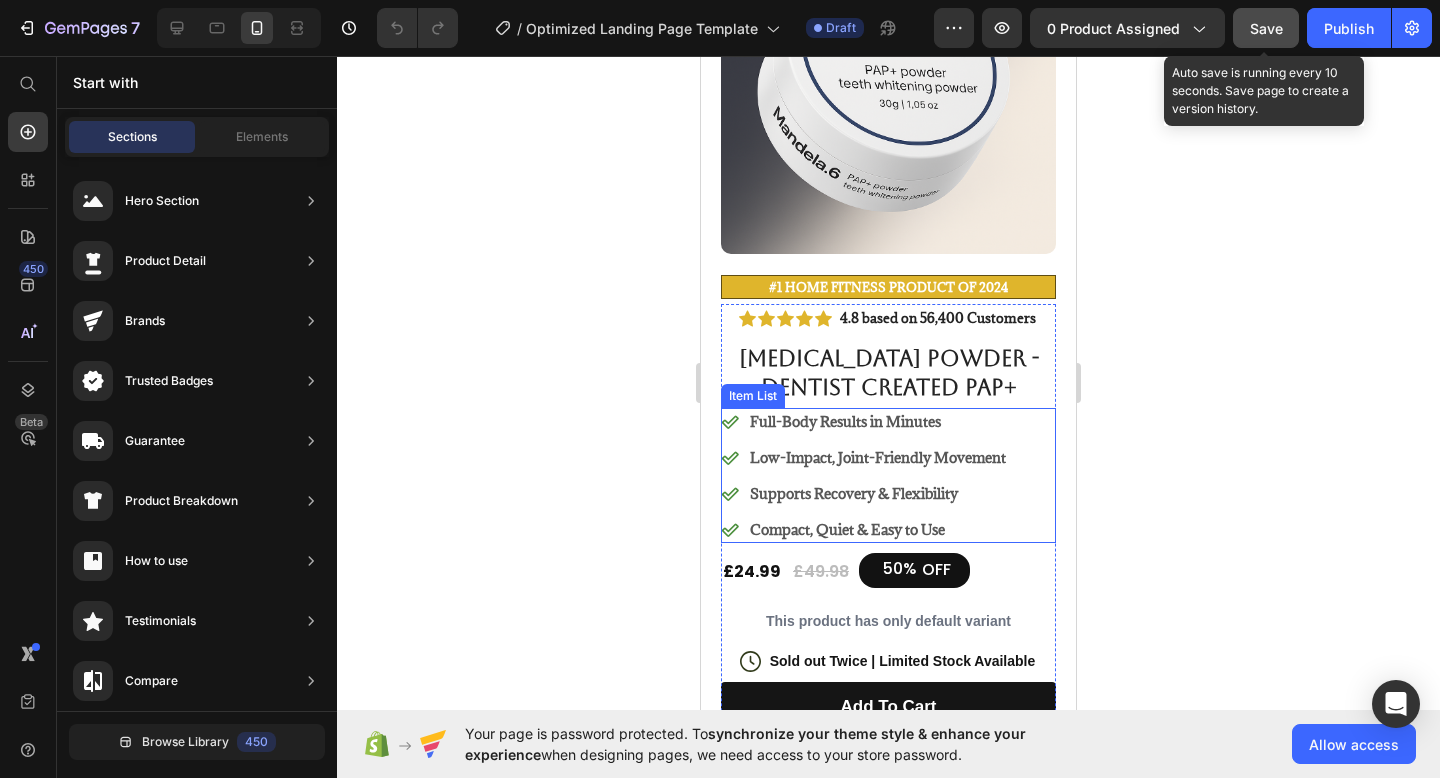 scroll, scrollTop: 0, scrollLeft: 0, axis: both 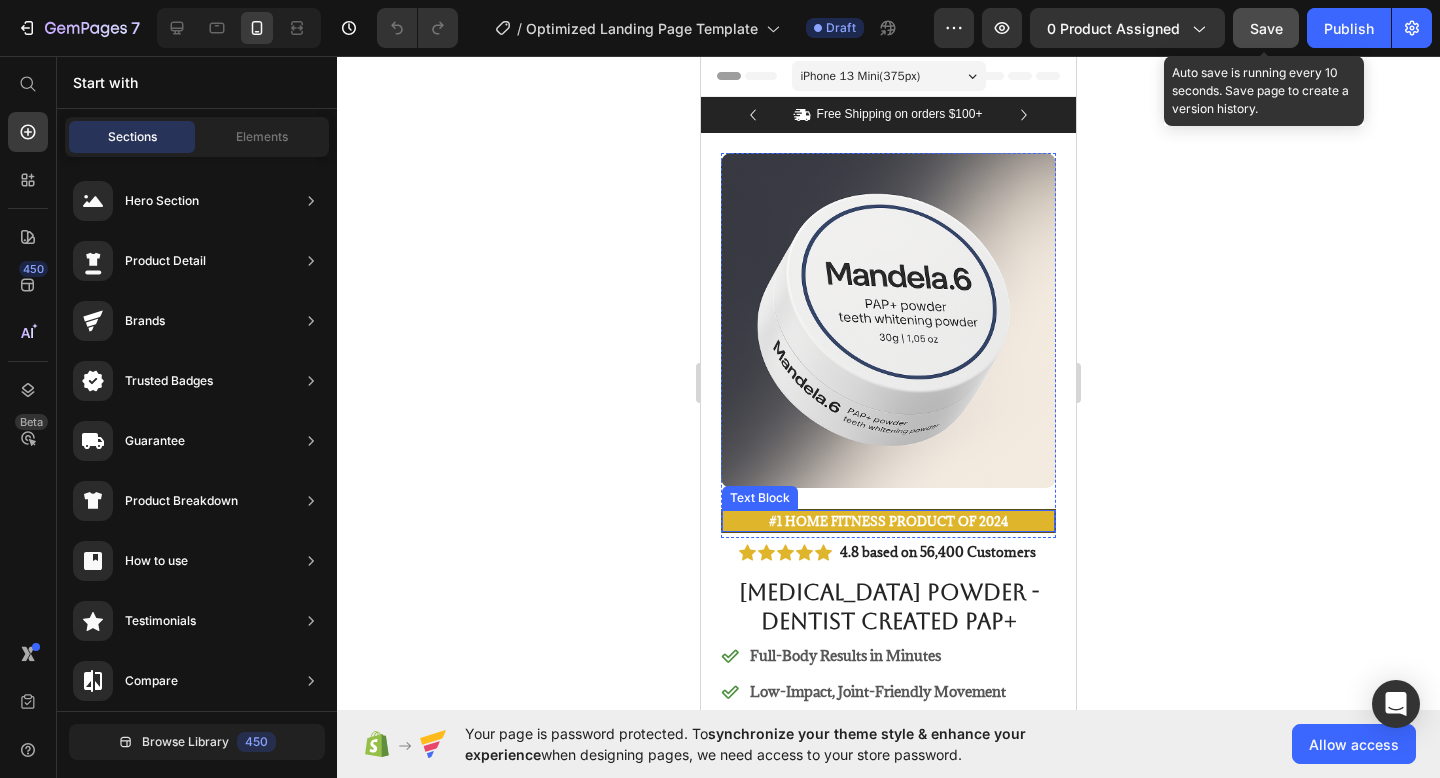 click on "#1 Home fitness Product of 2024" at bounding box center (888, 521) 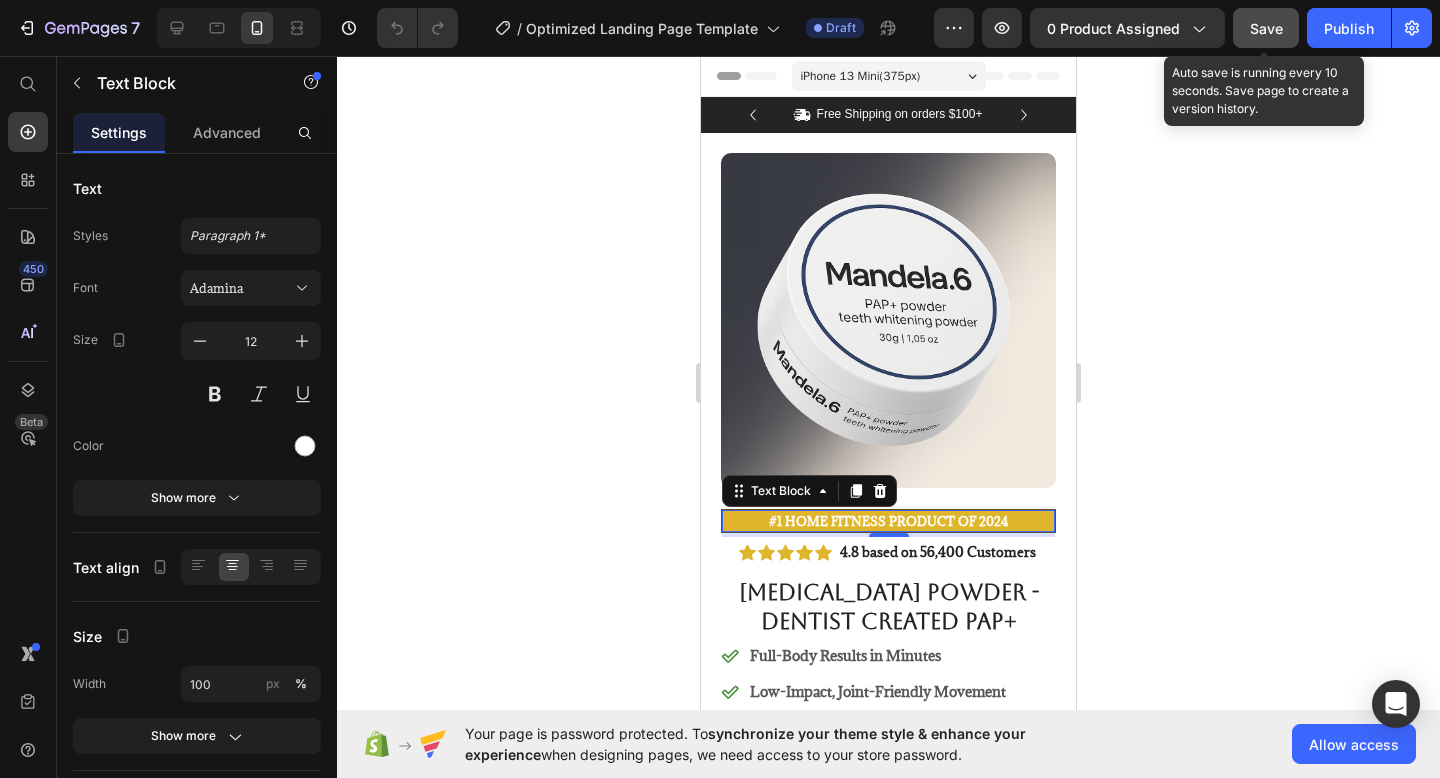 click 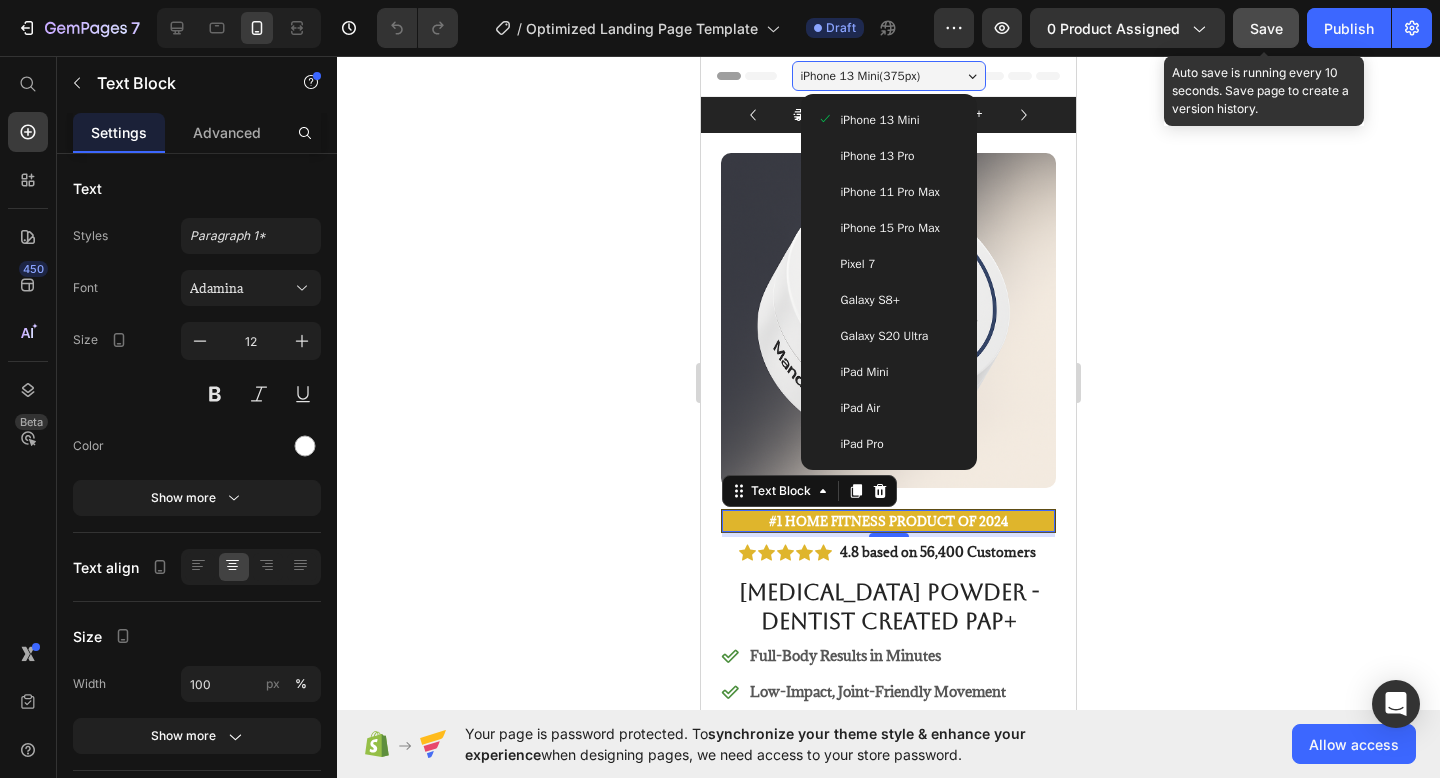 click 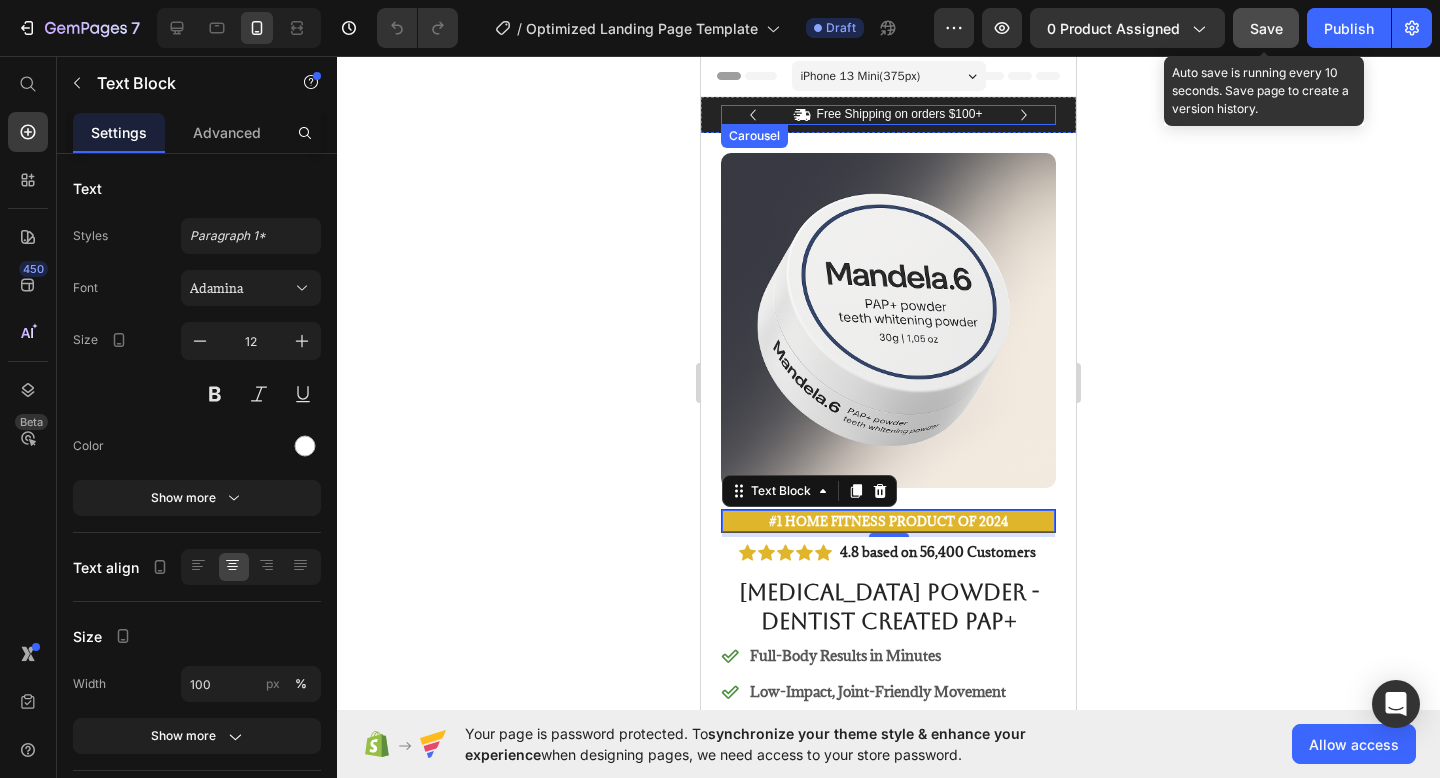 click 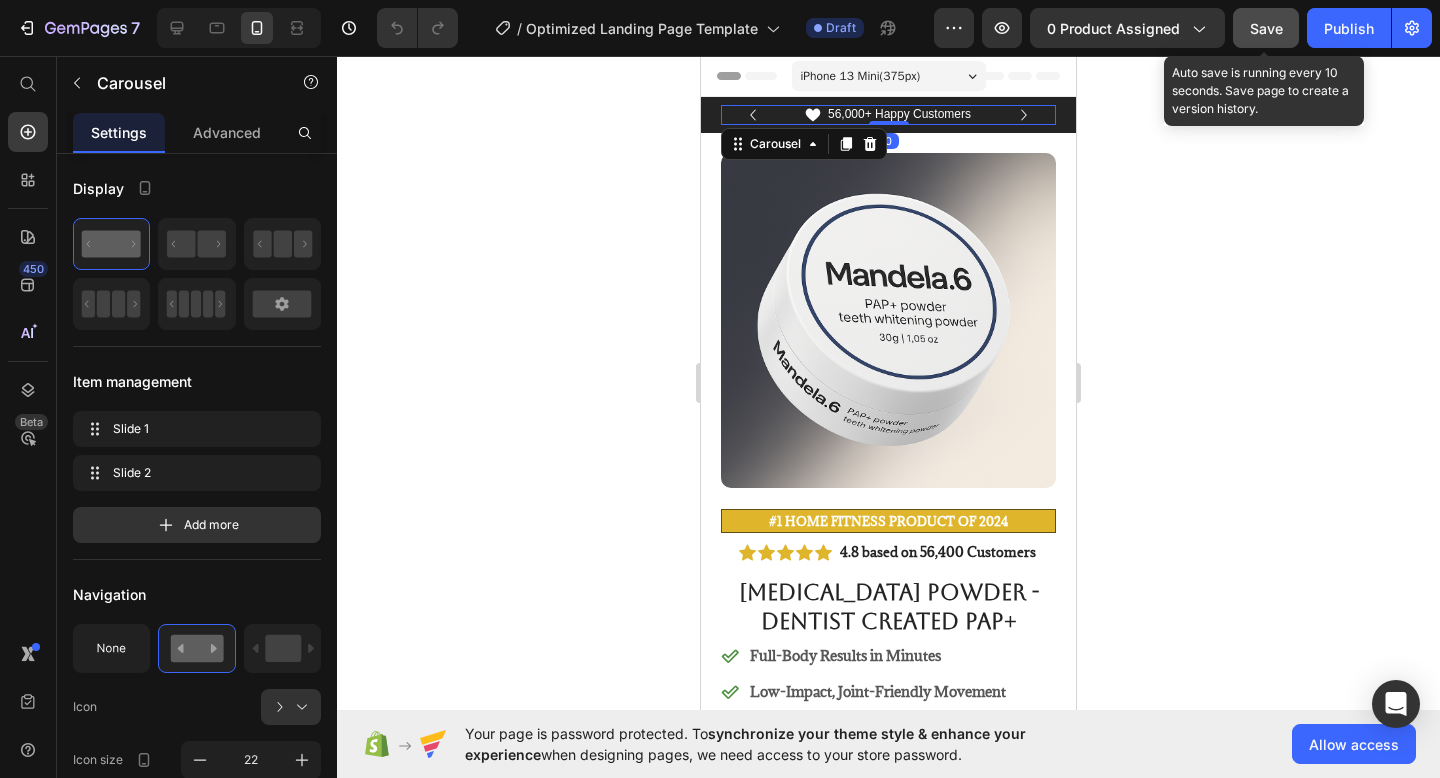 click 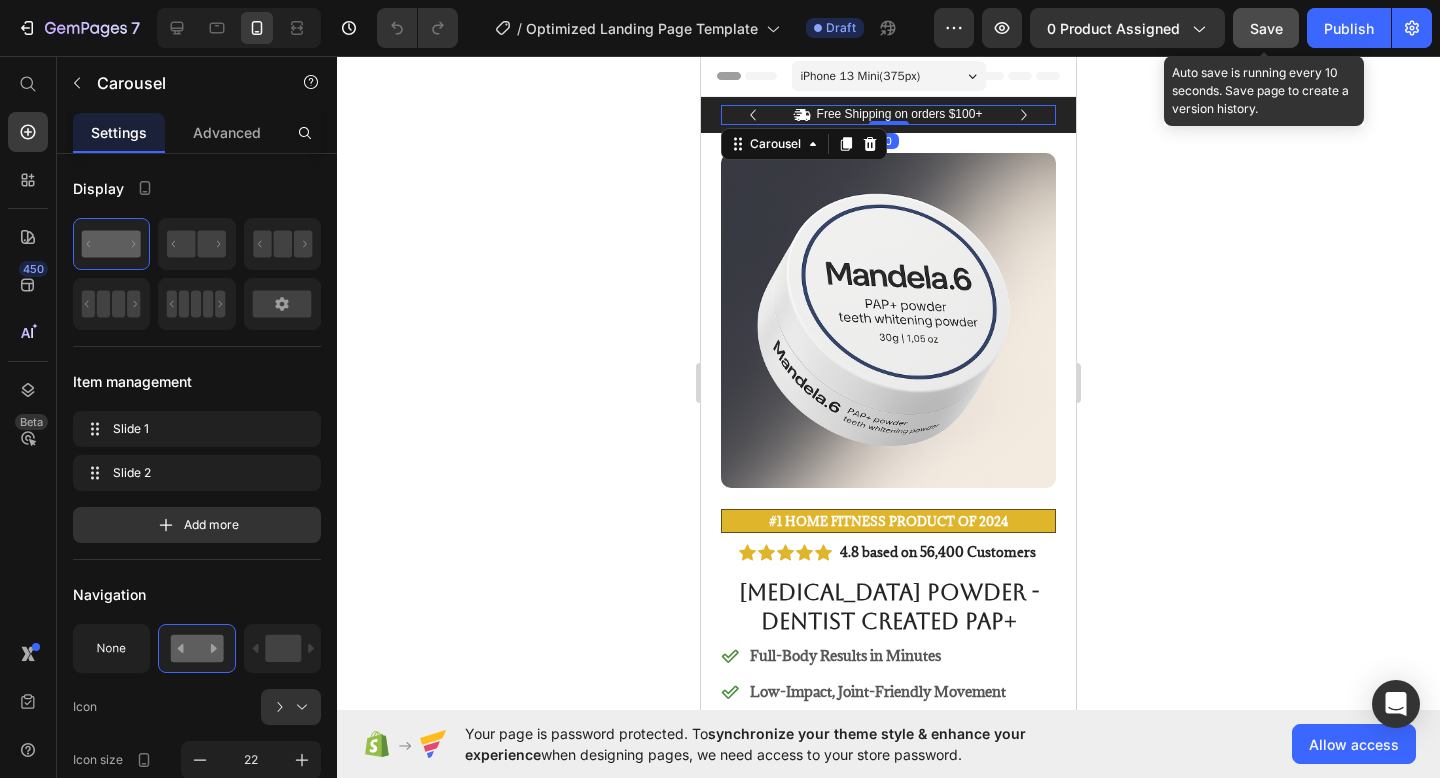 click 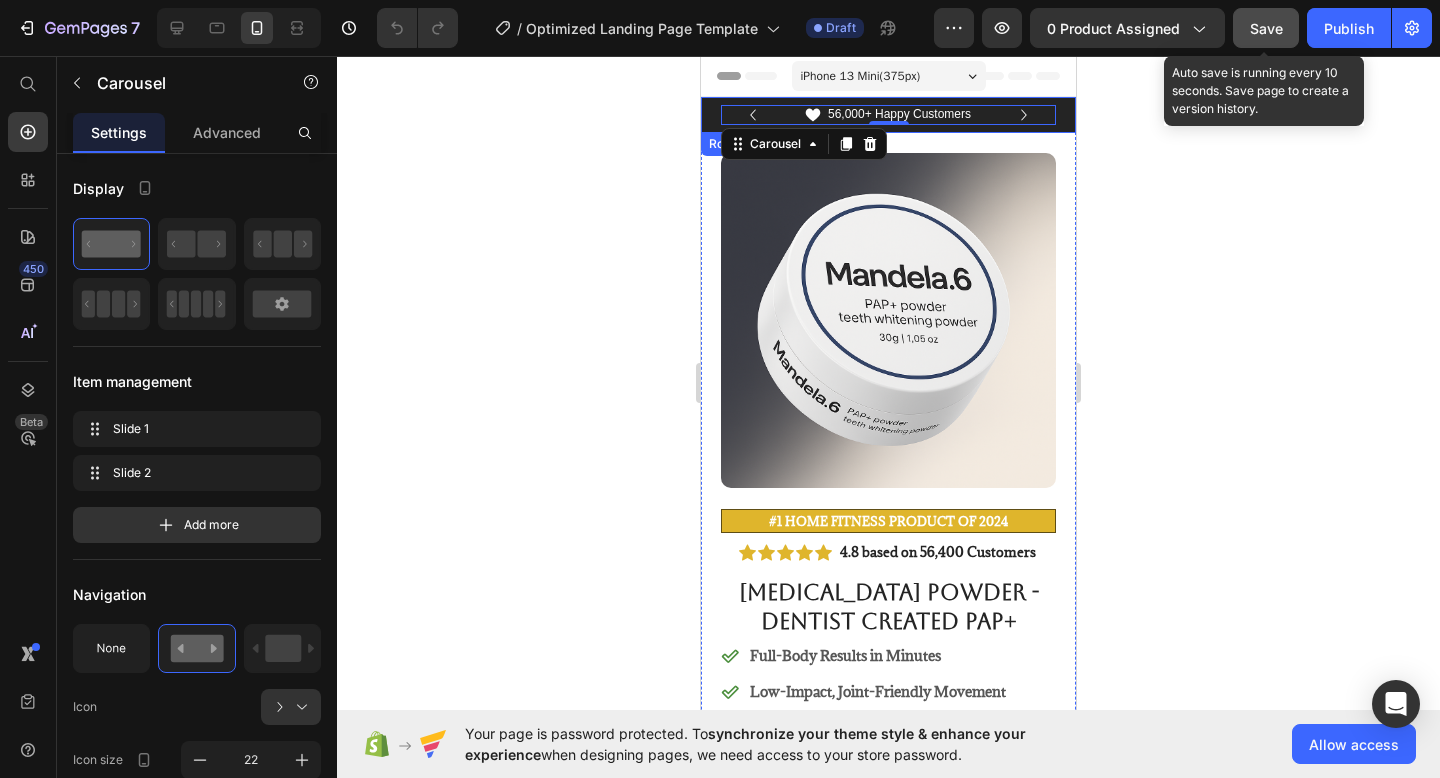 click on "Icon Free Shipping on orders $100+ Text Block Row
Icon 56,000+ Happy Customers Text Block Row
Carousel   0 Row" at bounding box center [888, 115] 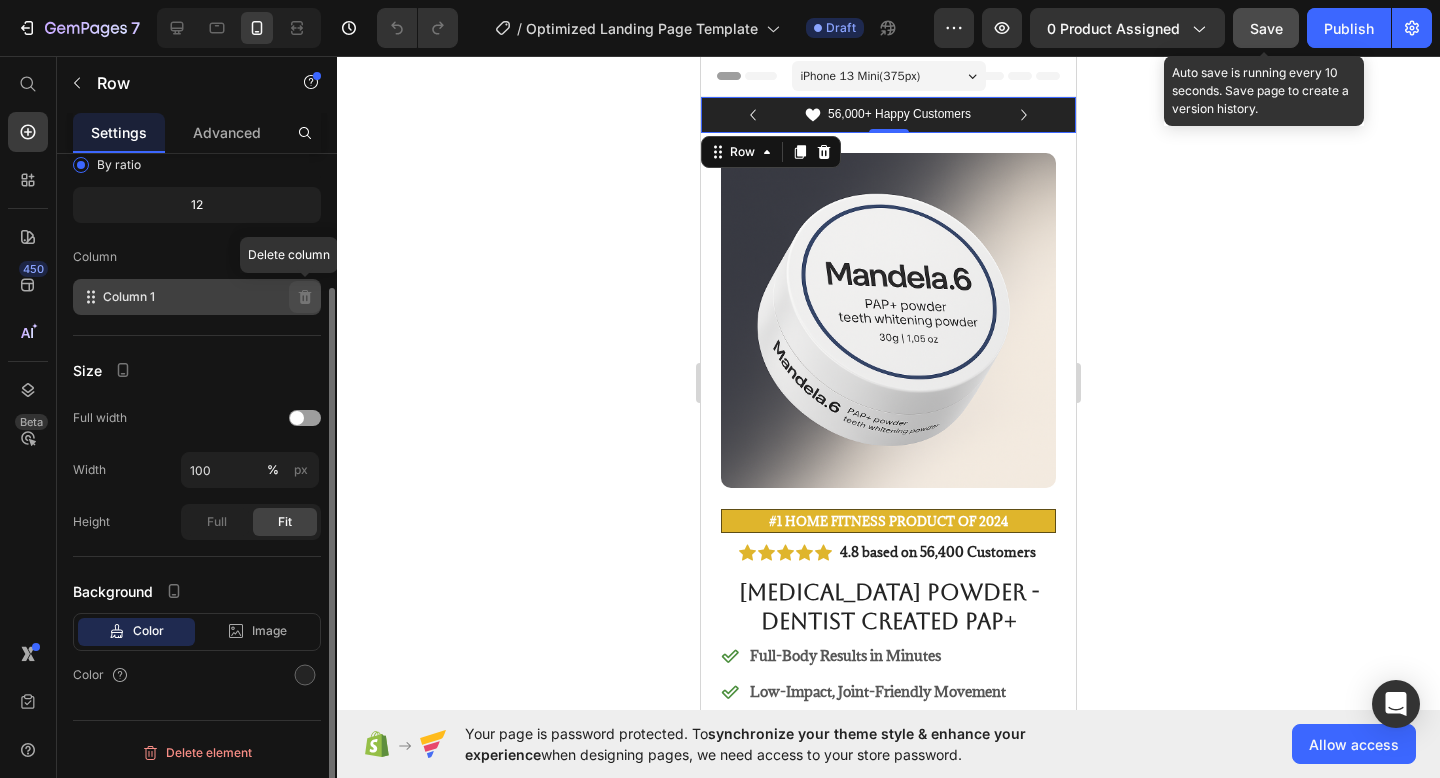 scroll, scrollTop: 0, scrollLeft: 0, axis: both 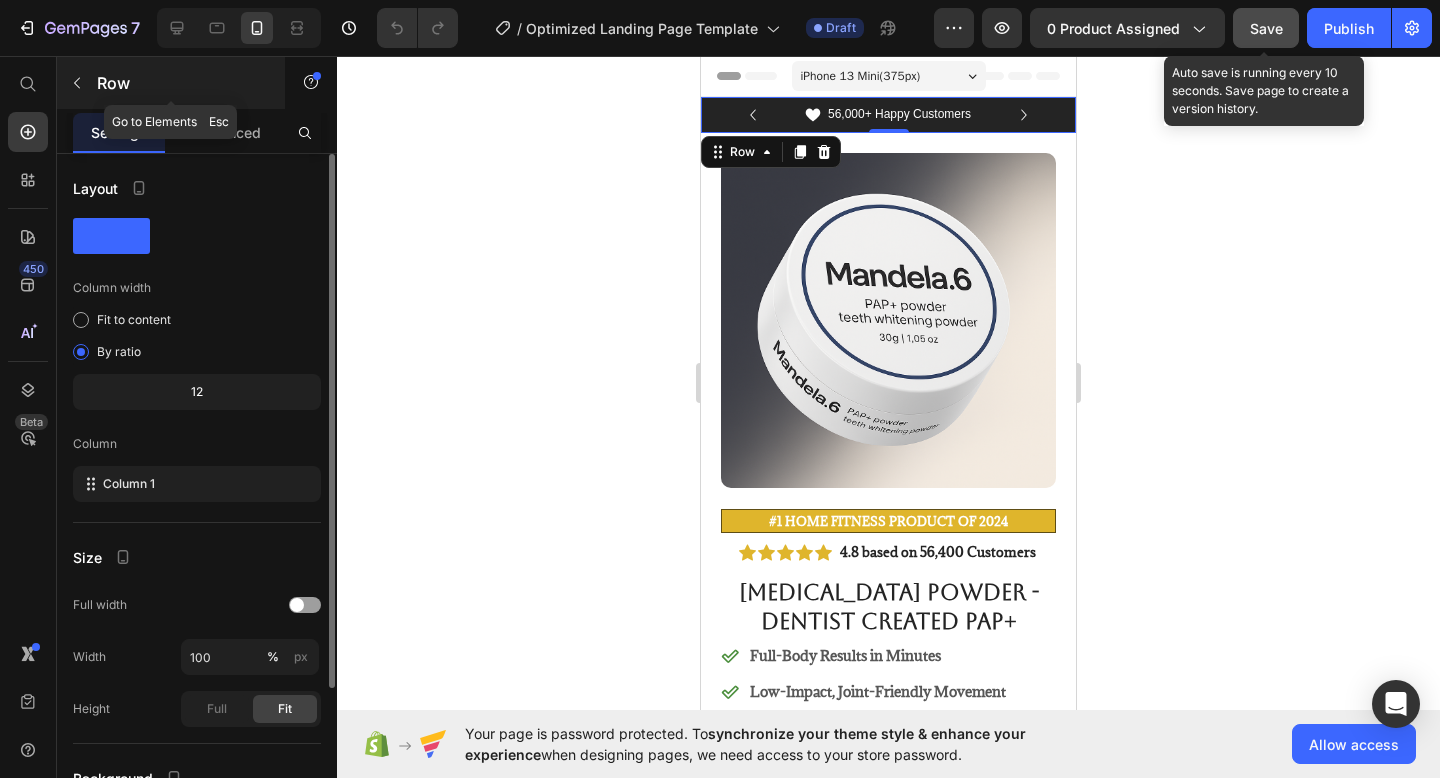 click on "Row" at bounding box center (171, 83) 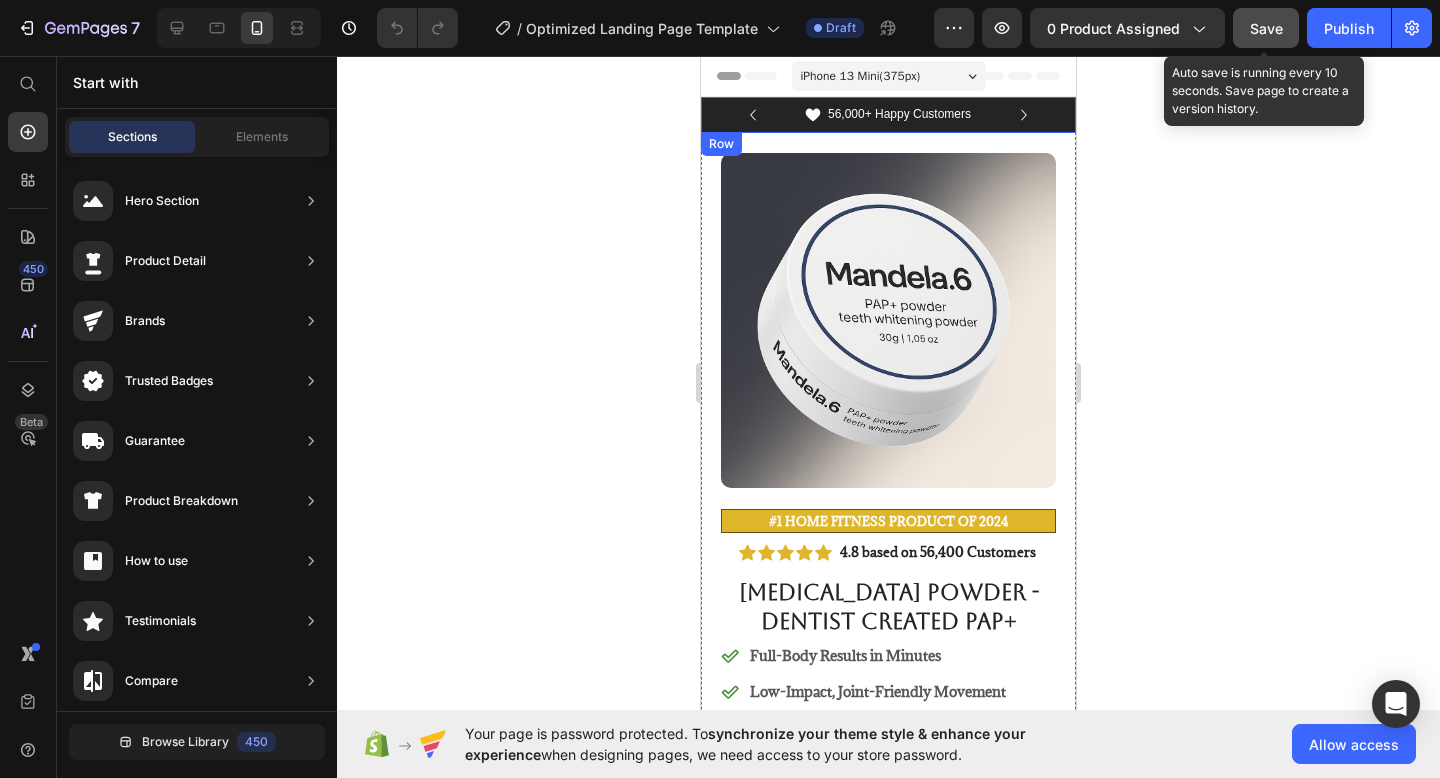 click on "Icon 56,000+ Happy Customers Text Block Row" at bounding box center (888, 115) 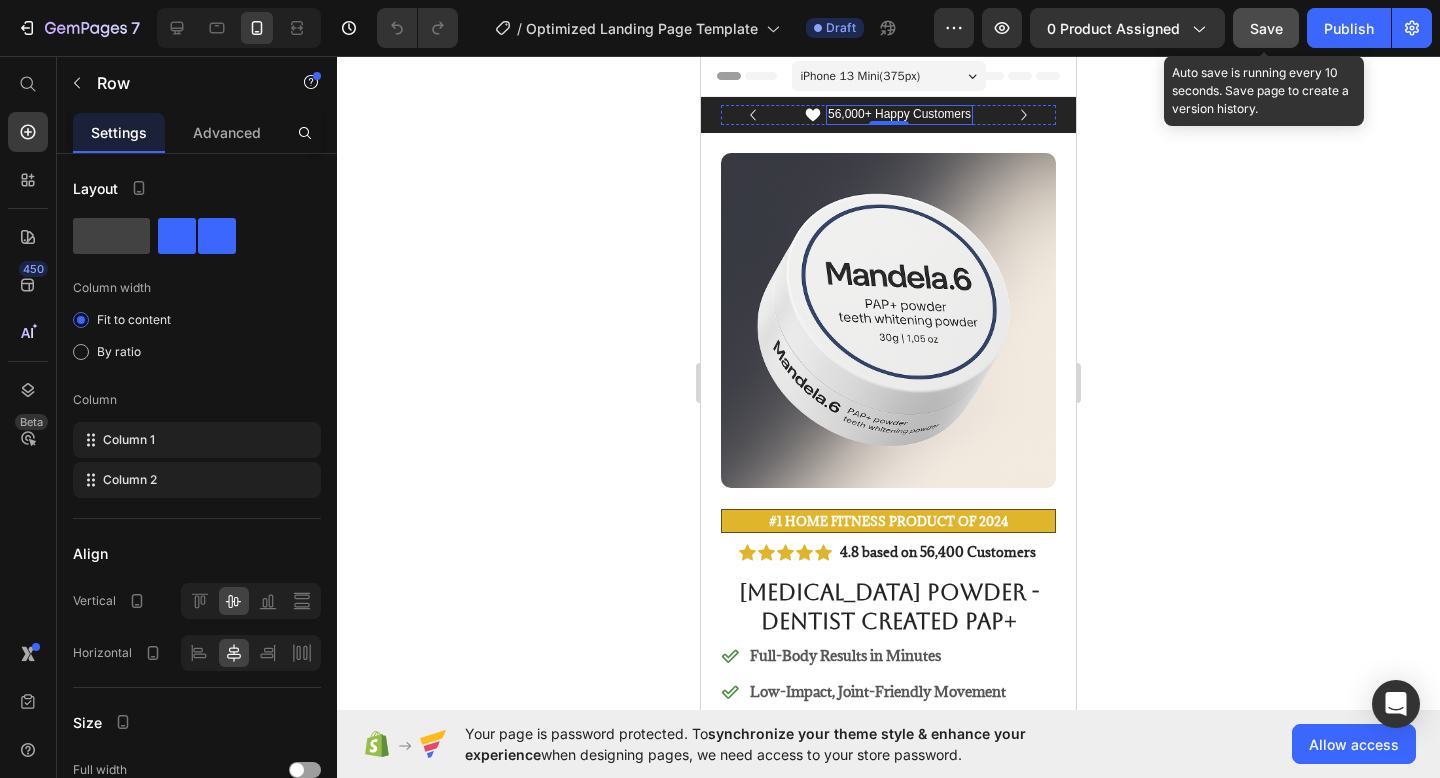 click on "56,000+ Happy Customers" at bounding box center (899, 115) 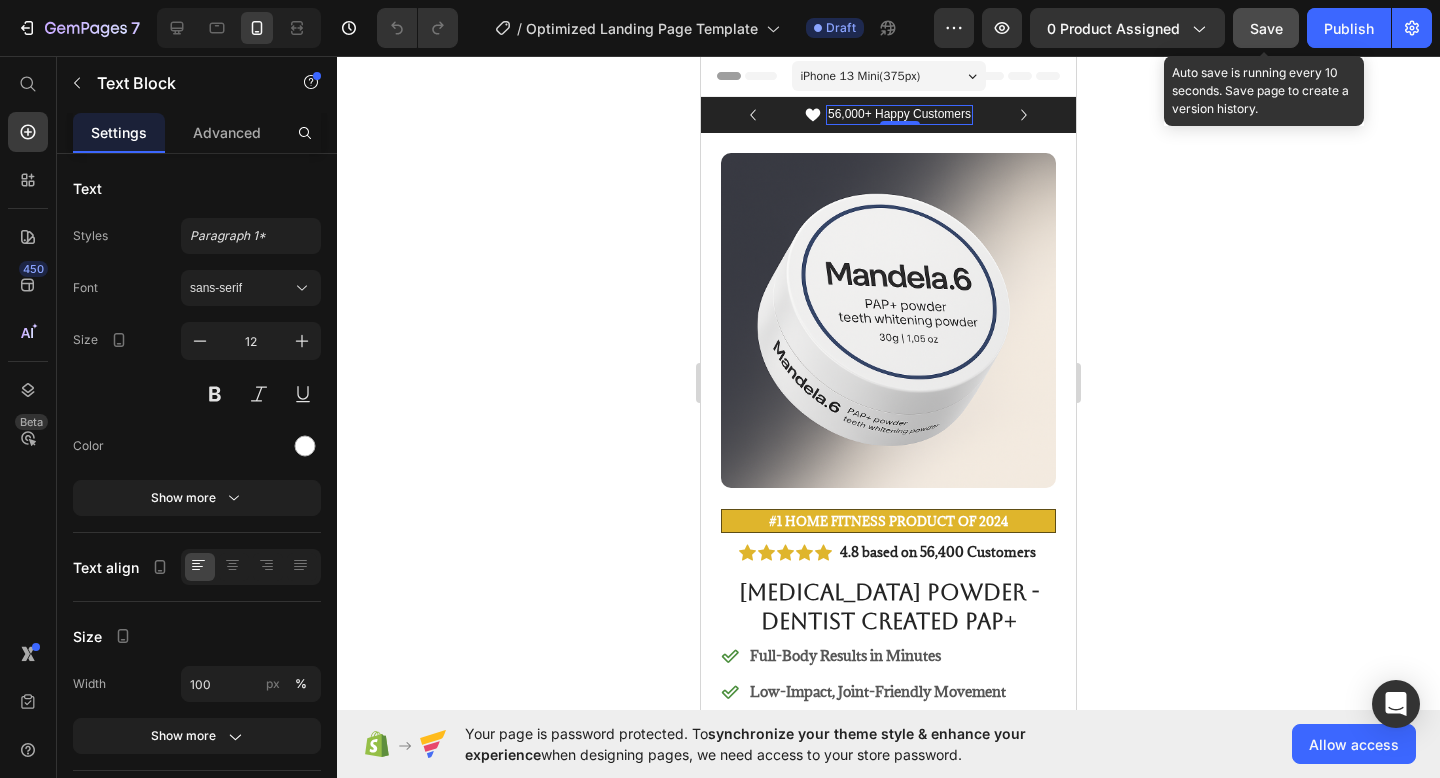 click on "56,000+ Happy Customers" at bounding box center [899, 115] 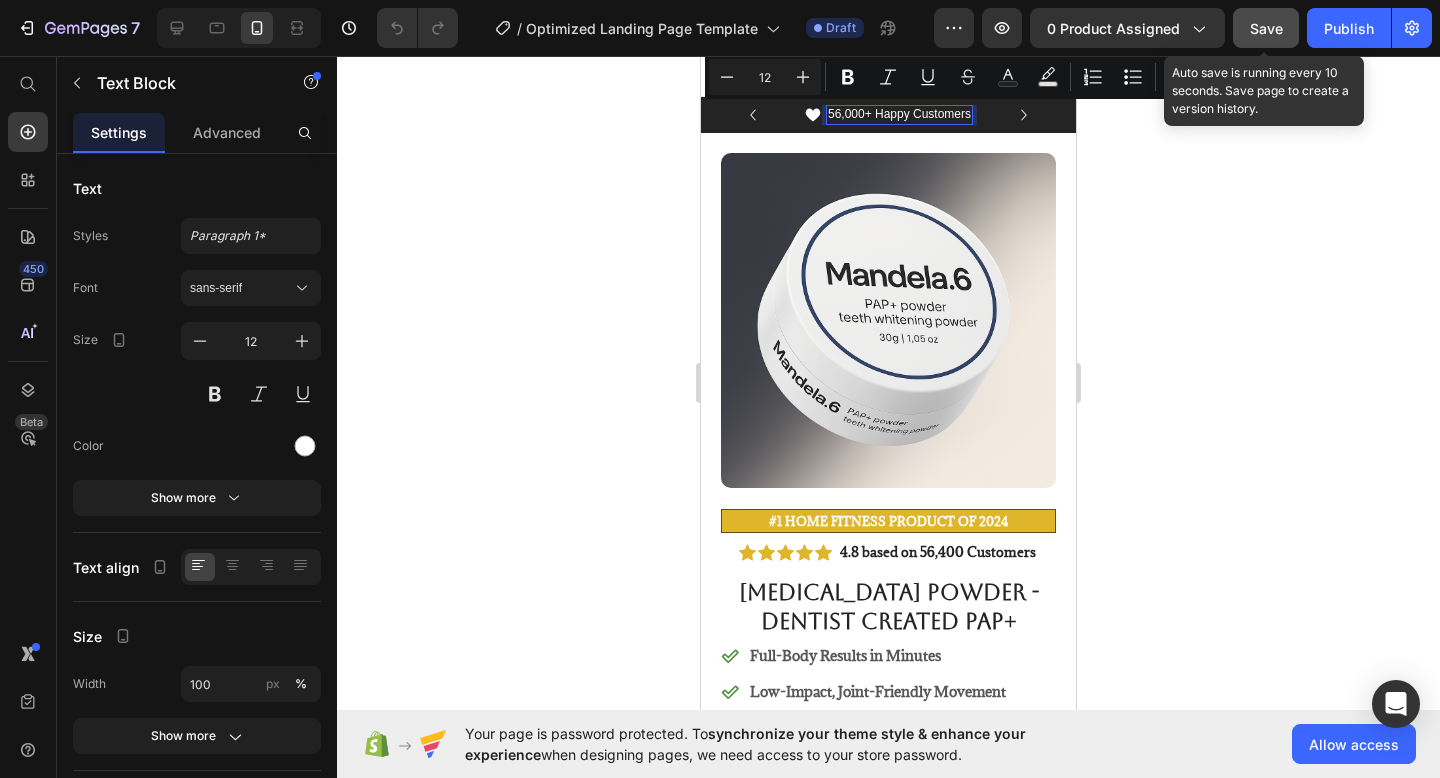 click on "56,000+ Happy Customers" at bounding box center (899, 115) 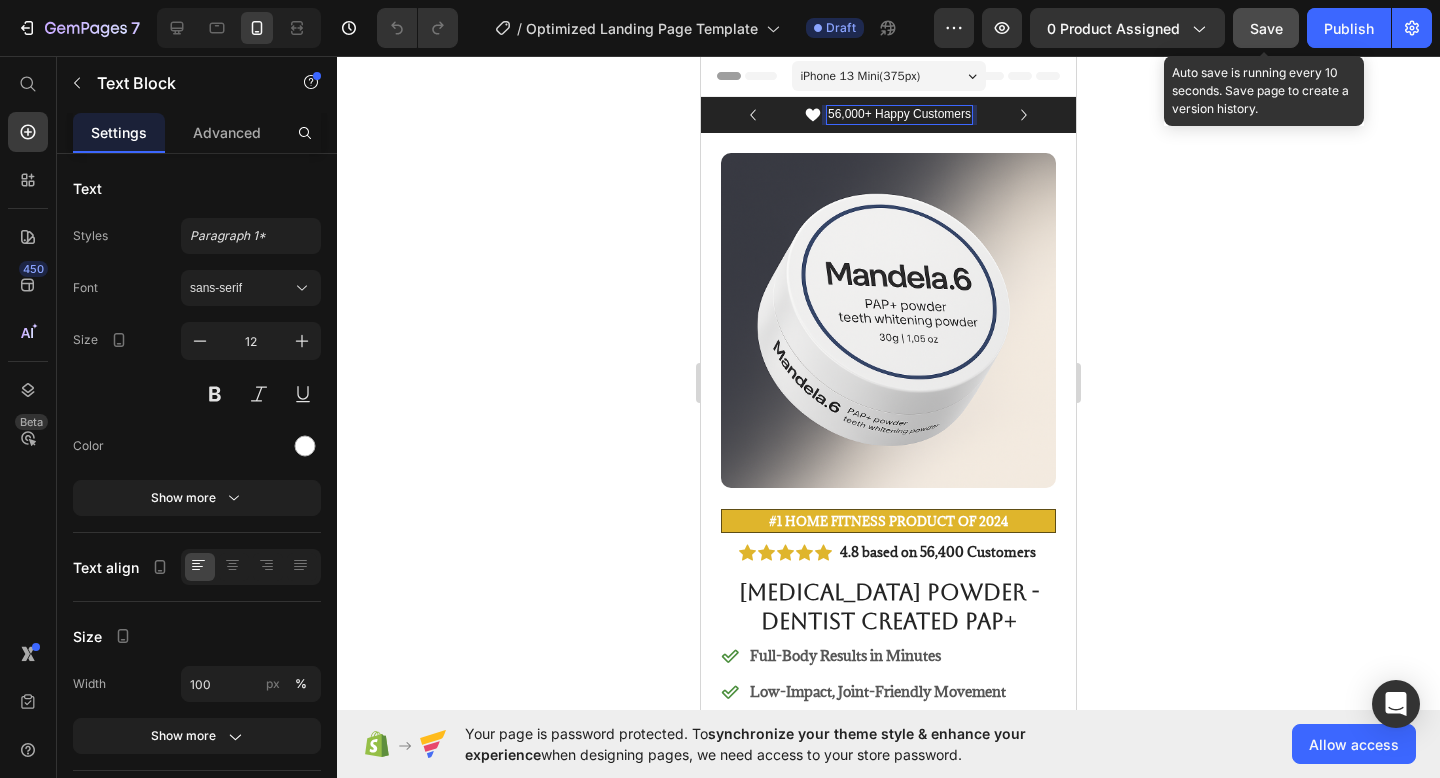 click on "56,000+ Happy Customers" at bounding box center (899, 115) 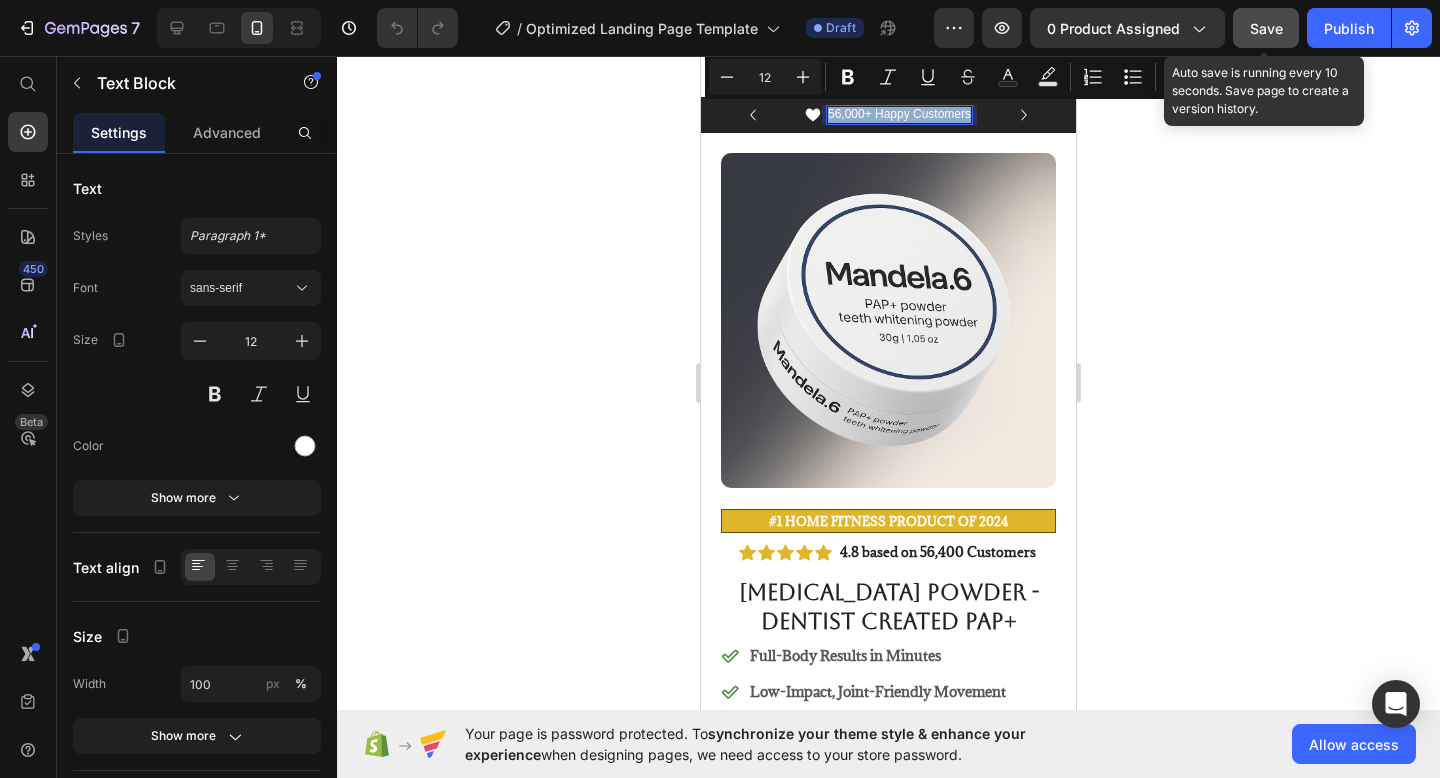 drag, startPoint x: 826, startPoint y: 113, endPoint x: 969, endPoint y: 115, distance: 143.01399 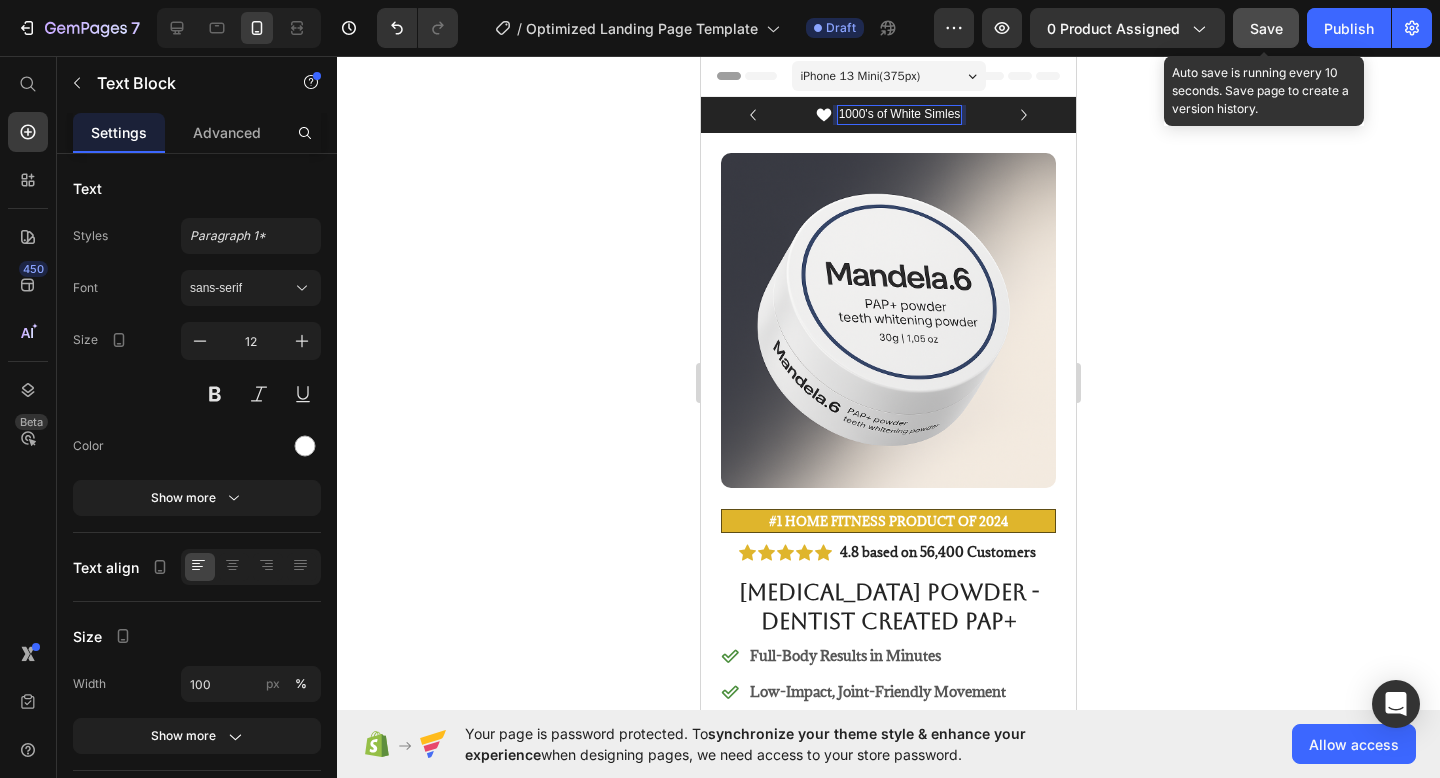 click on "1000's of White Simles" at bounding box center [900, 115] 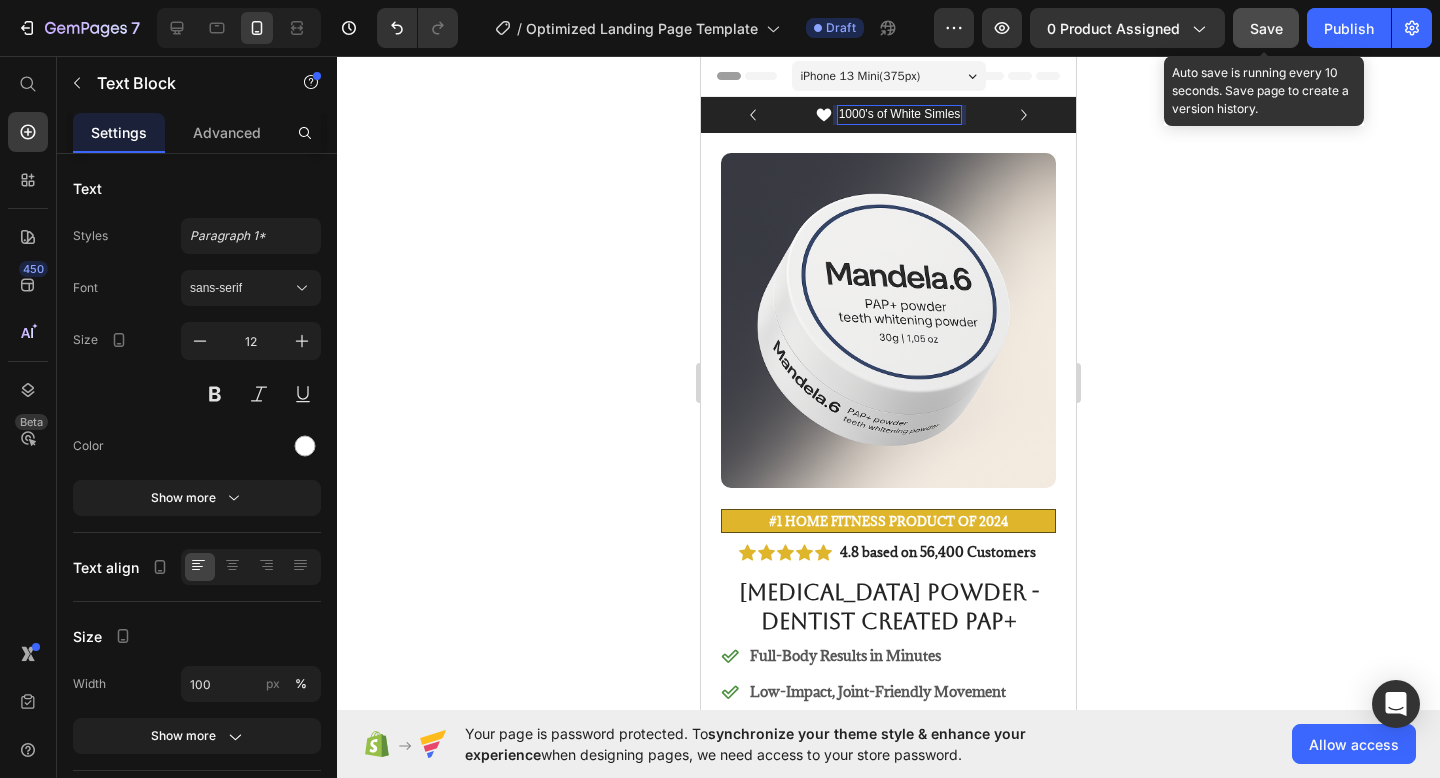 click on "1000's of White Simles" at bounding box center [900, 115] 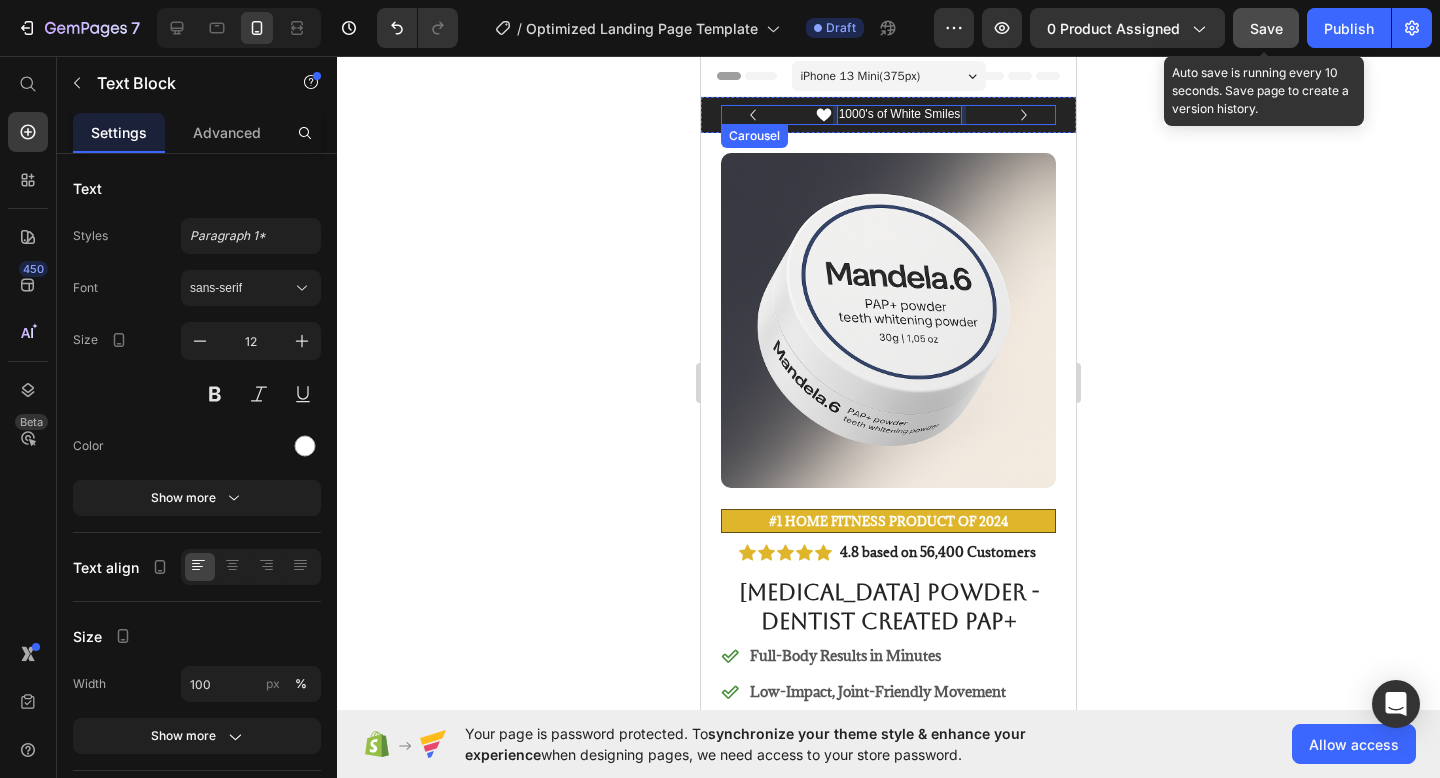 click 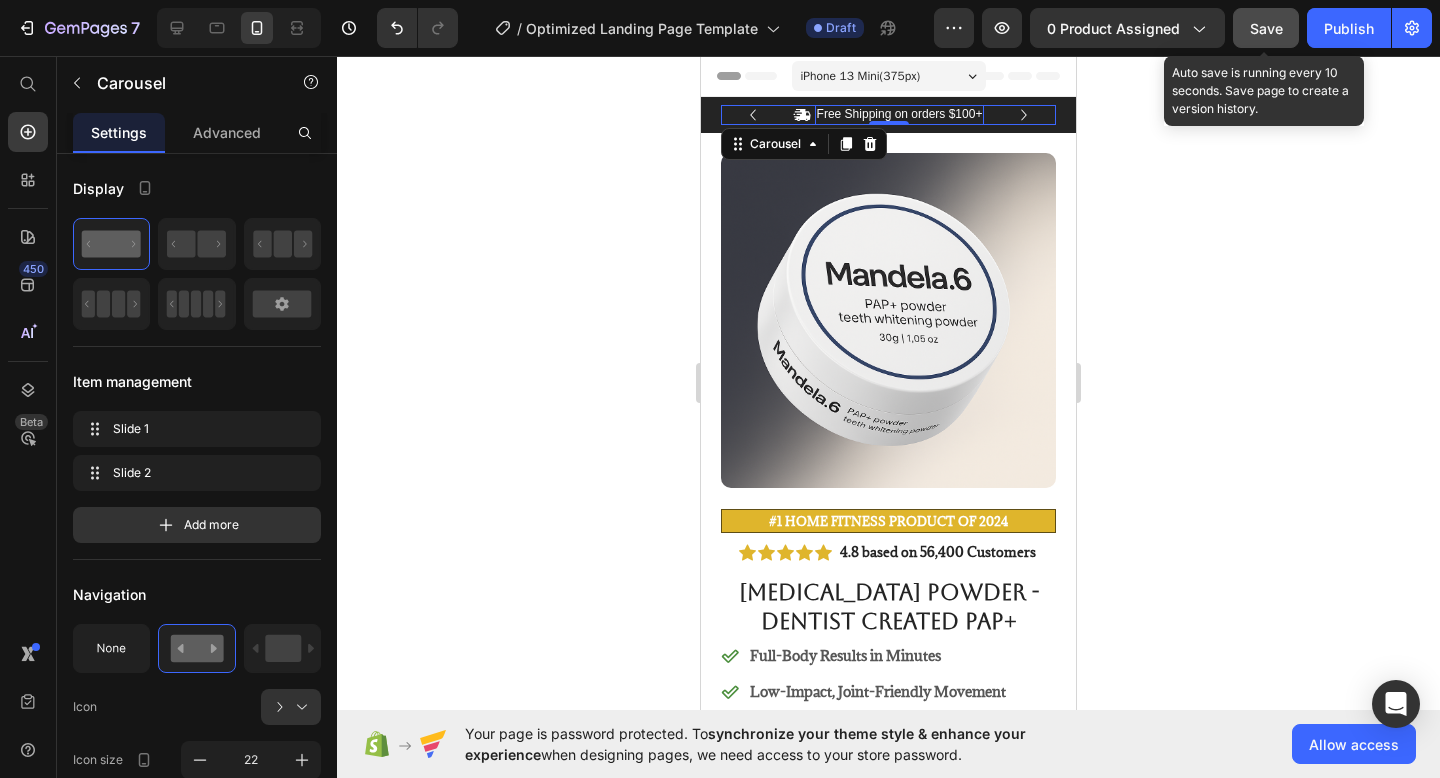 click on "Free Shipping on orders $100+" at bounding box center [900, 115] 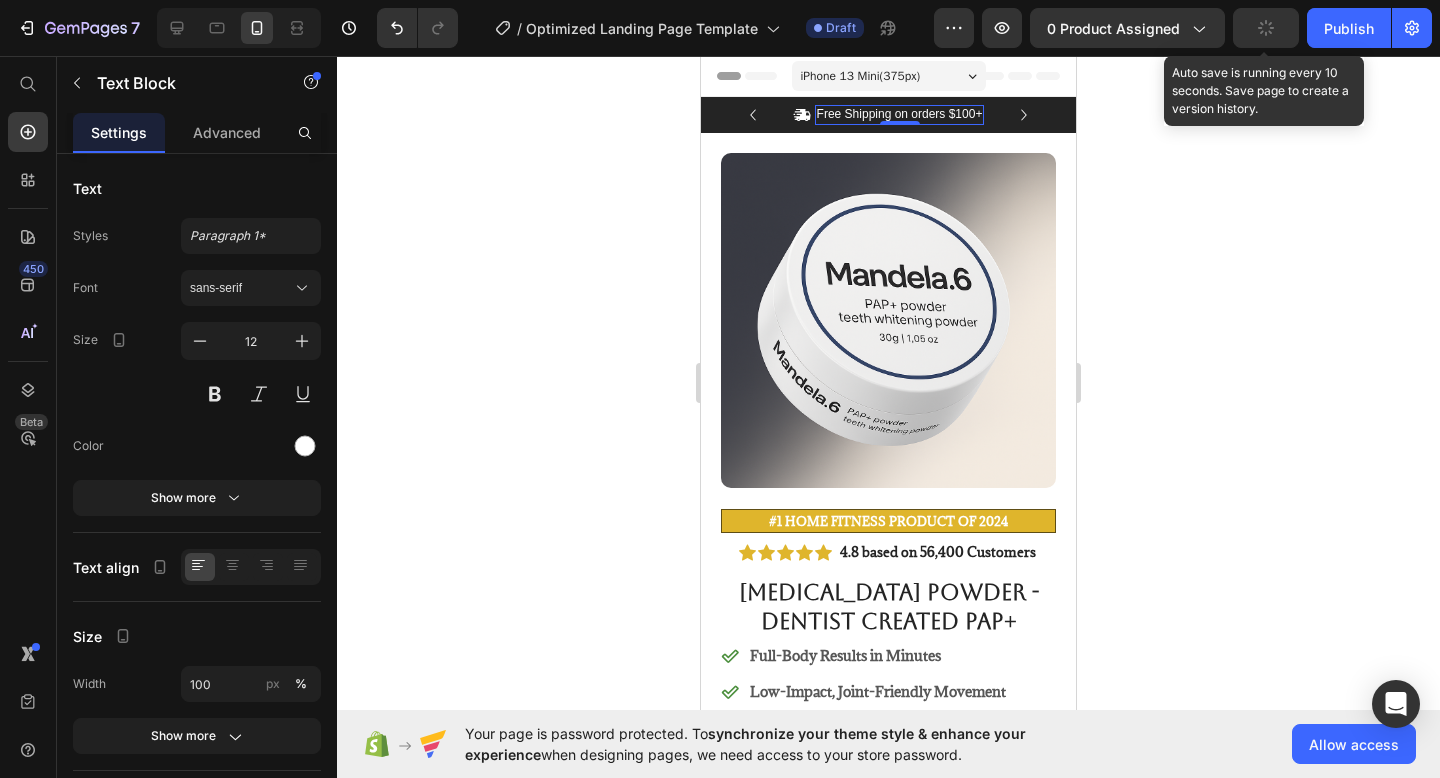 click on "Free Shipping on orders $100+" at bounding box center (900, 115) 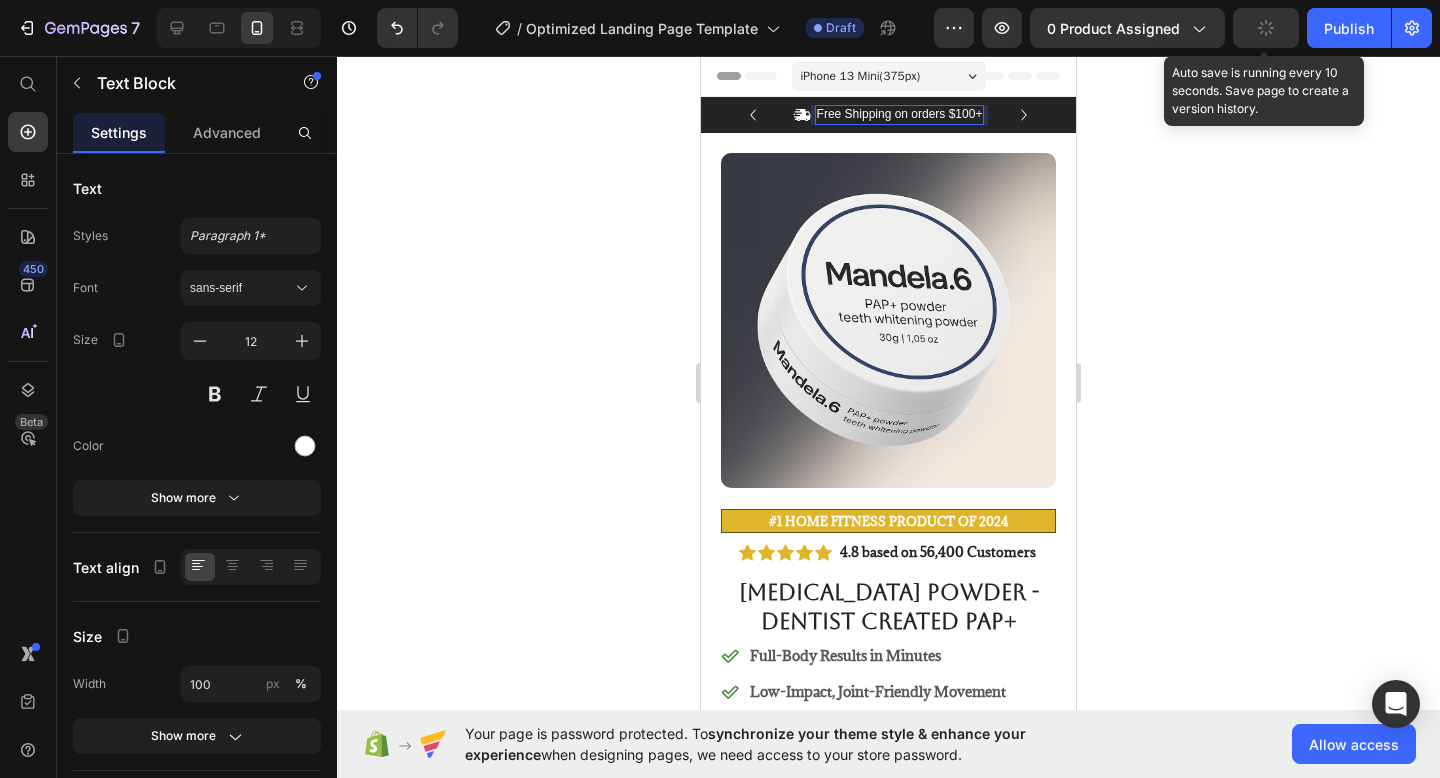 click on "Free Shipping on orders $100+" at bounding box center [900, 115] 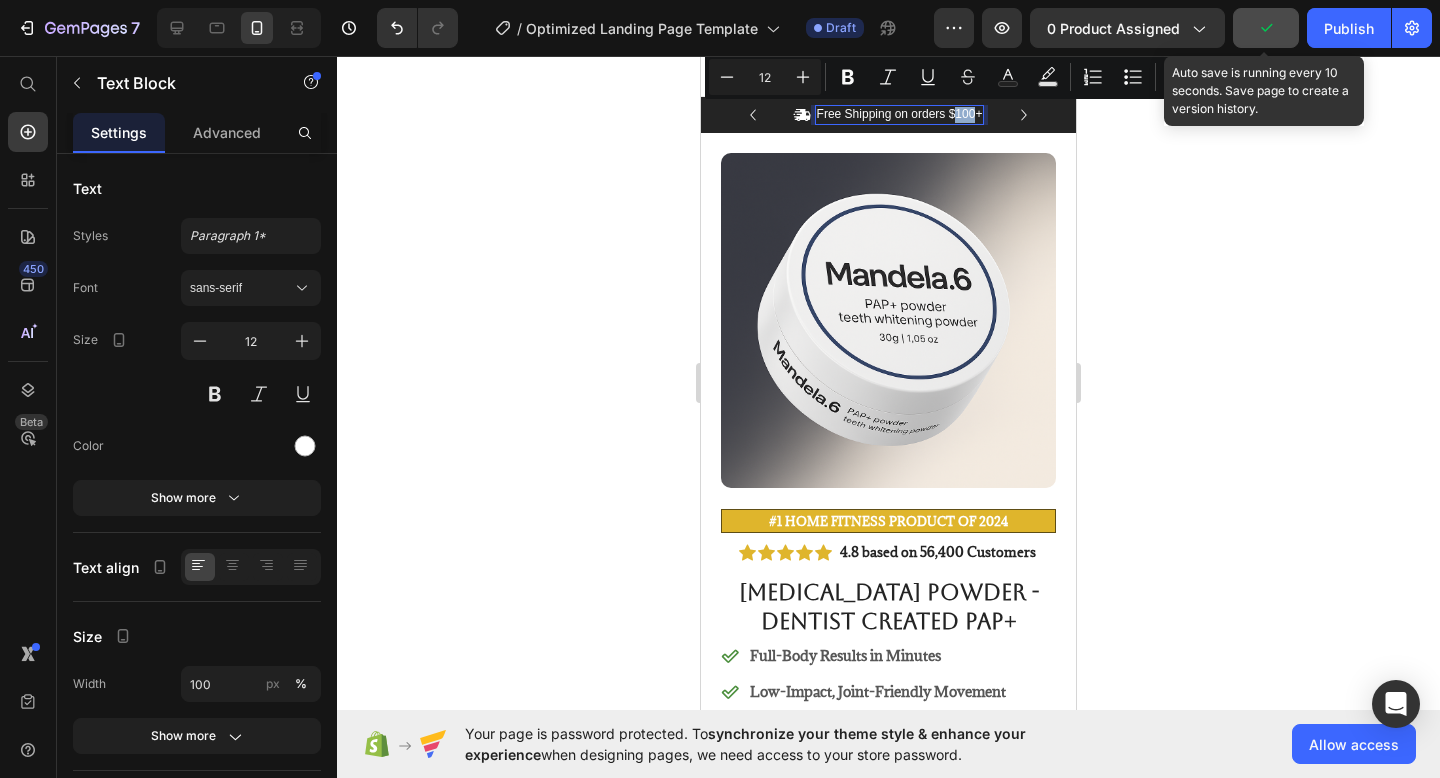 click on "Free Shipping on orders $100+" at bounding box center [900, 115] 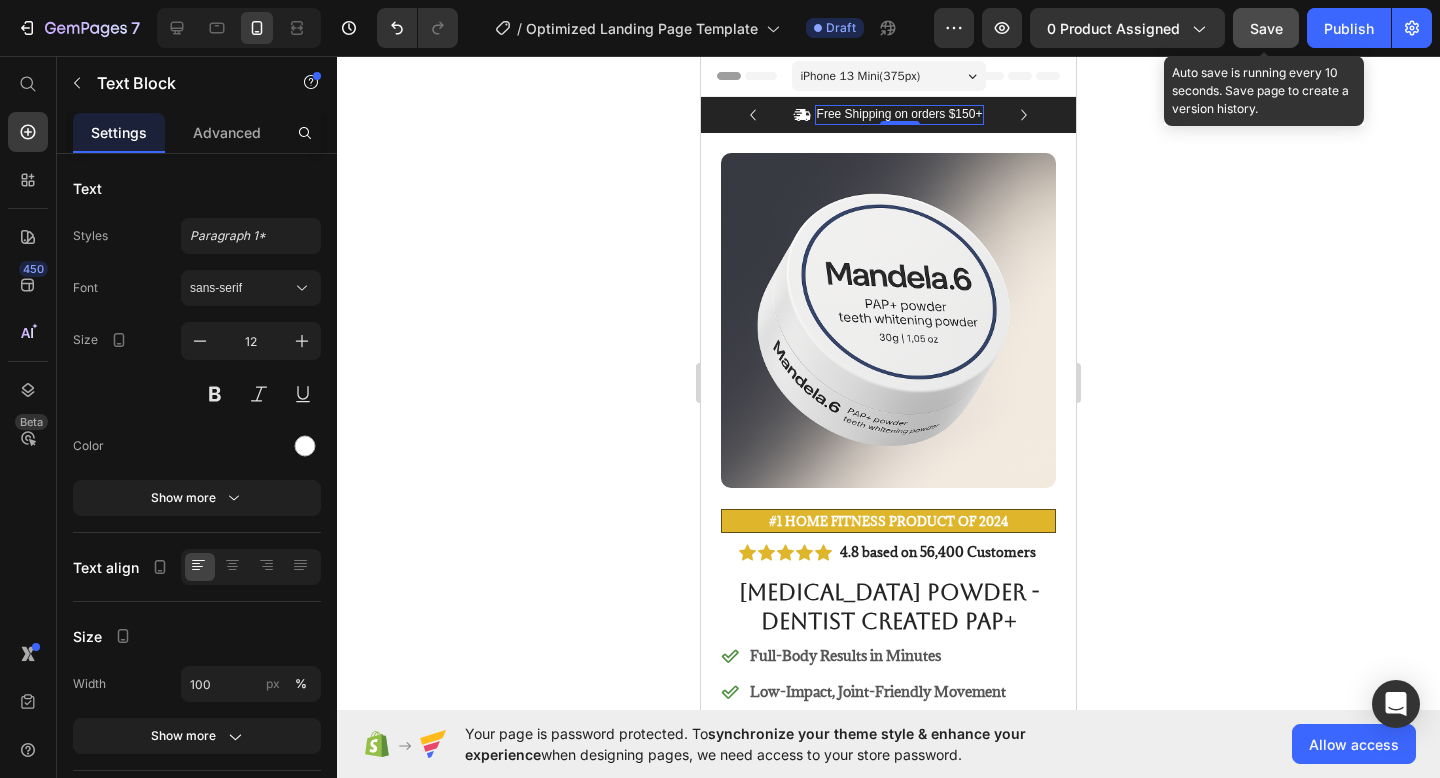 click 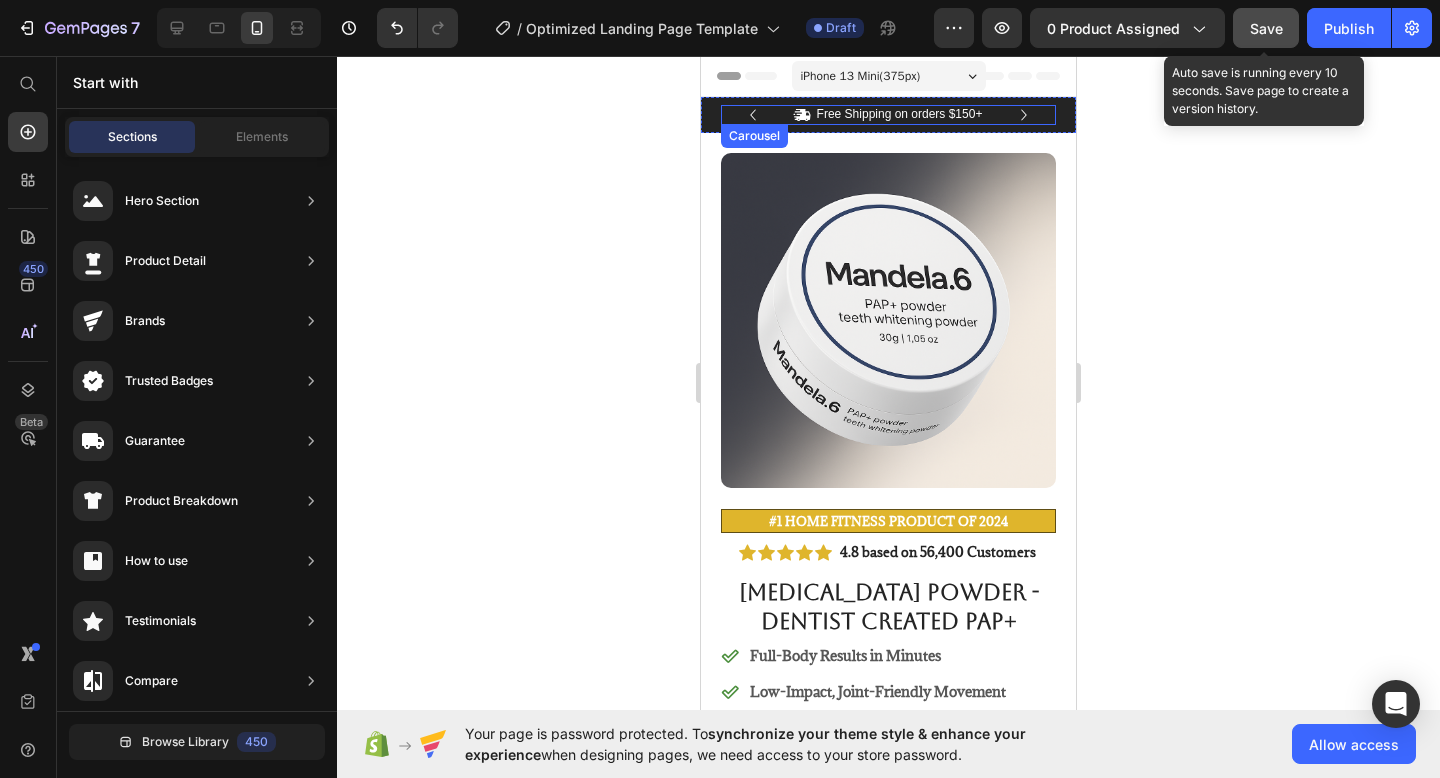 click 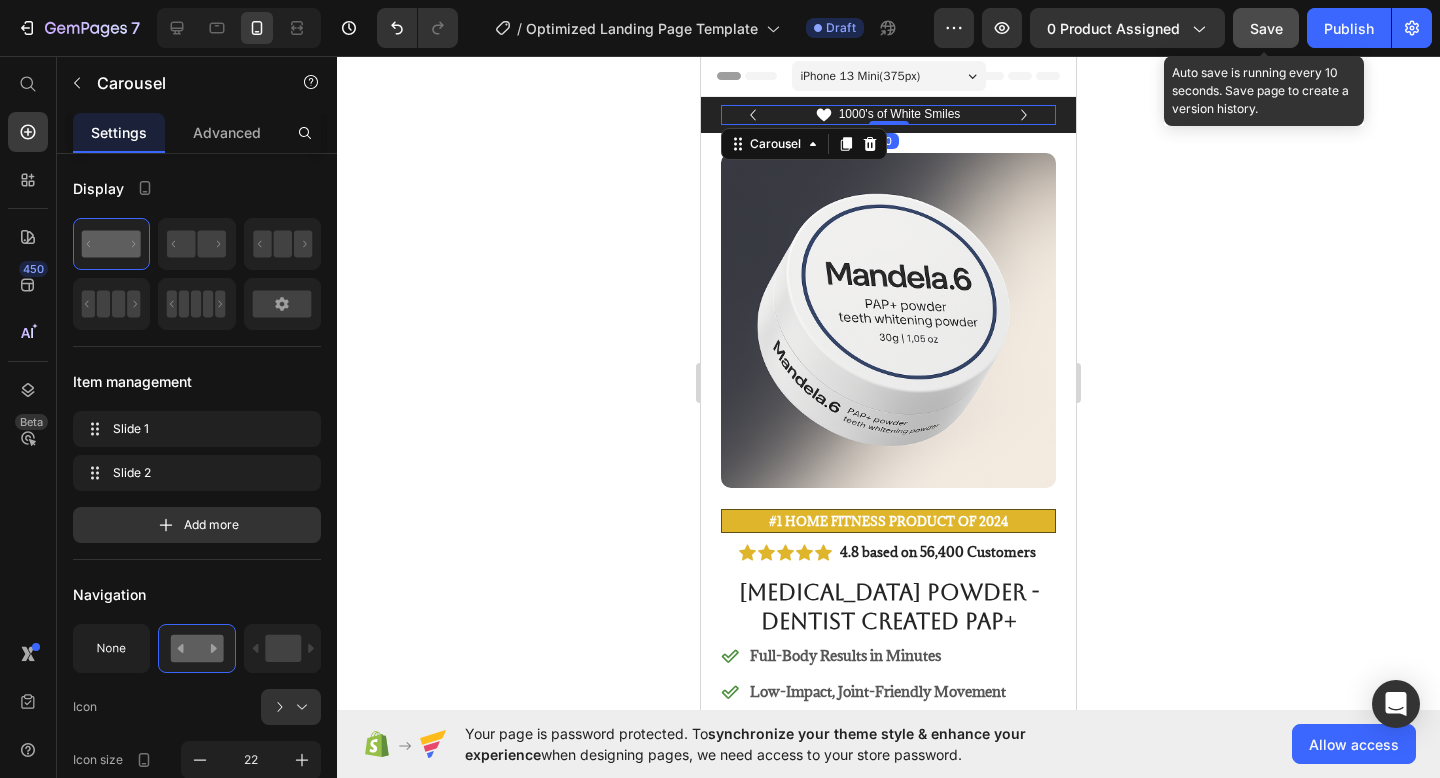 click 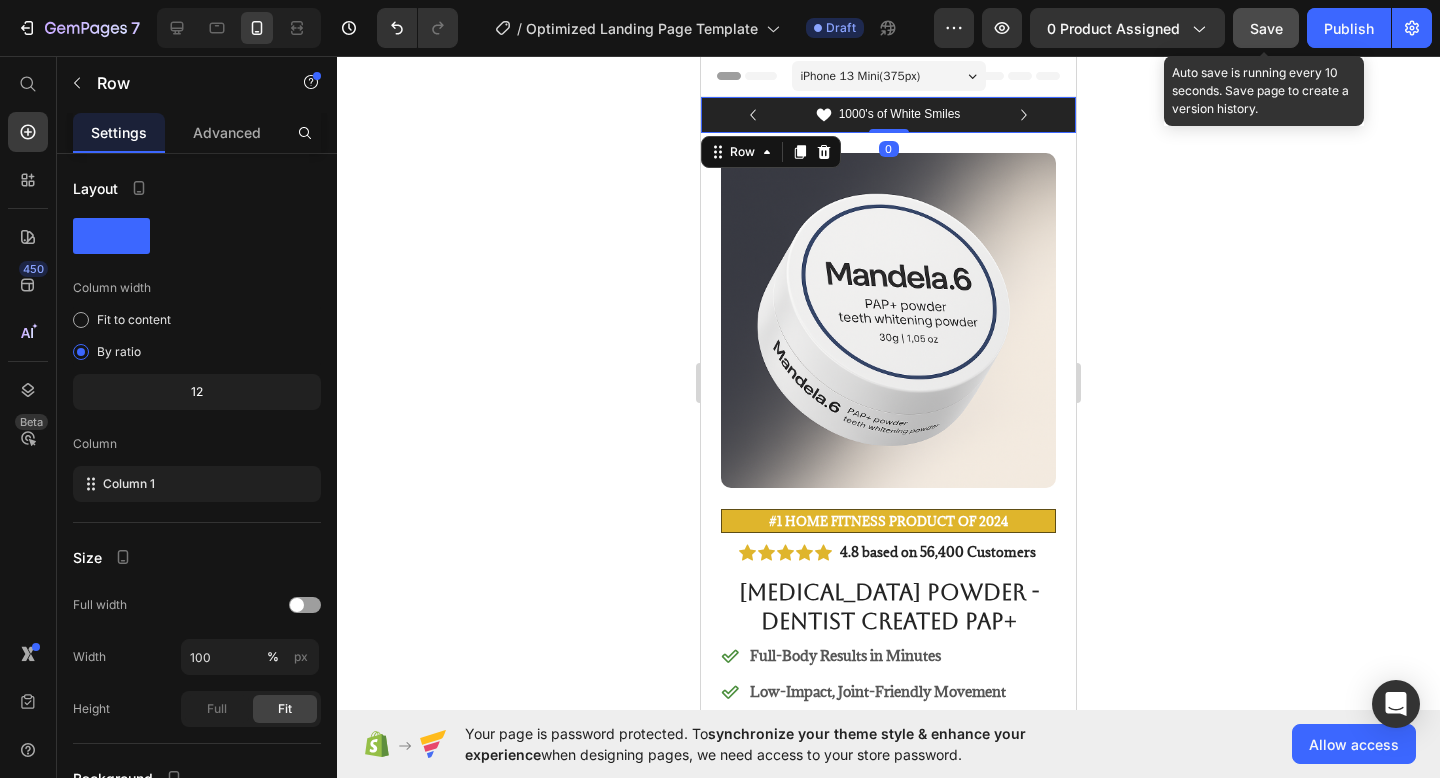 click on "Icon Free Shipping on orders $150+ Text Block Row
Icon 1000's of White Smiles Text Block Row
Carousel Row   0" at bounding box center [888, 115] 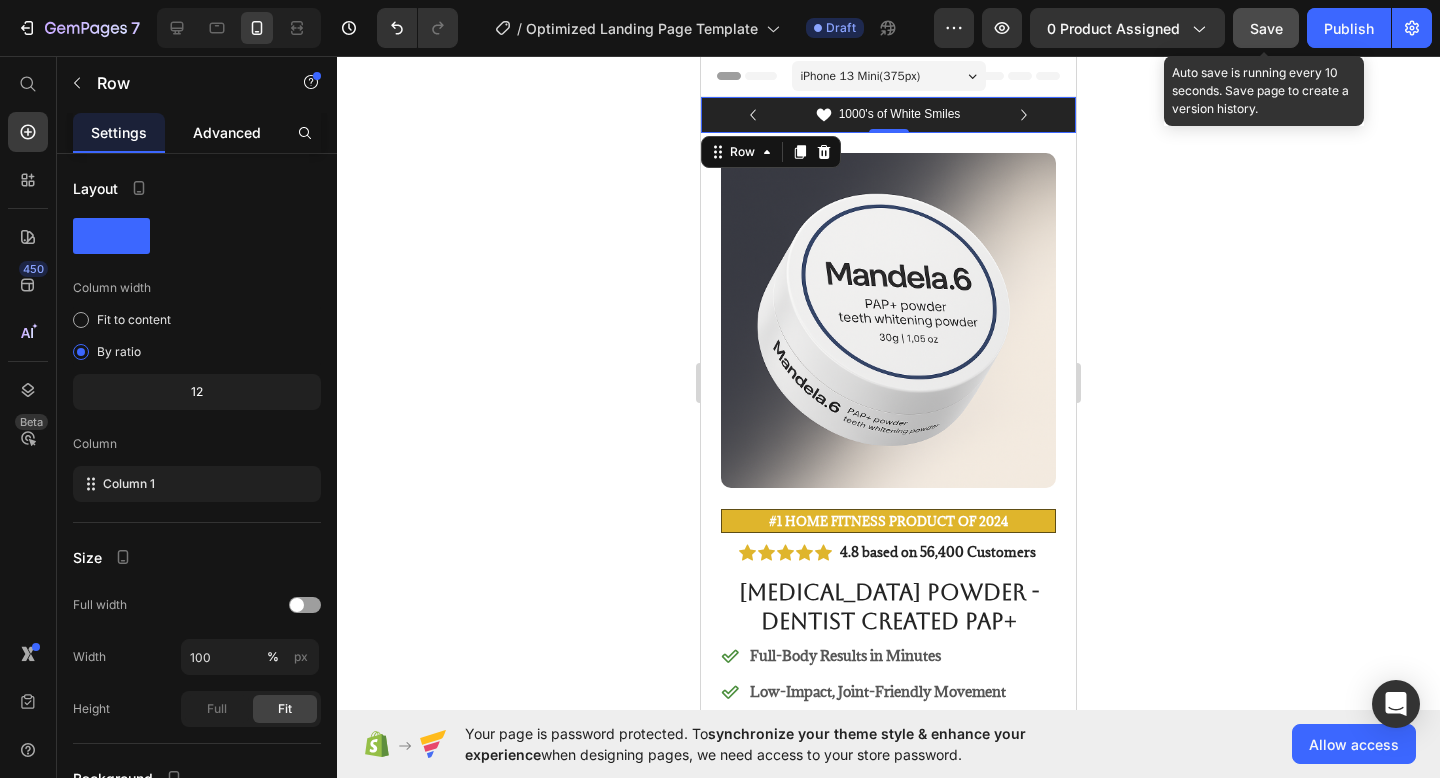 click on "Advanced" at bounding box center (227, 132) 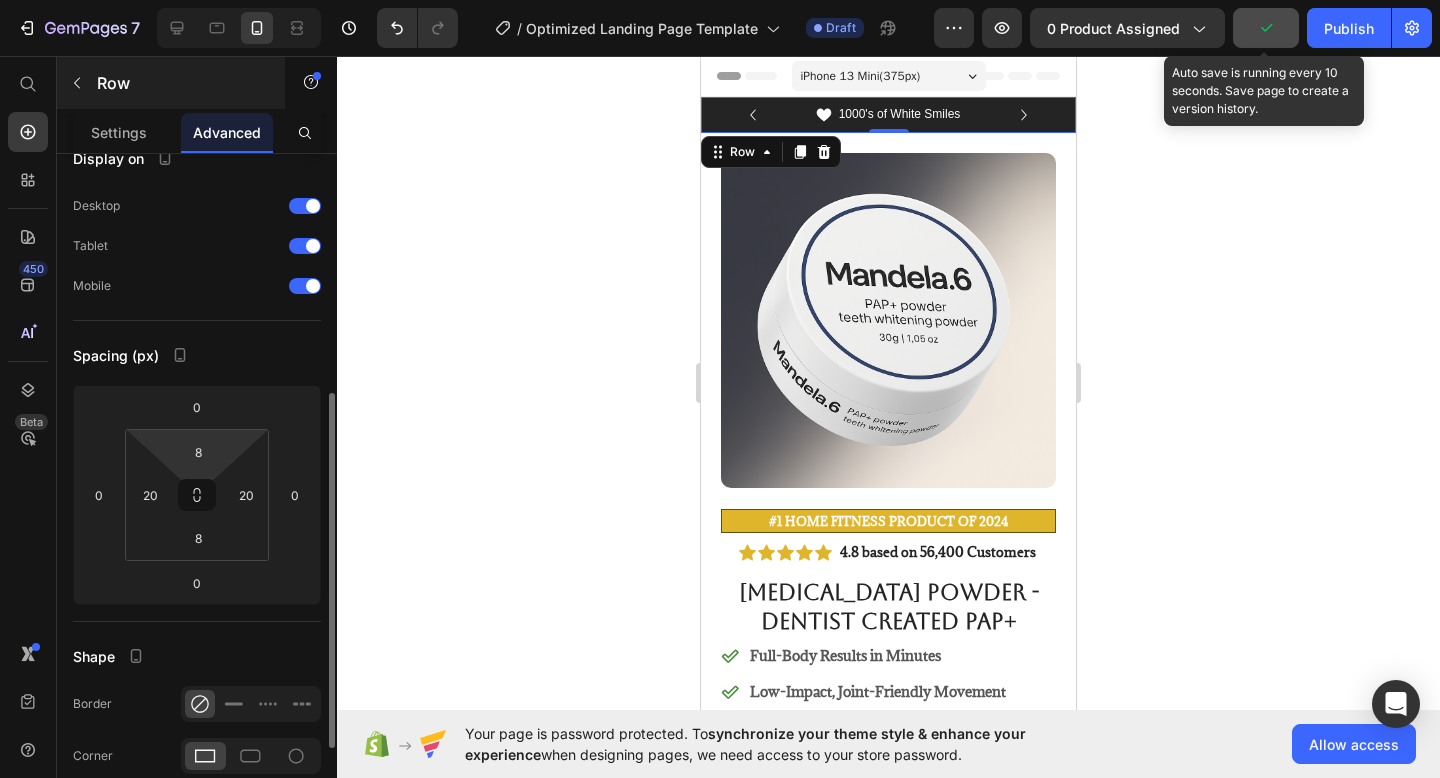 scroll, scrollTop: 0, scrollLeft: 0, axis: both 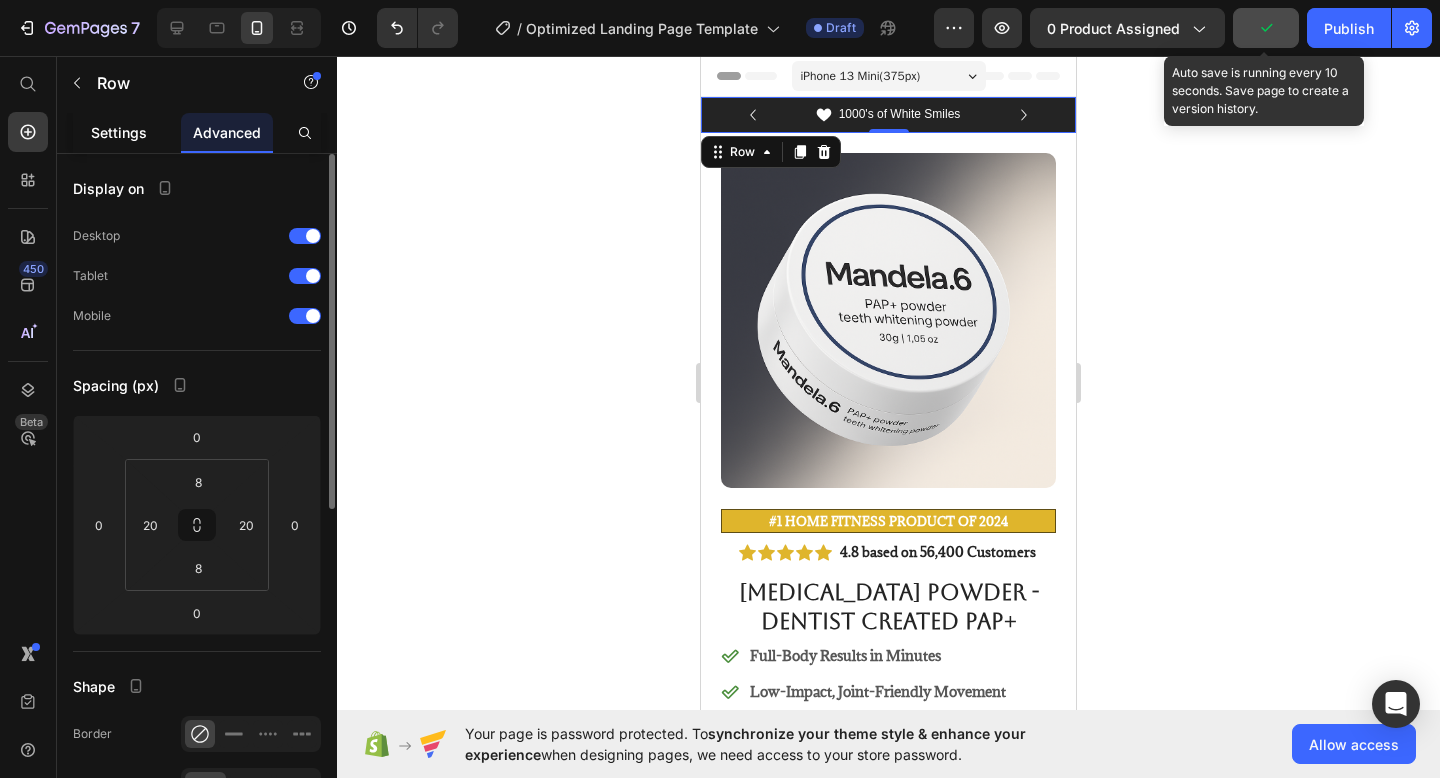 click on "Settings" at bounding box center (119, 132) 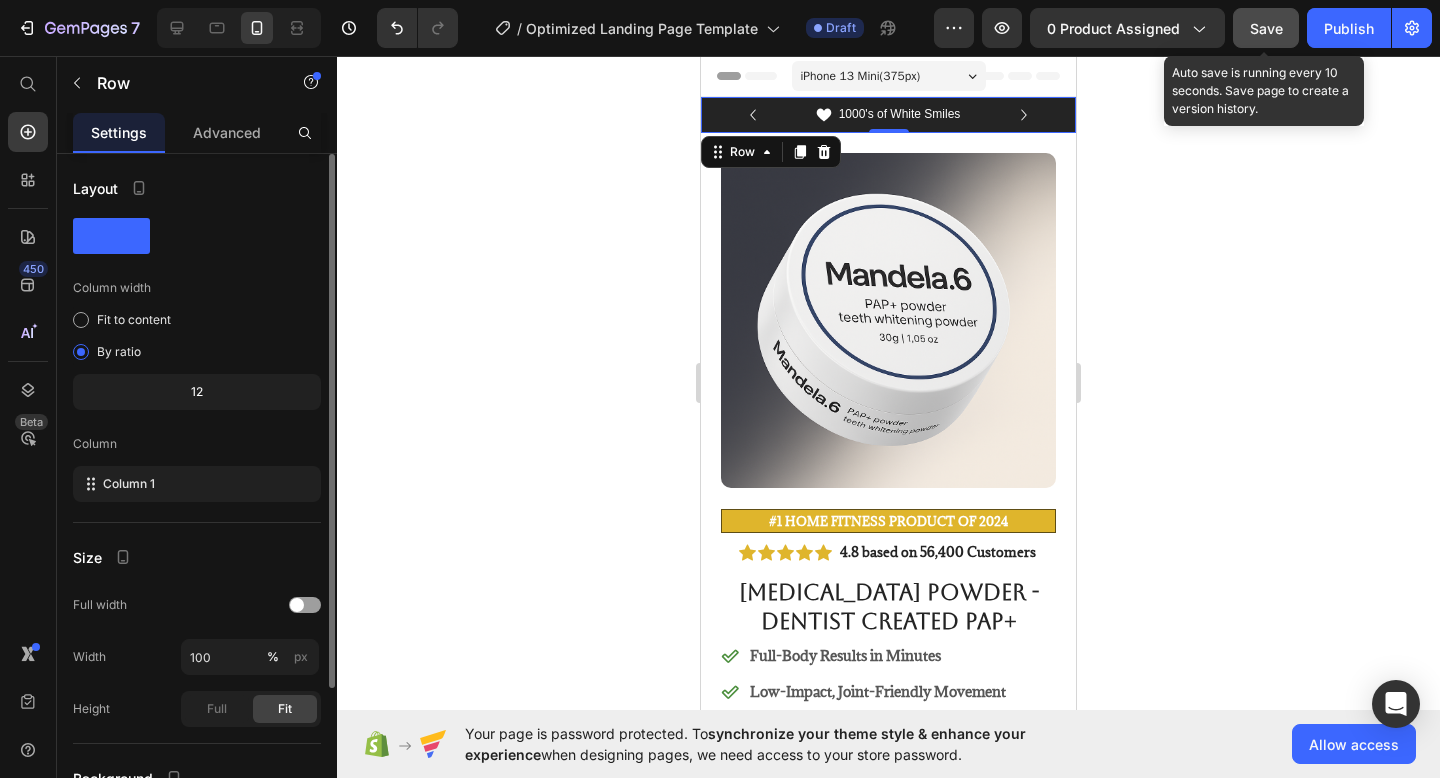 click 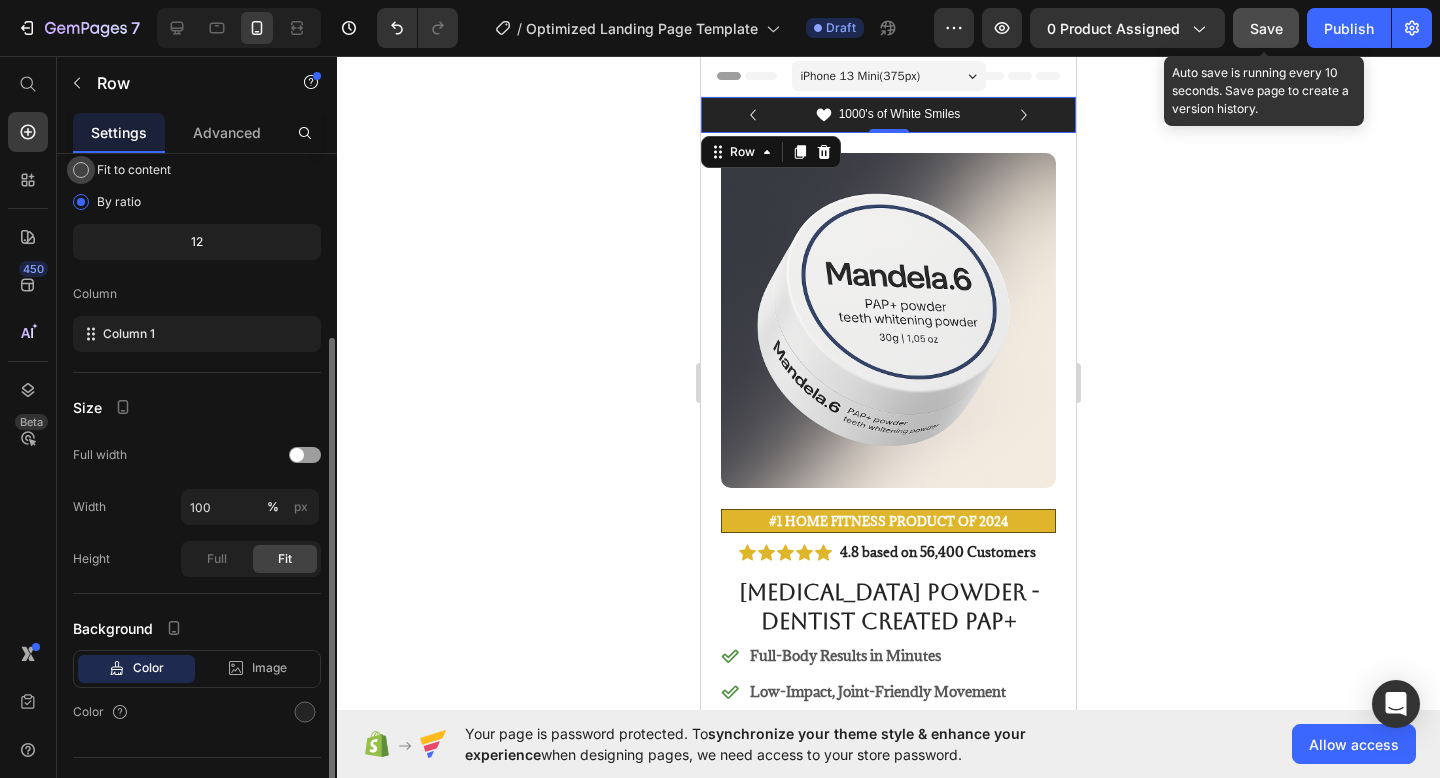 scroll, scrollTop: 187, scrollLeft: 0, axis: vertical 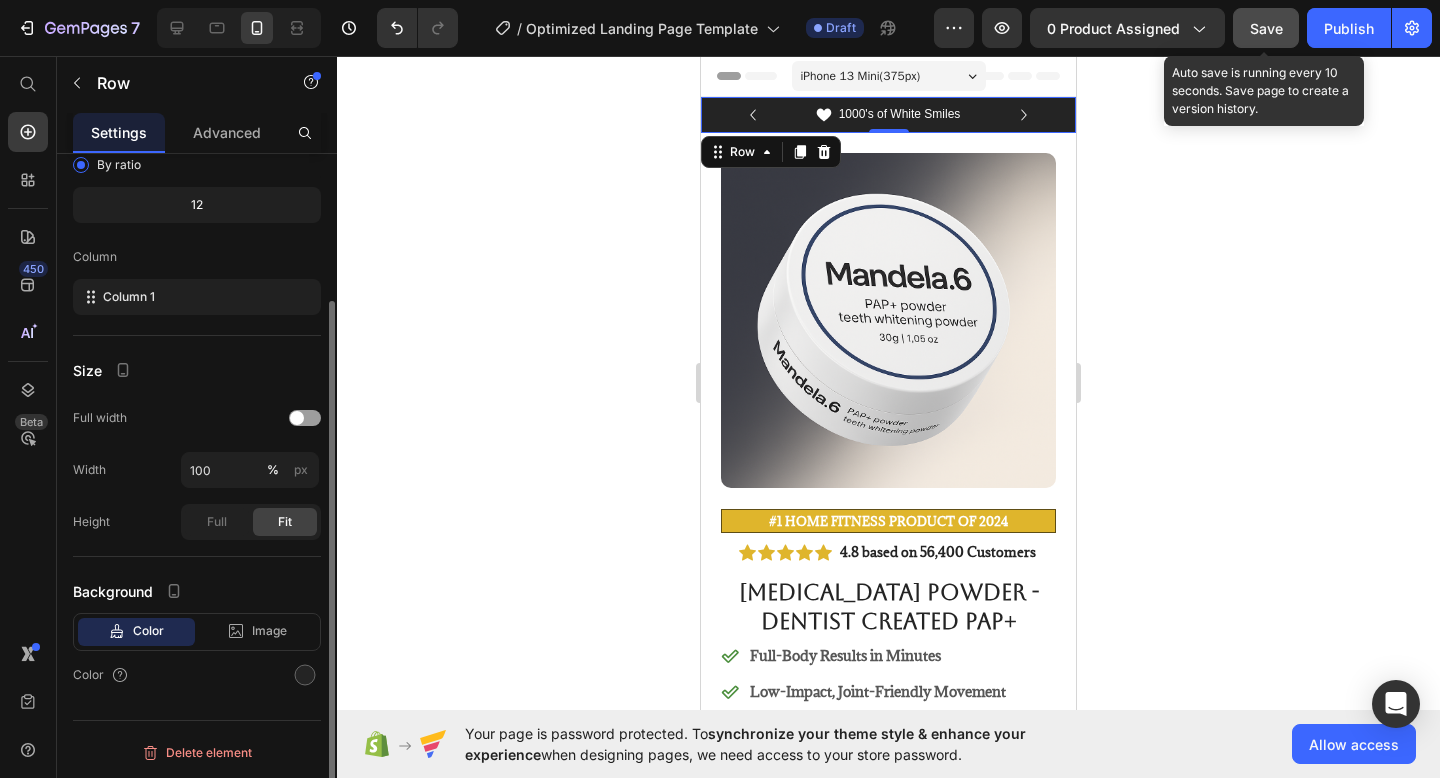 click on "Color" at bounding box center (148, 631) 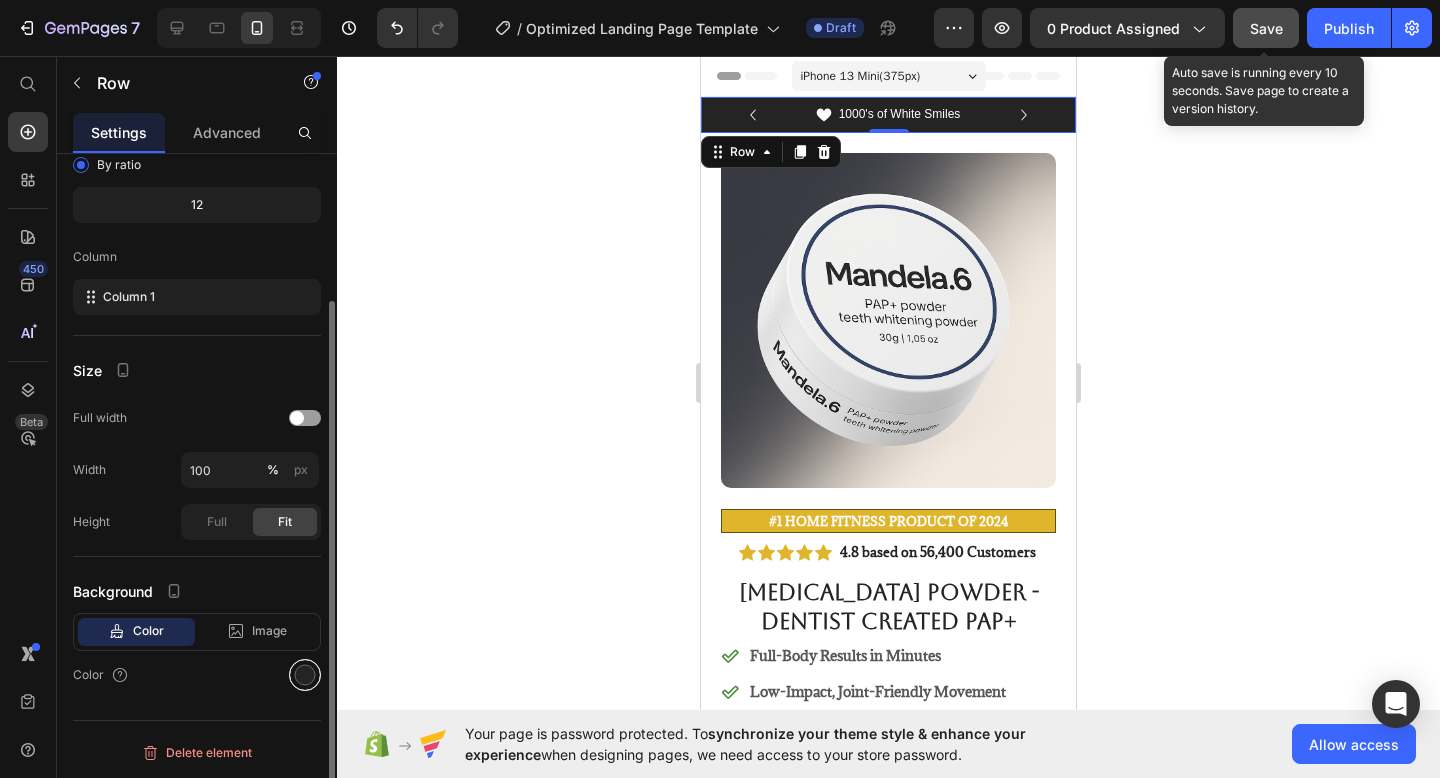 click at bounding box center [305, 675] 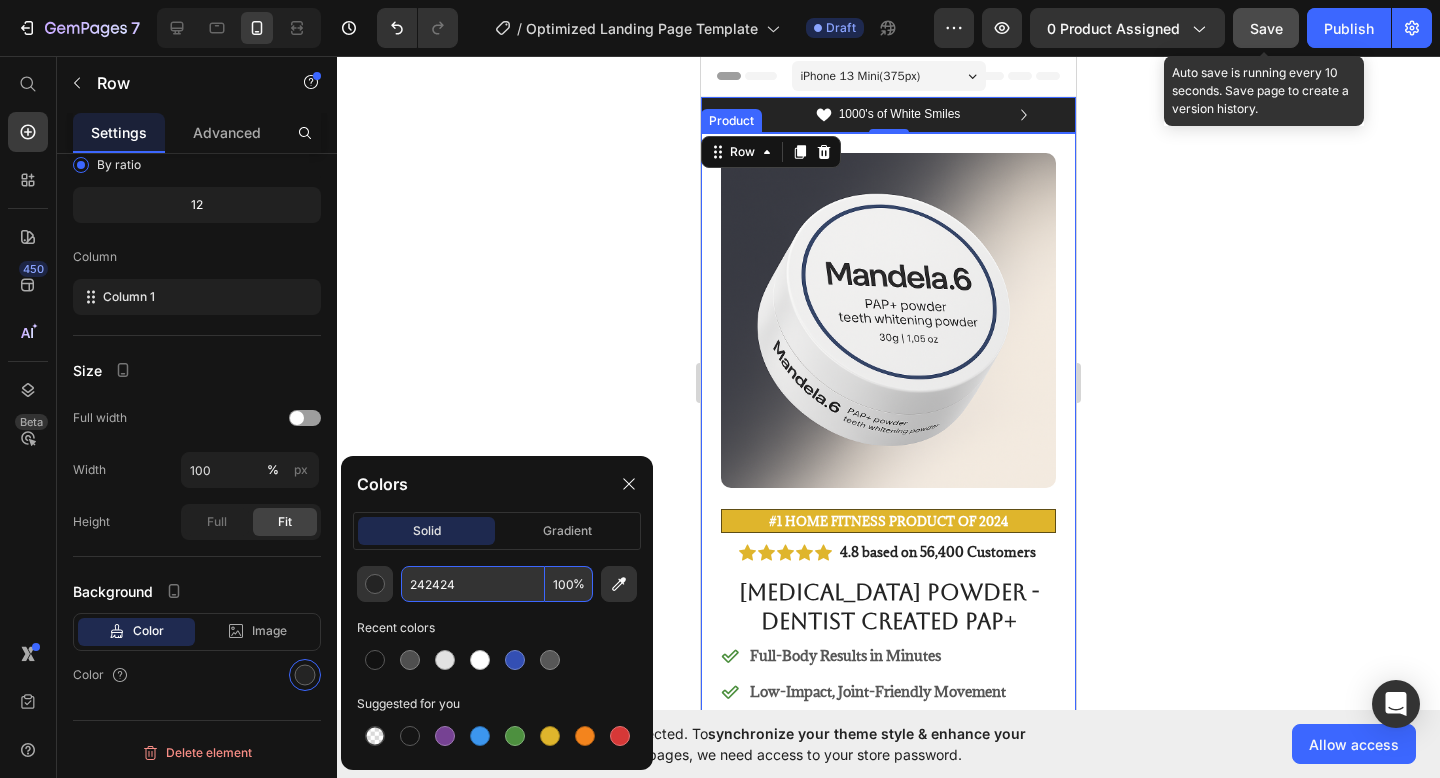 drag, startPoint x: 524, startPoint y: 587, endPoint x: 431, endPoint y: 587, distance: 93 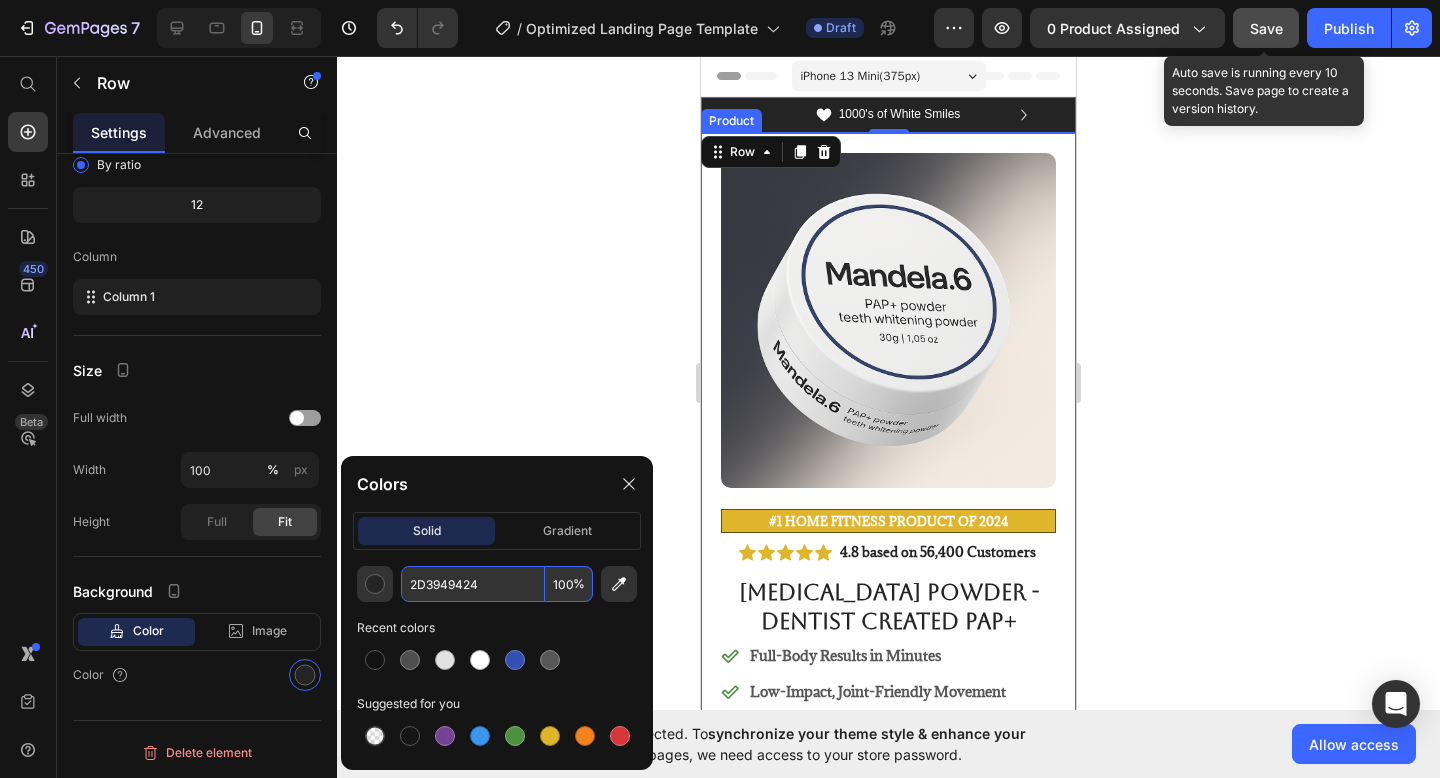 drag, startPoint x: 533, startPoint y: 582, endPoint x: 458, endPoint y: 590, distance: 75.42546 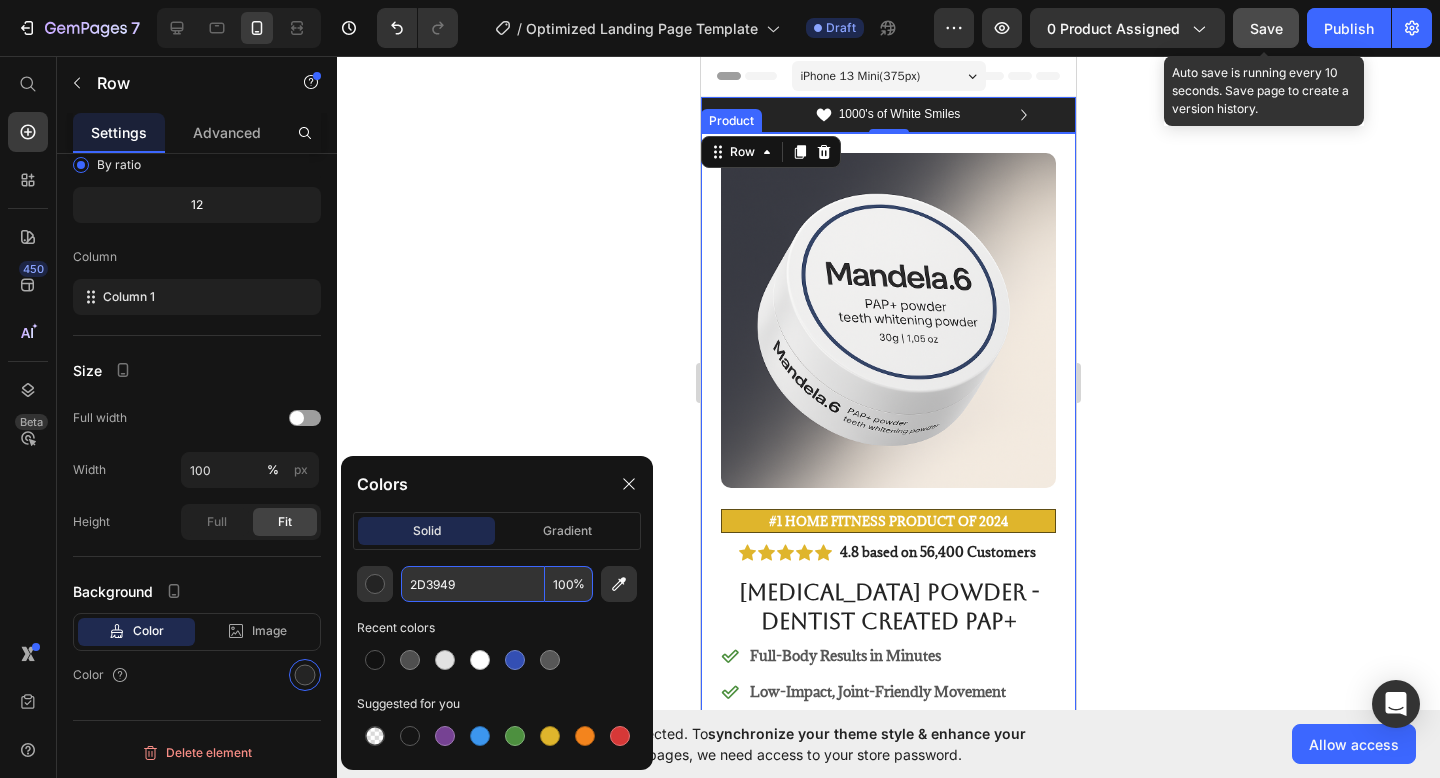 type on "2D3949" 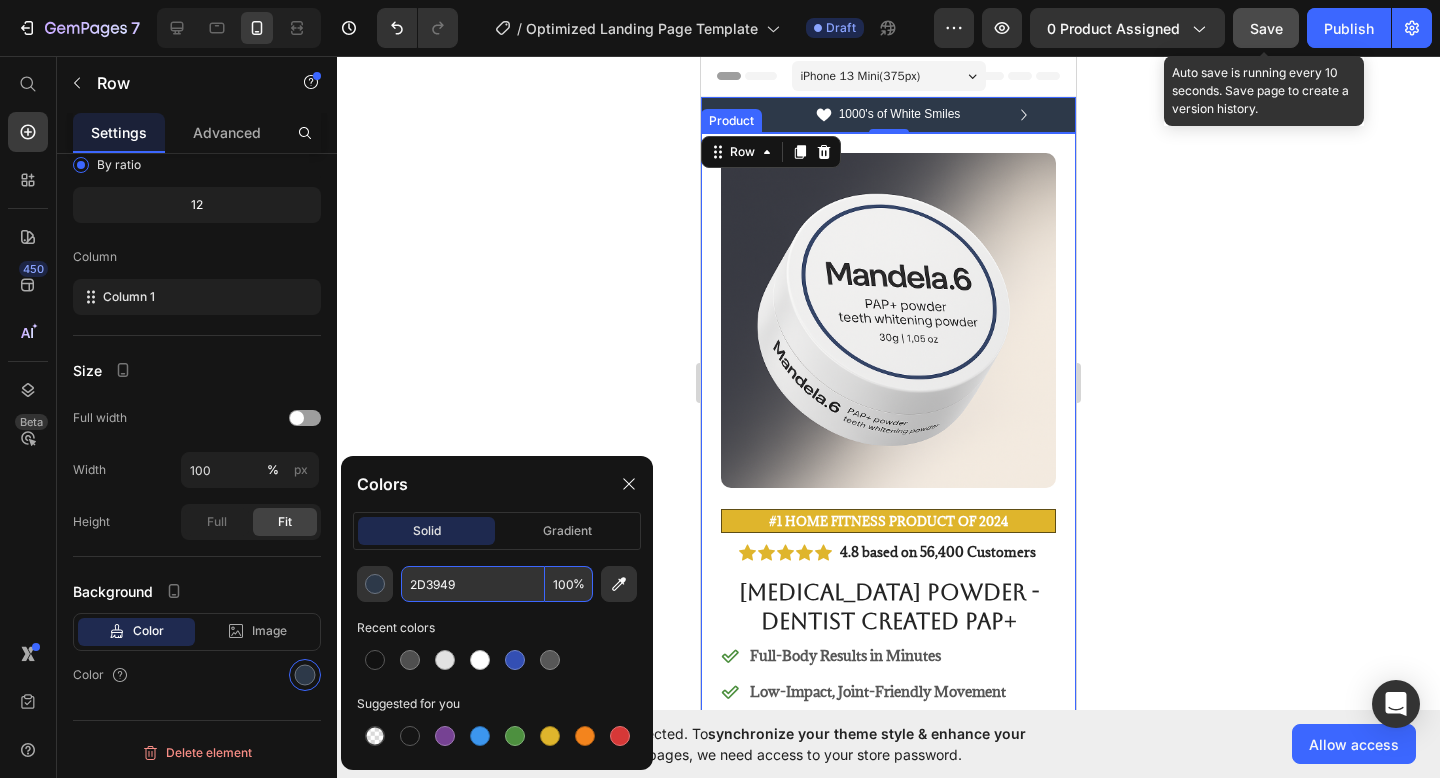 click 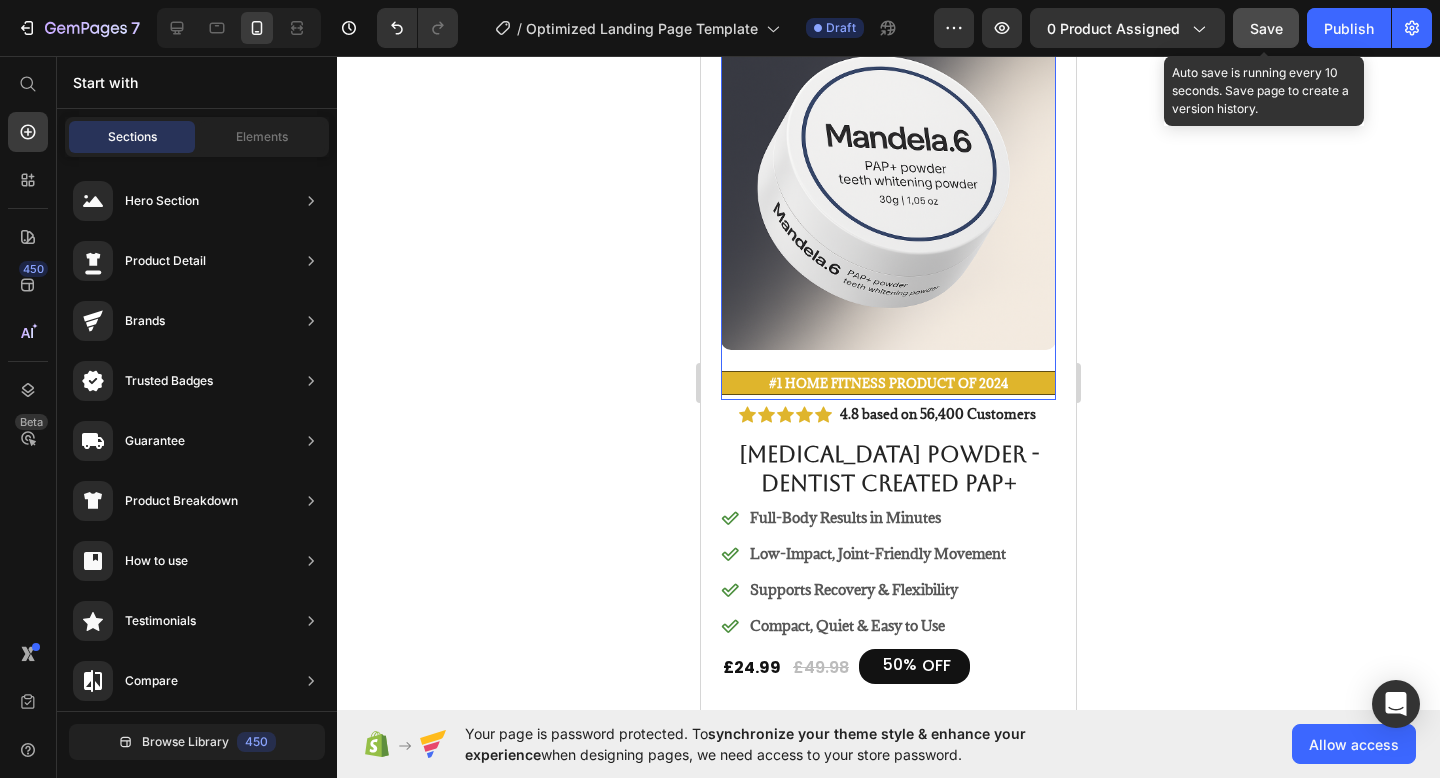 scroll, scrollTop: 137, scrollLeft: 0, axis: vertical 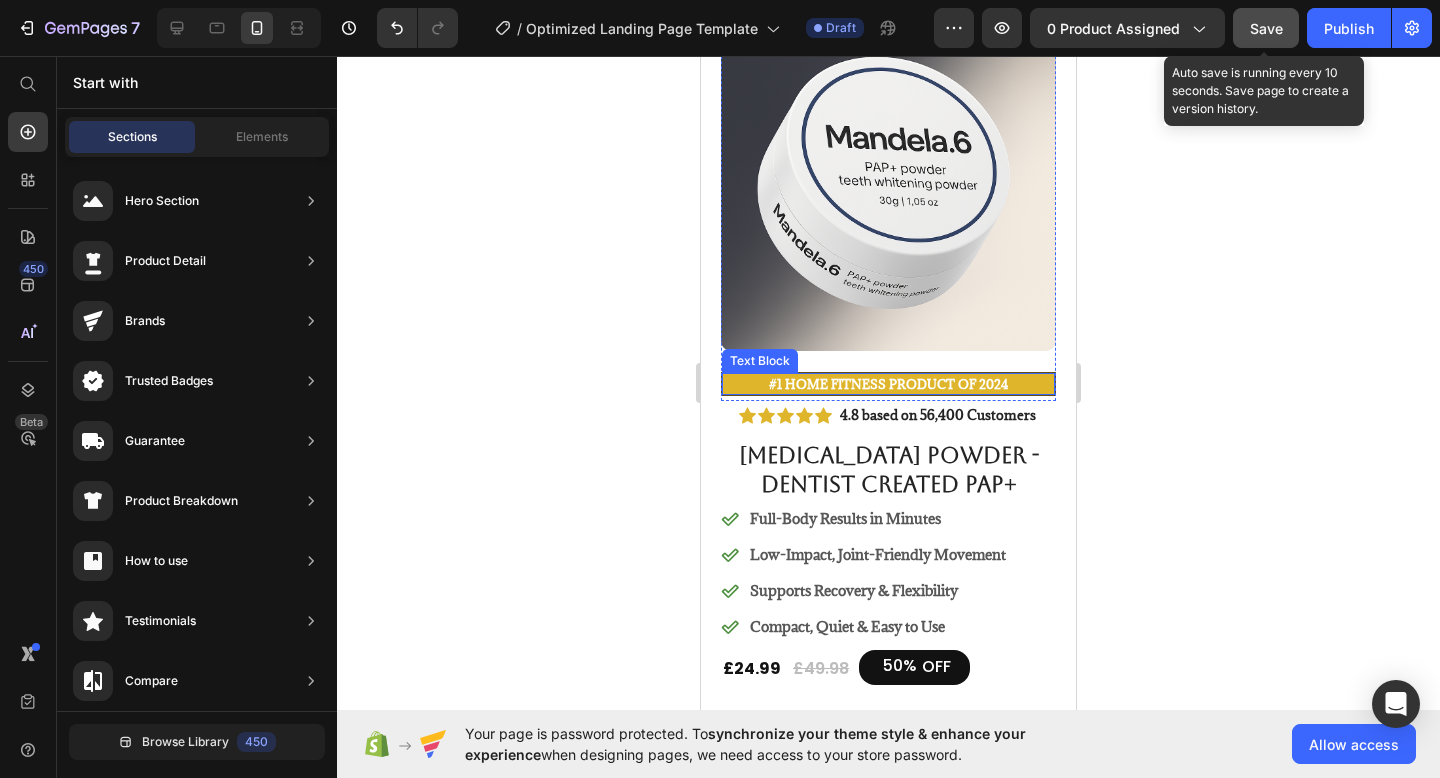 click on "#1 Home fitness Product of 2024" at bounding box center (888, 384) 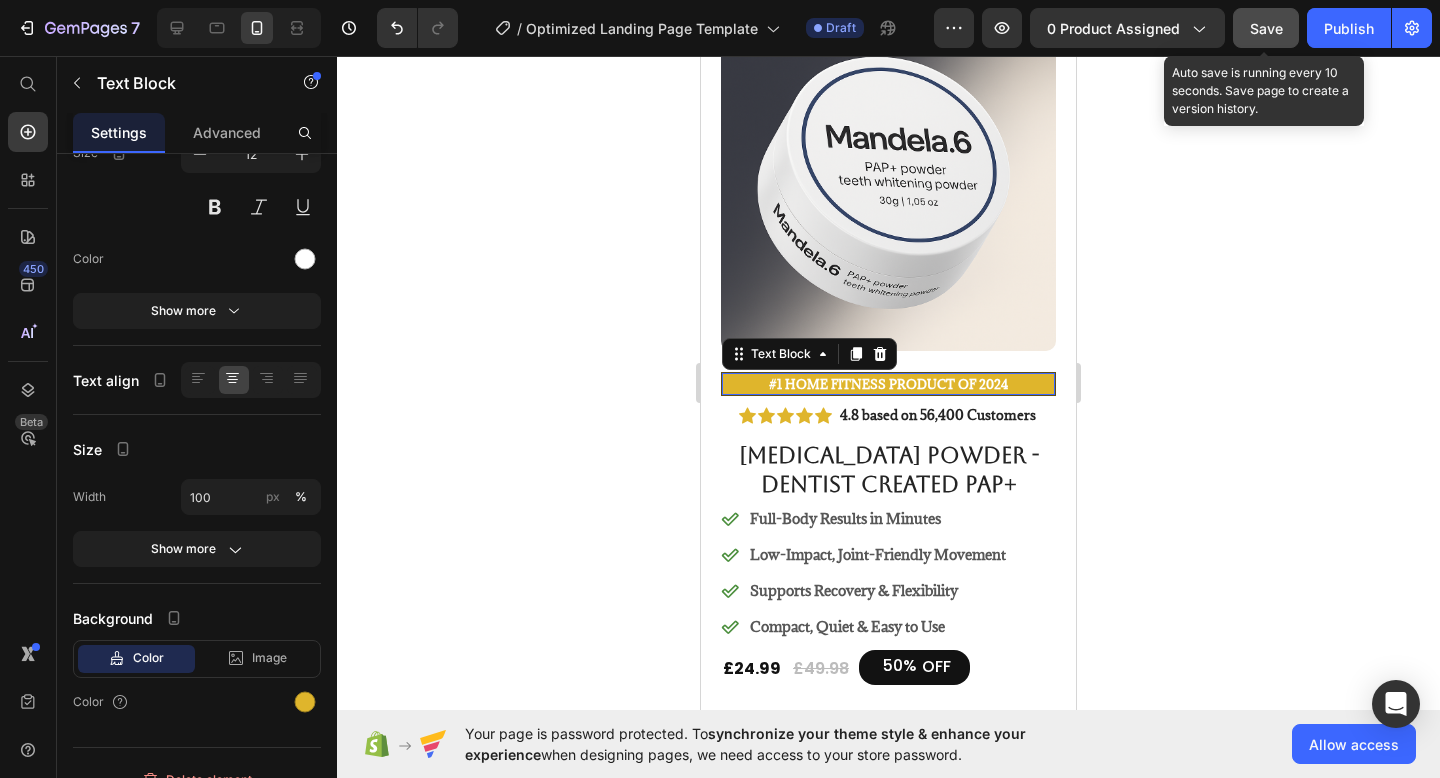 scroll, scrollTop: 0, scrollLeft: 0, axis: both 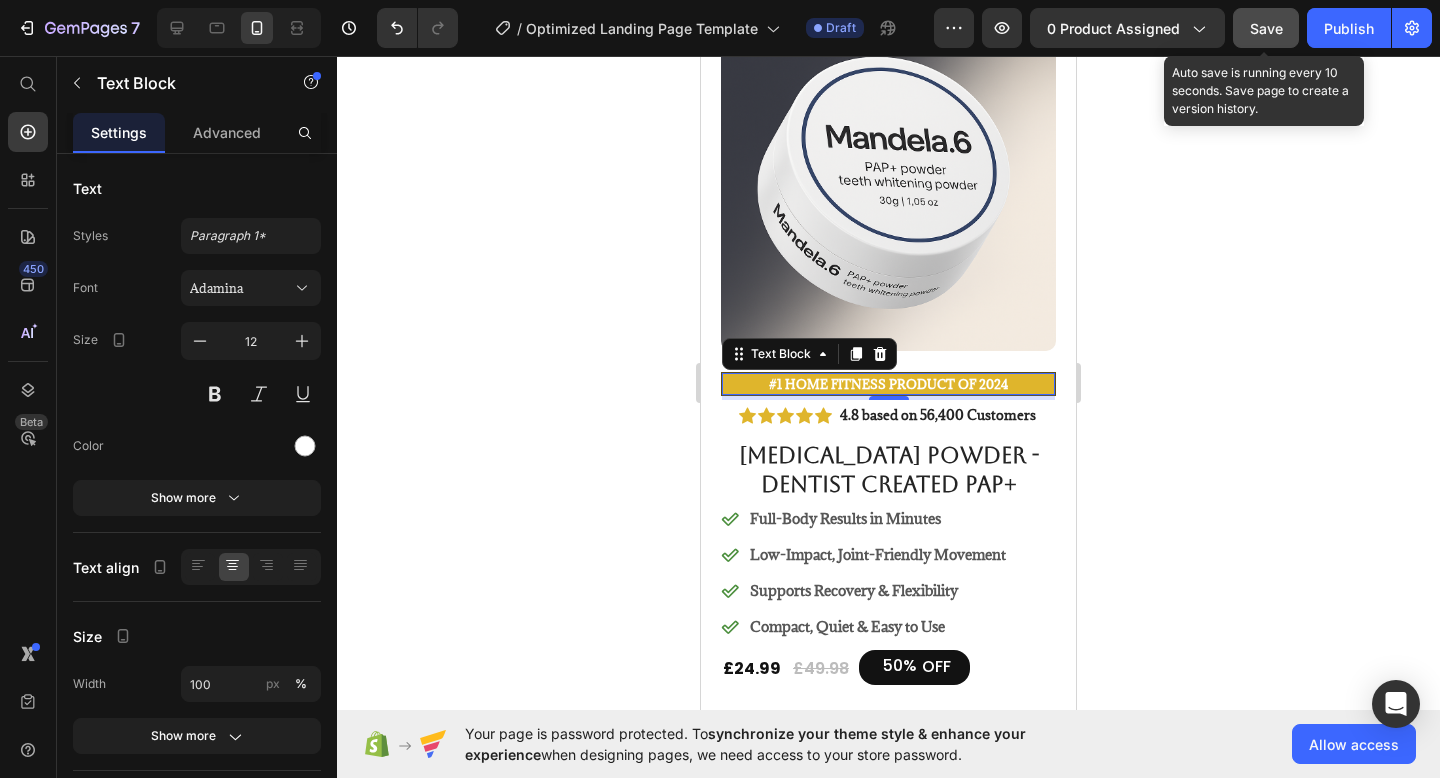 click on "#1 Home fitness Product of 2024" at bounding box center [888, 384] 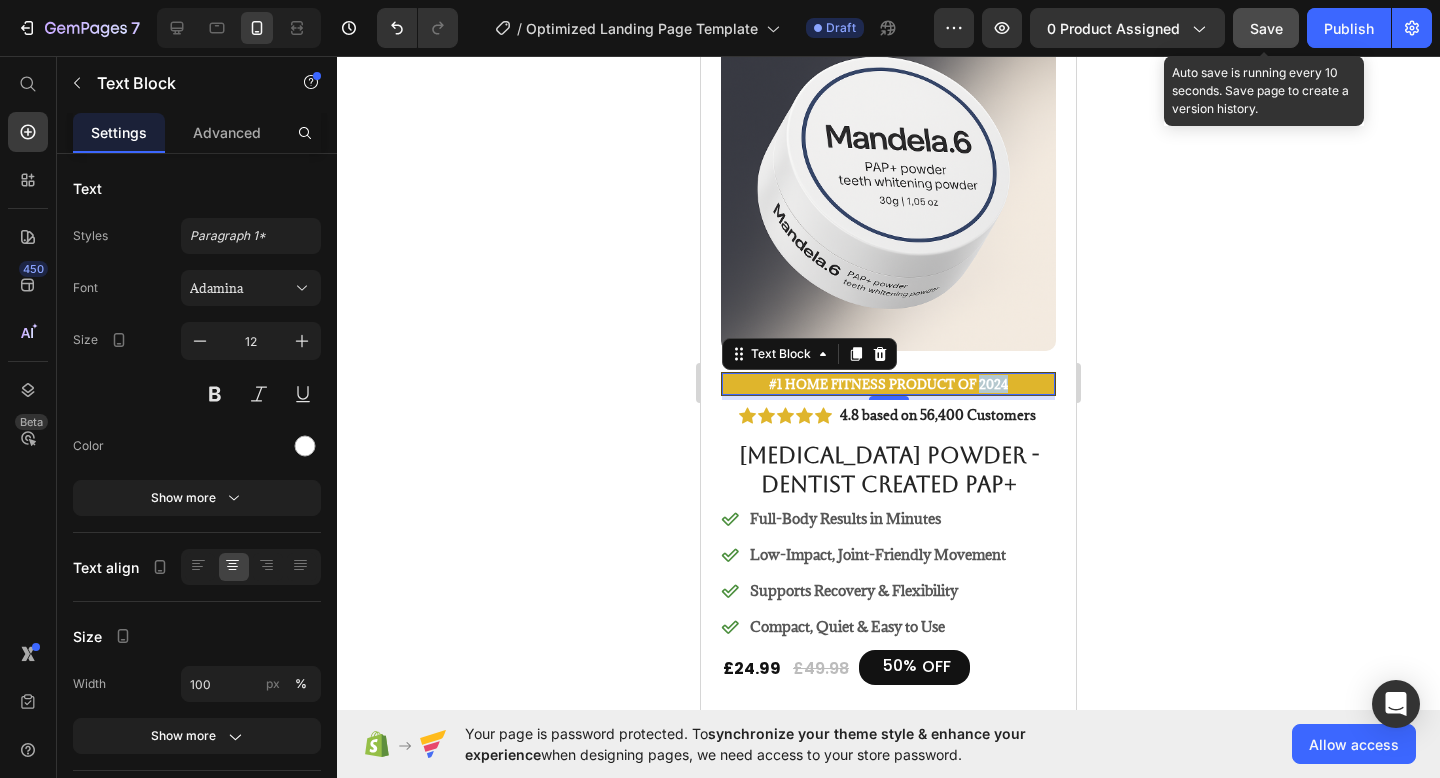 click on "#1 Home fitness Product of 2024" at bounding box center [888, 384] 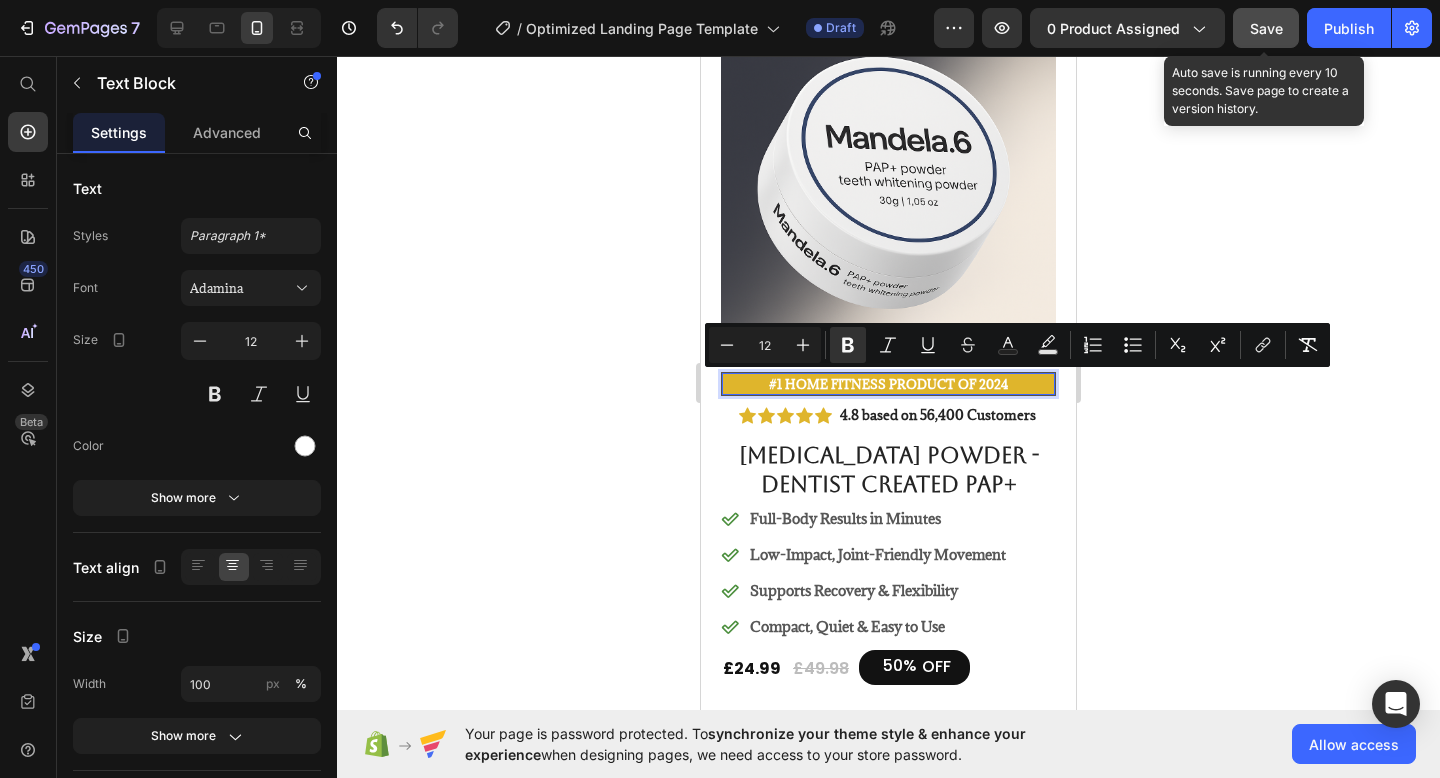 click on "#1 Home fitness Product of 2024" at bounding box center (888, 384) 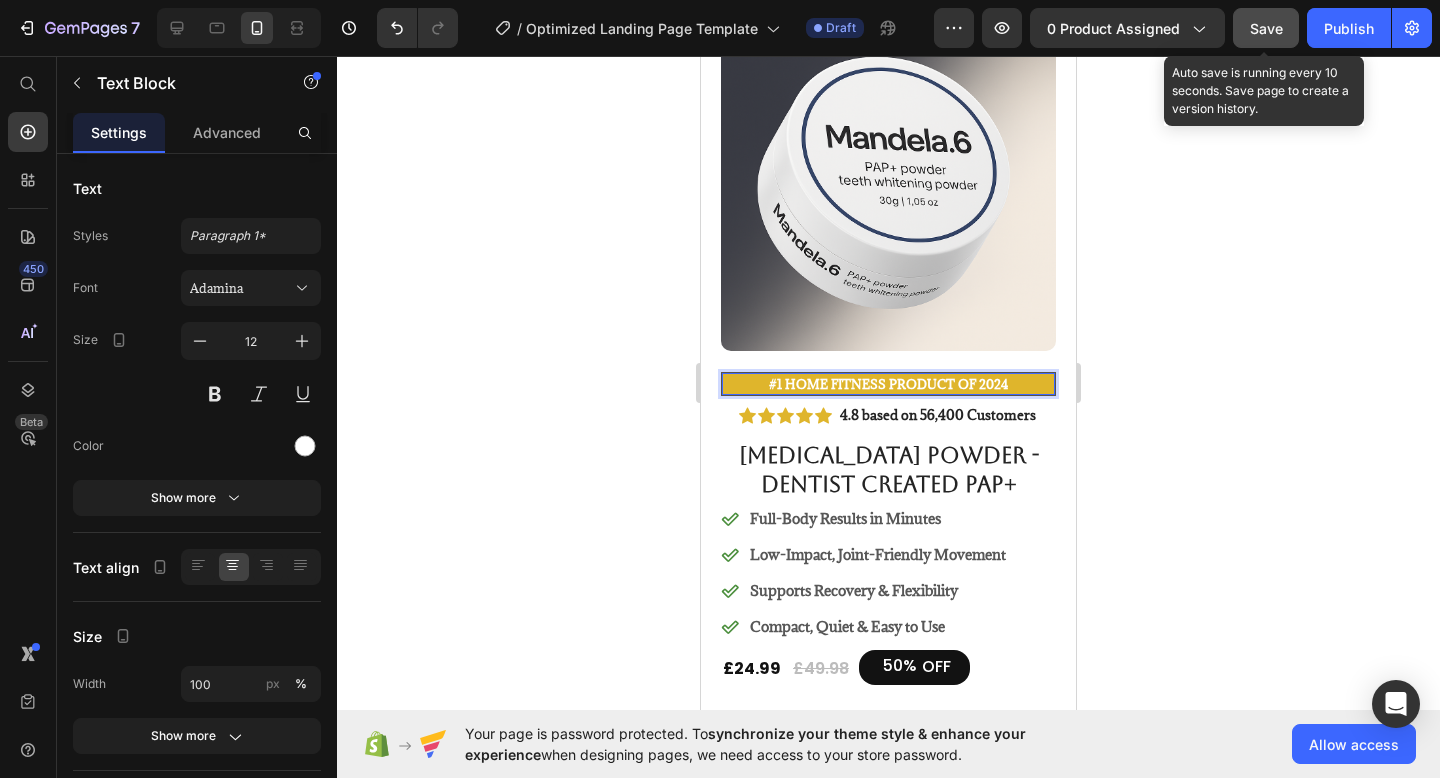 click on "#1 Home fitness Product of 2024" at bounding box center (888, 384) 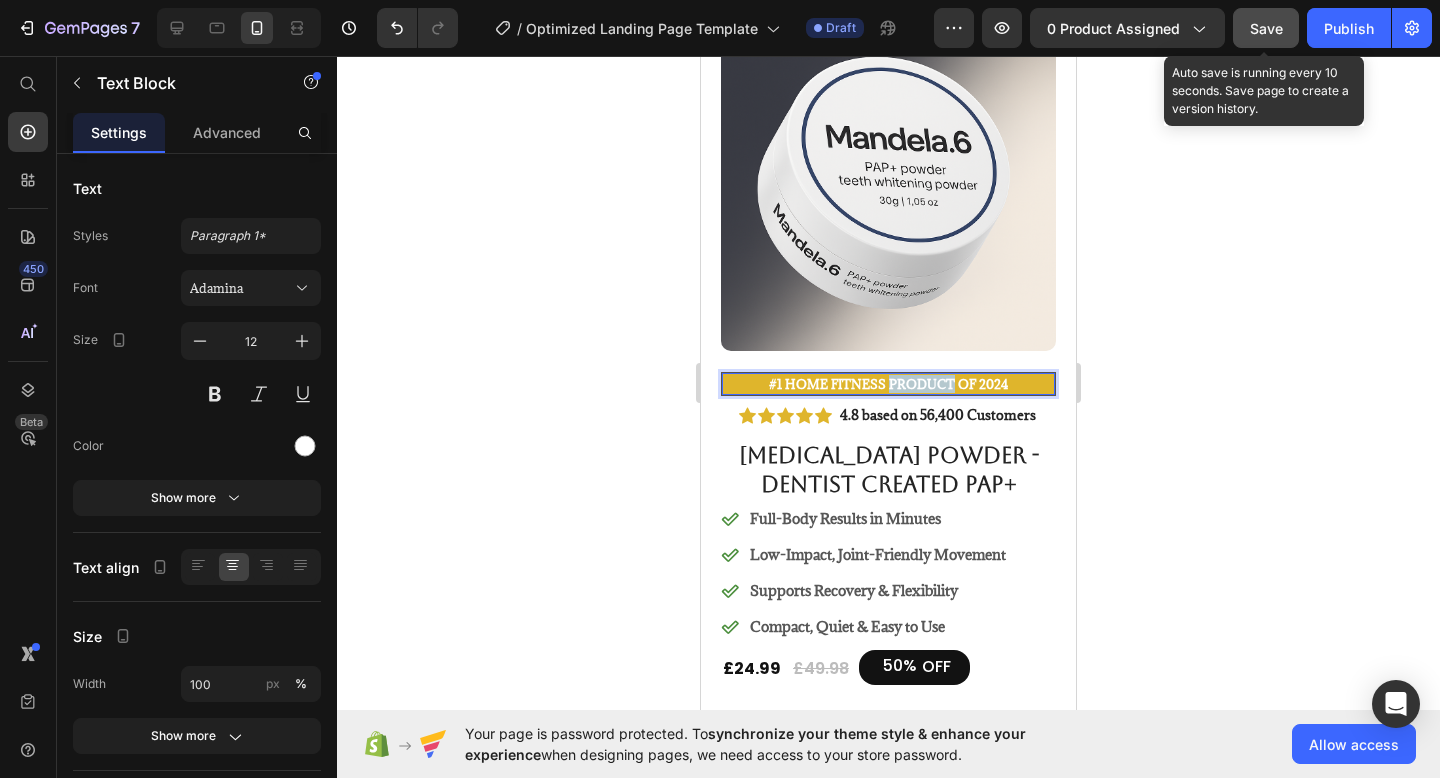 click on "#1 Home fitness Product of 2024" at bounding box center (888, 384) 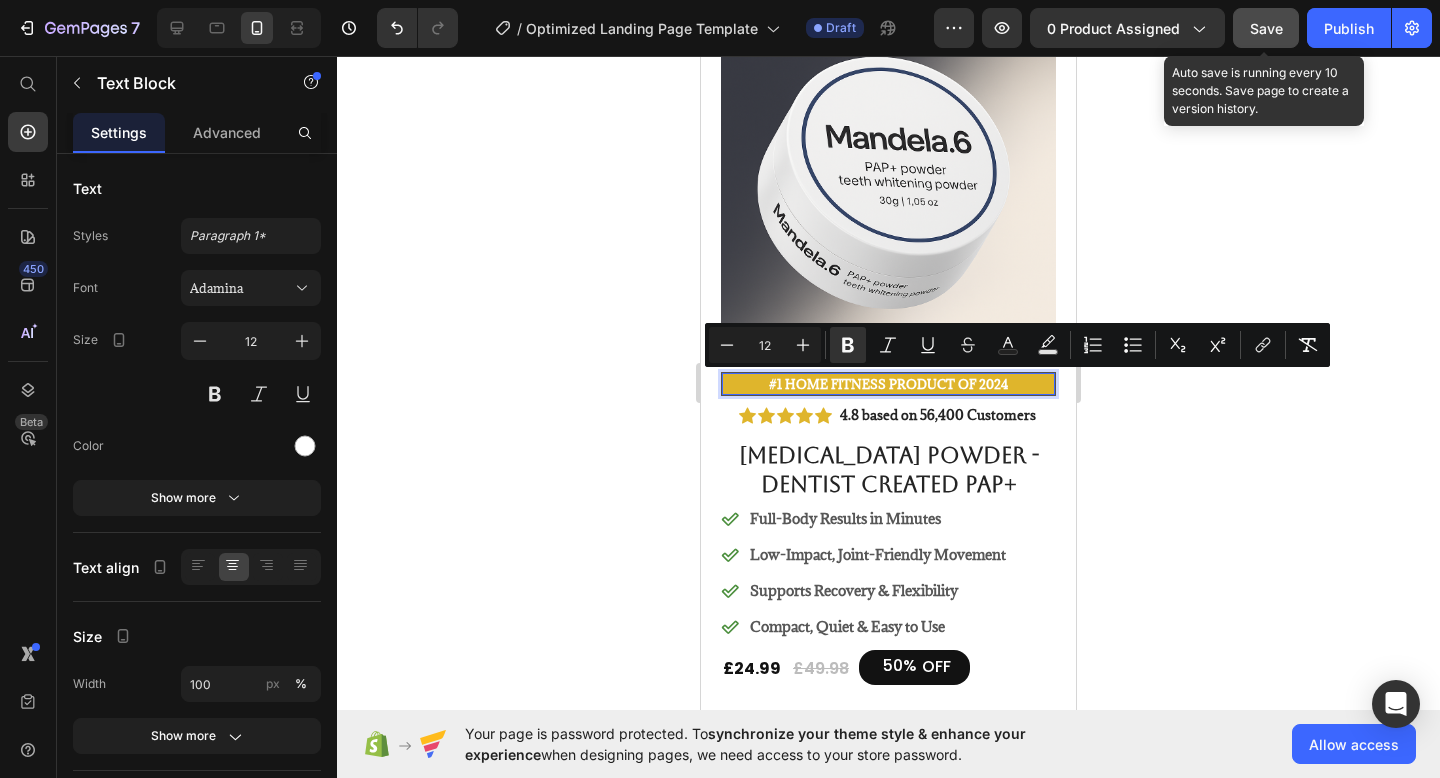 click on "#1 Home fitness Product of 2024" at bounding box center (888, 384) 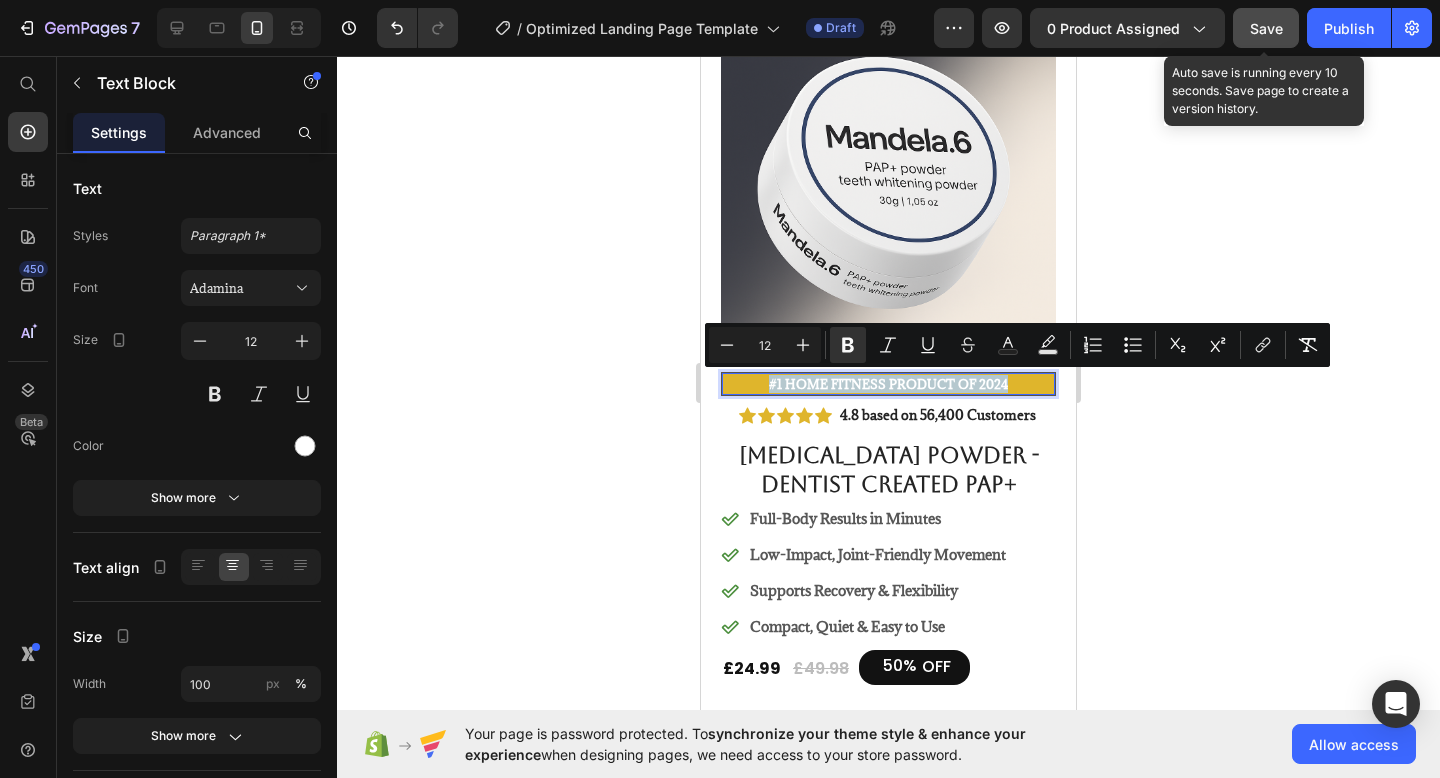 drag, startPoint x: 1007, startPoint y: 380, endPoint x: 768, endPoint y: 382, distance: 239.00836 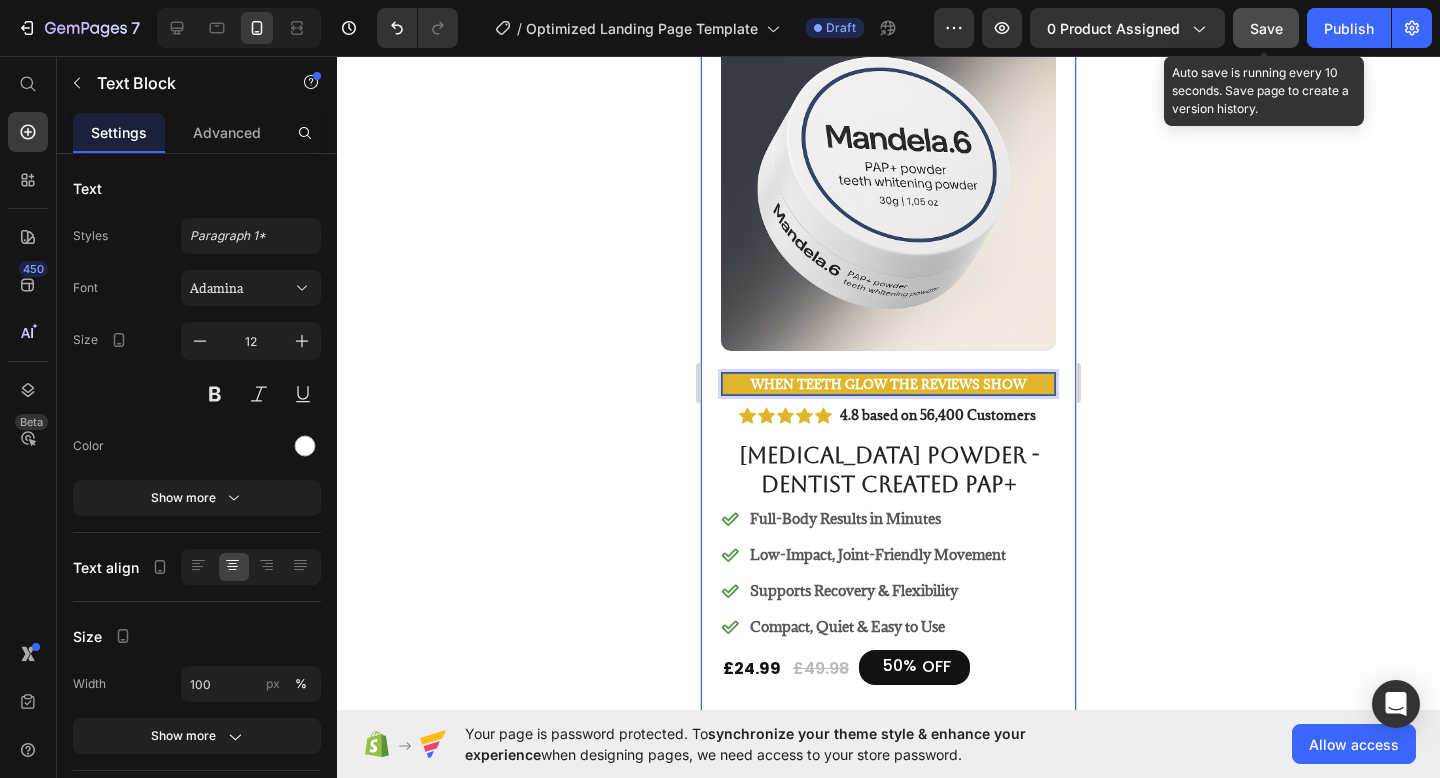 click 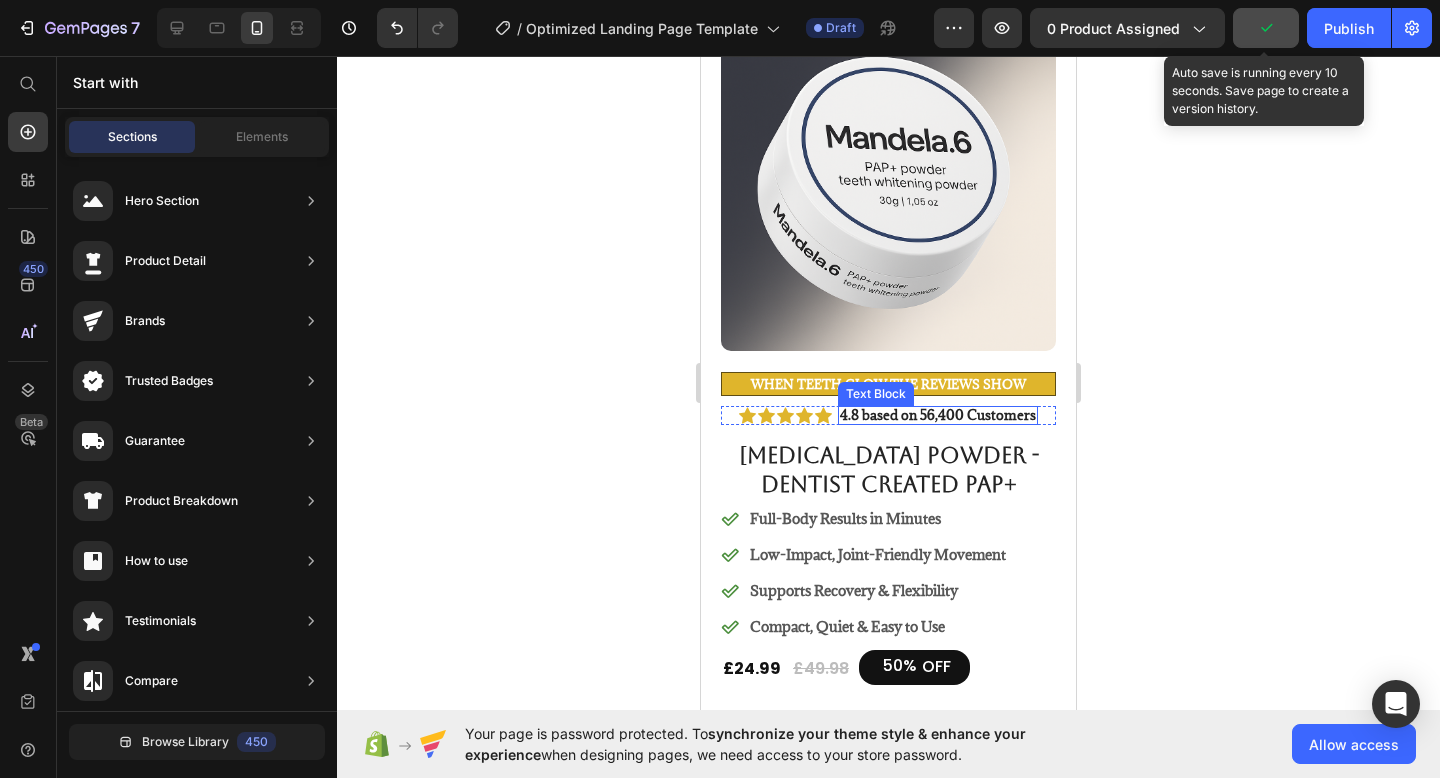 click on "4.8 based on 56,400 Customers" at bounding box center (938, 415) 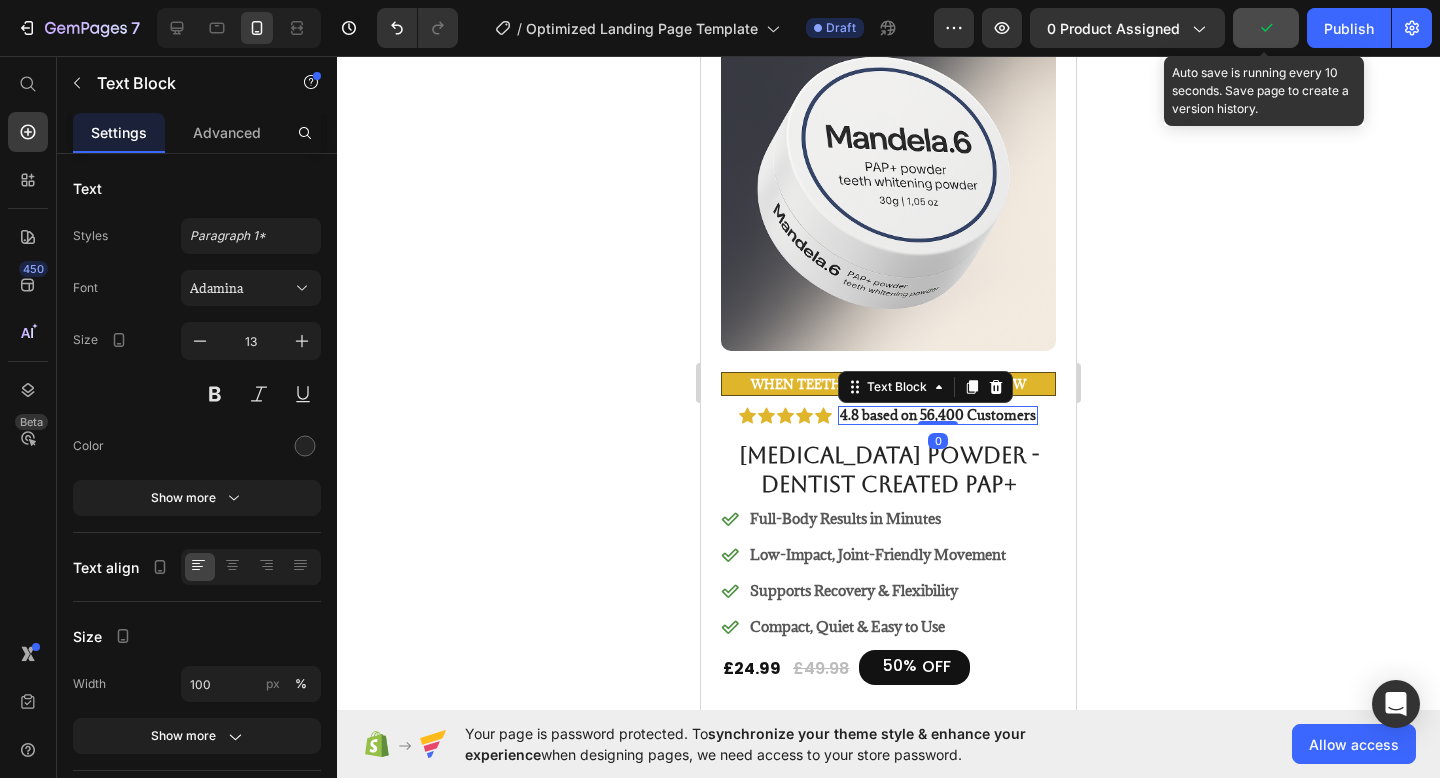 click on "4.8 based on 56,400 Customers" at bounding box center (938, 415) 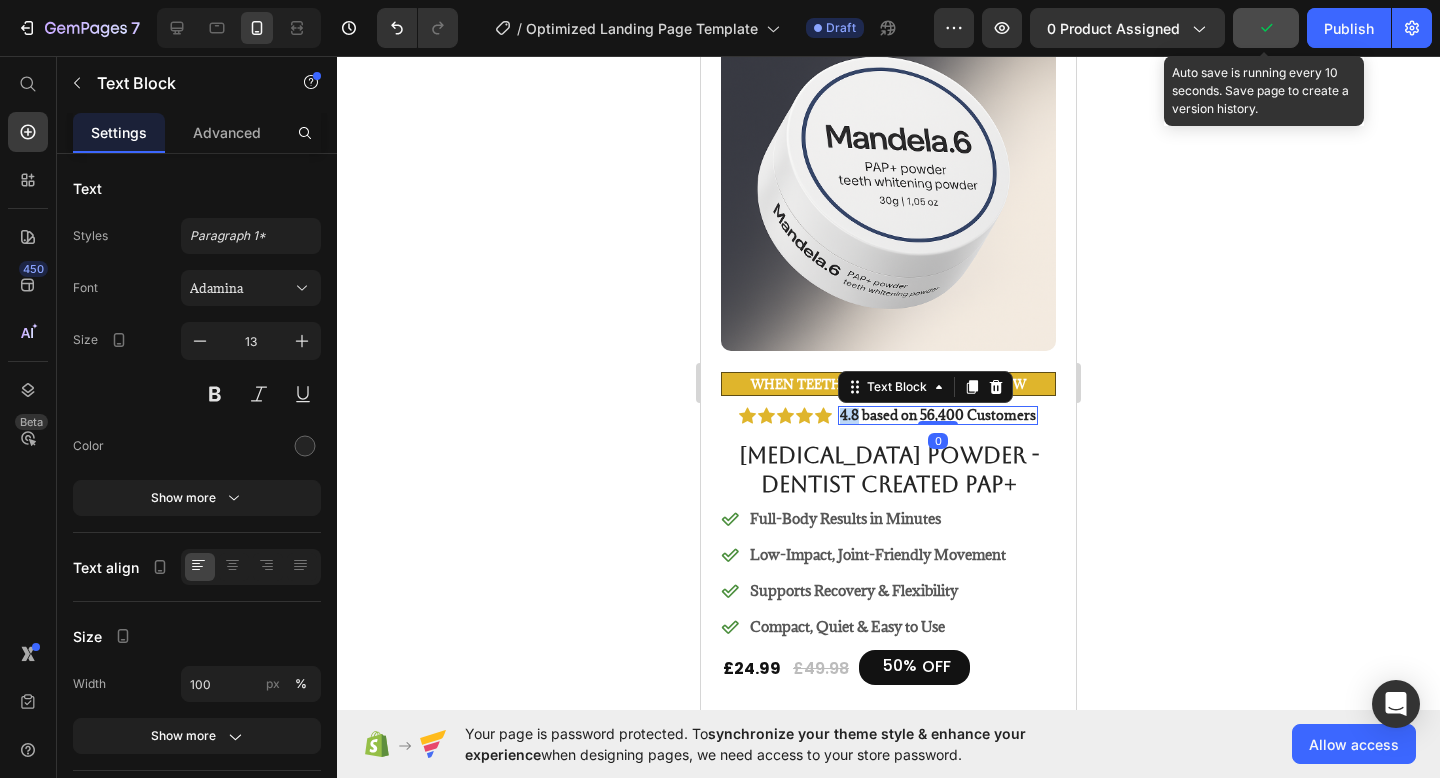 click on "4.8 based on 56,400 Customers" at bounding box center (938, 415) 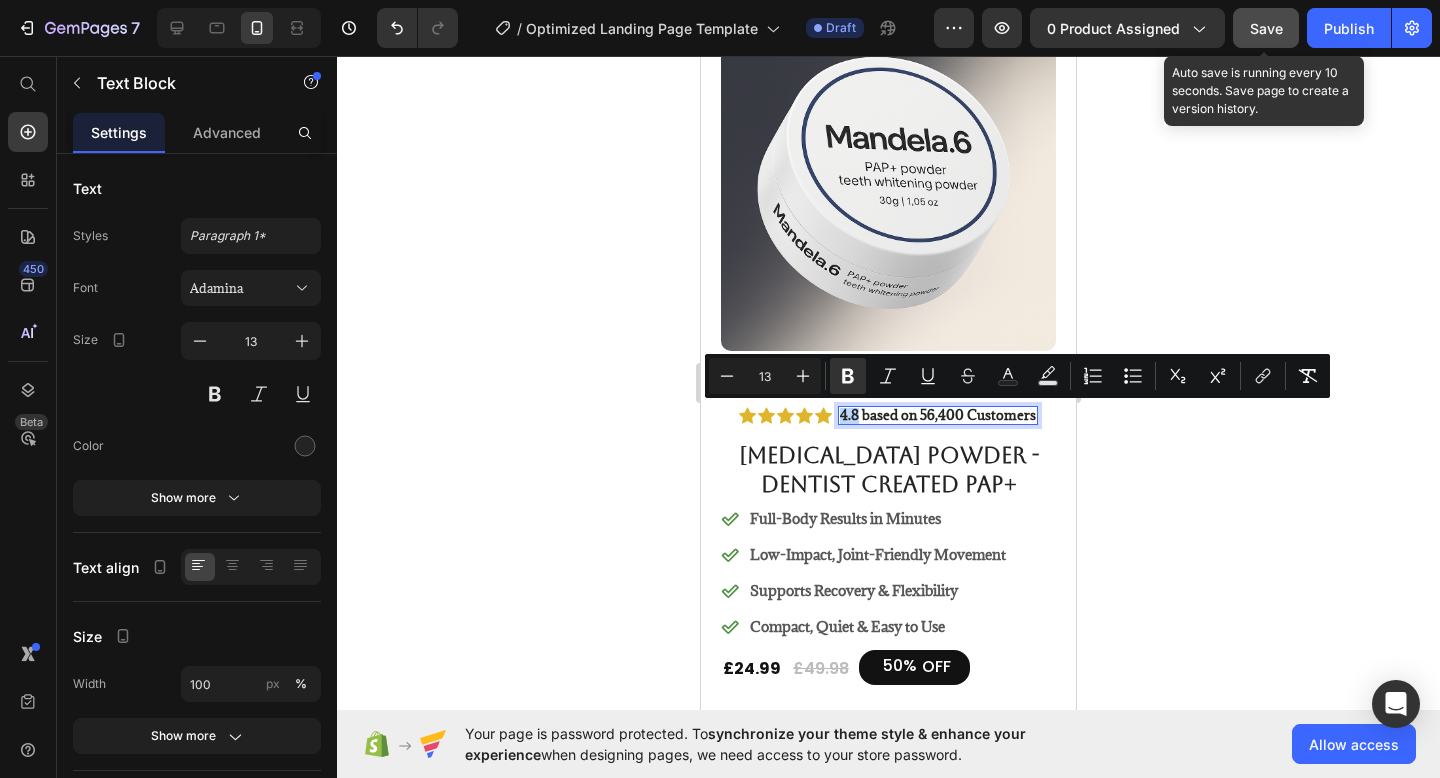 click on "4.8 based on 56,400 Customers" at bounding box center (938, 415) 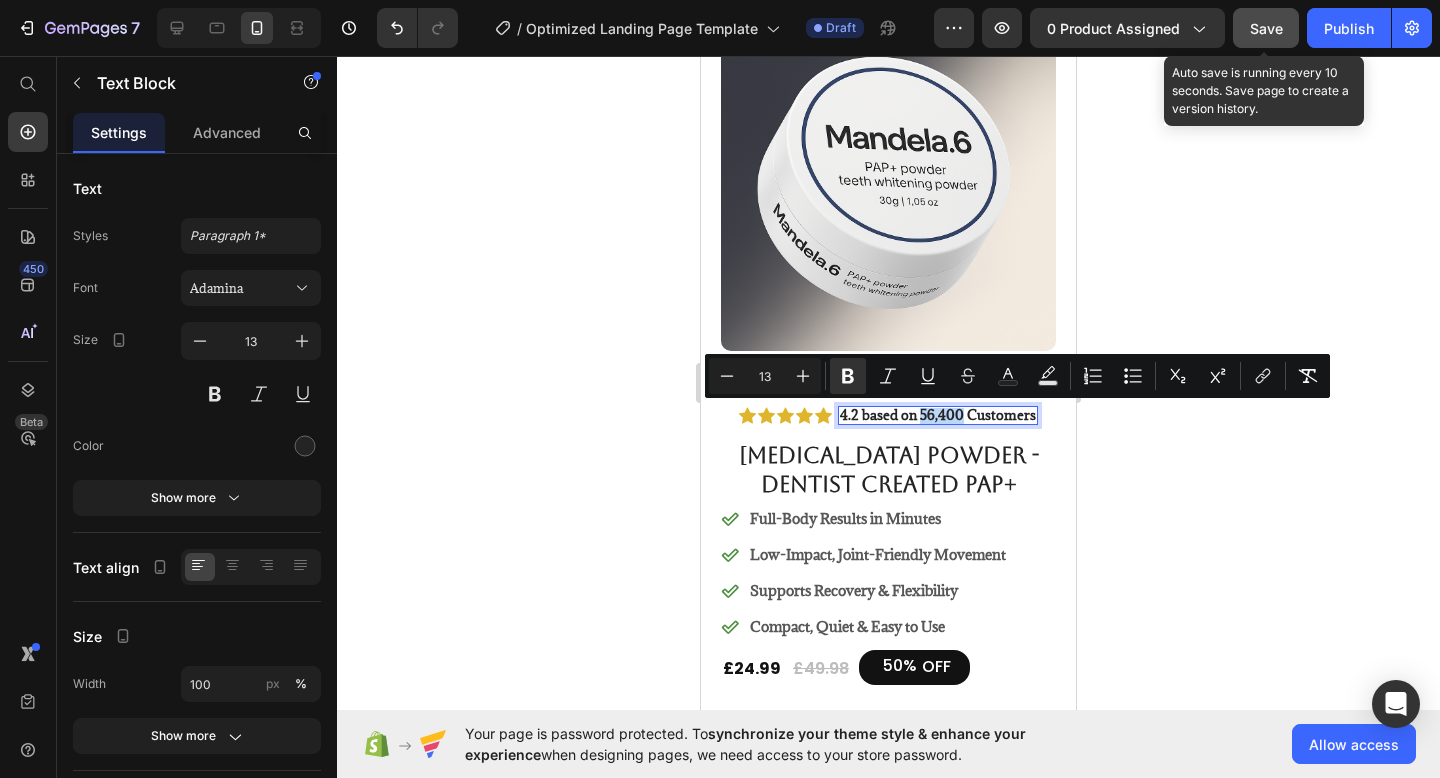 drag, startPoint x: 964, startPoint y: 418, endPoint x: 922, endPoint y: 420, distance: 42.047592 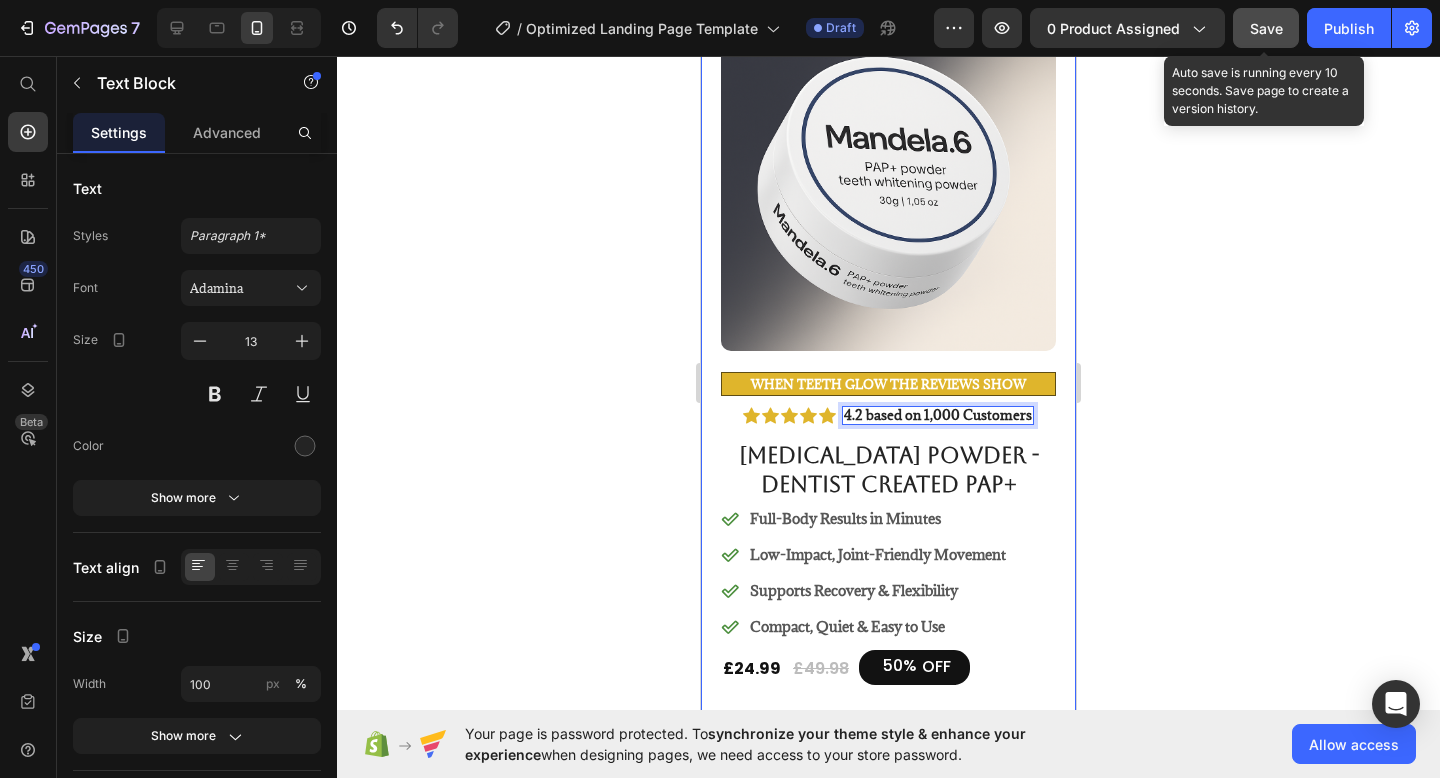 click 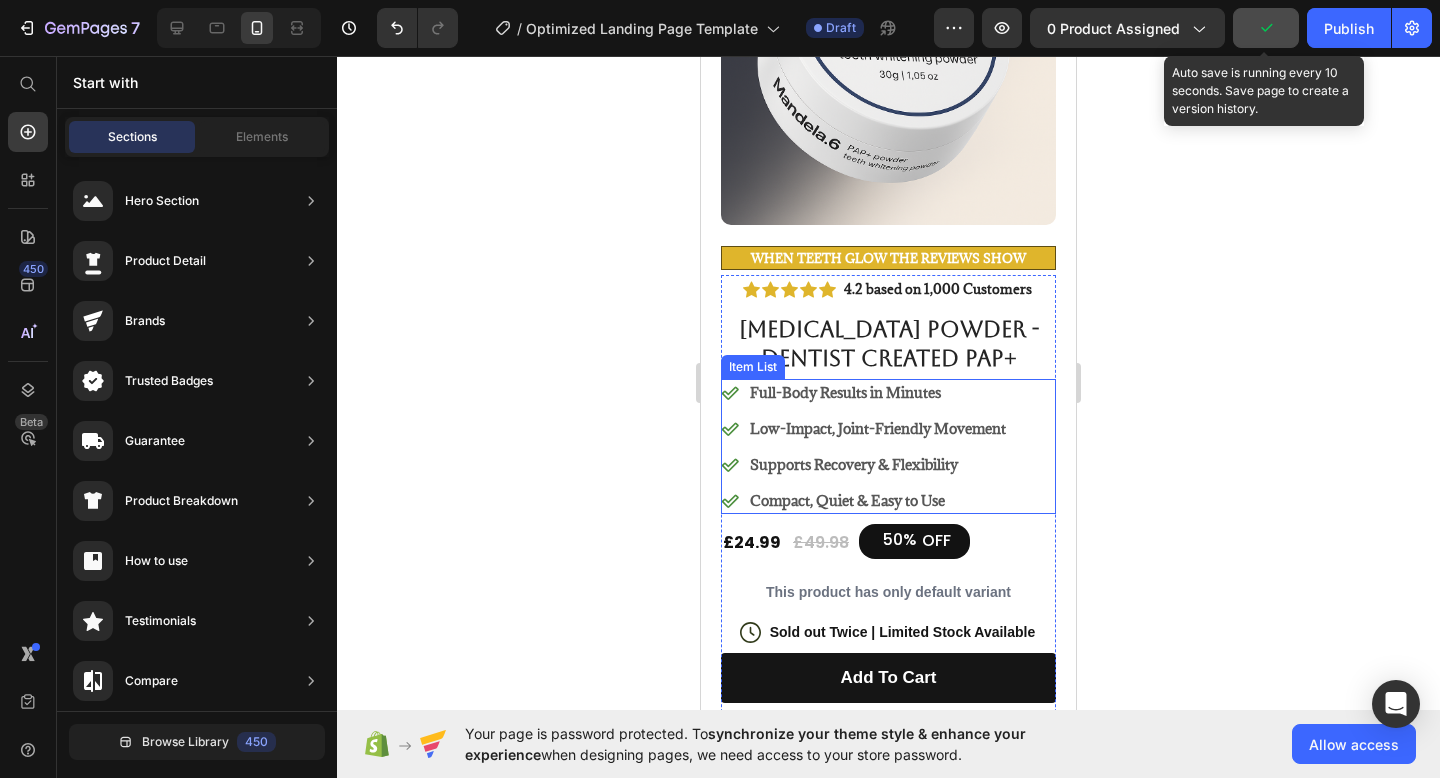 scroll, scrollTop: 276, scrollLeft: 0, axis: vertical 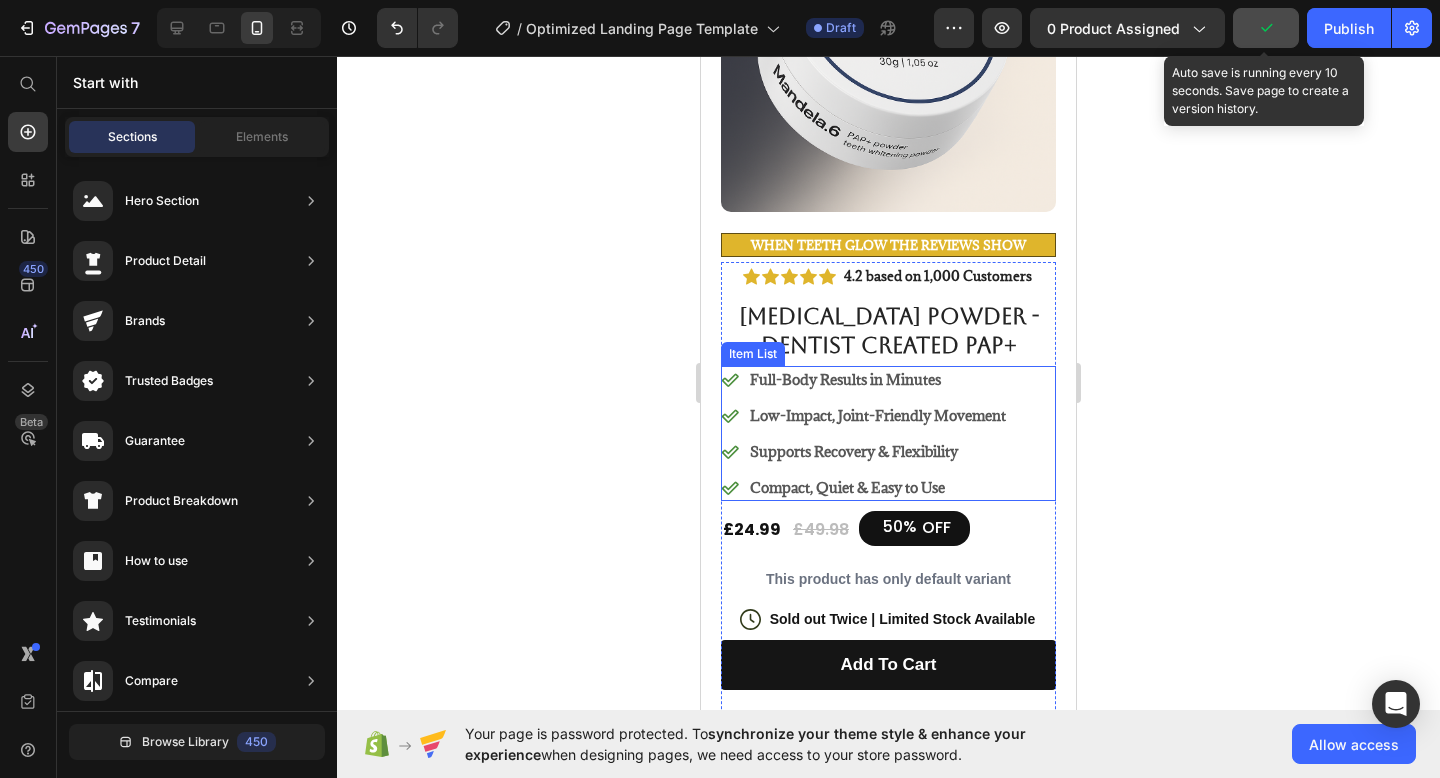 click on "Full-Body Results in Minutes" at bounding box center (878, 379) 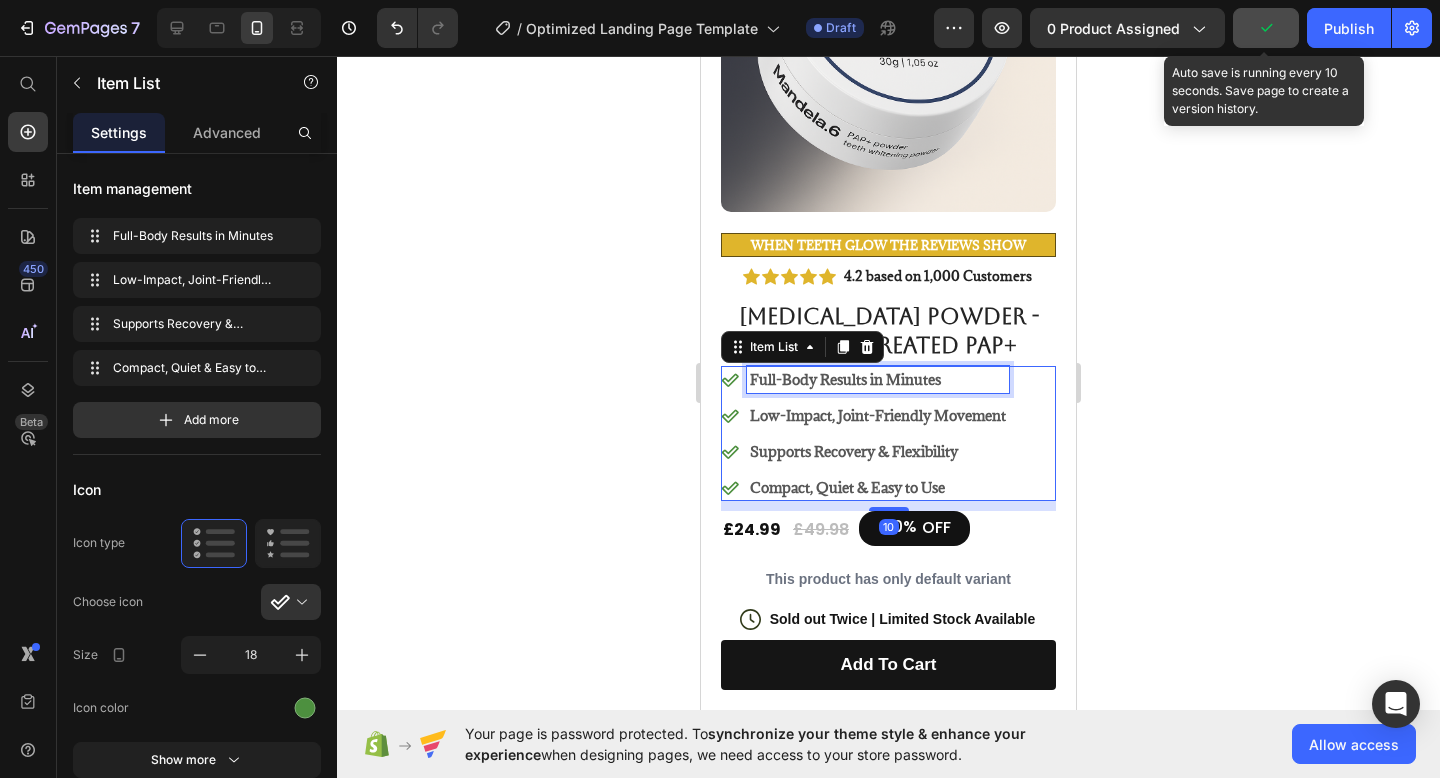click on "Full-Body Results in Minutes" at bounding box center [878, 379] 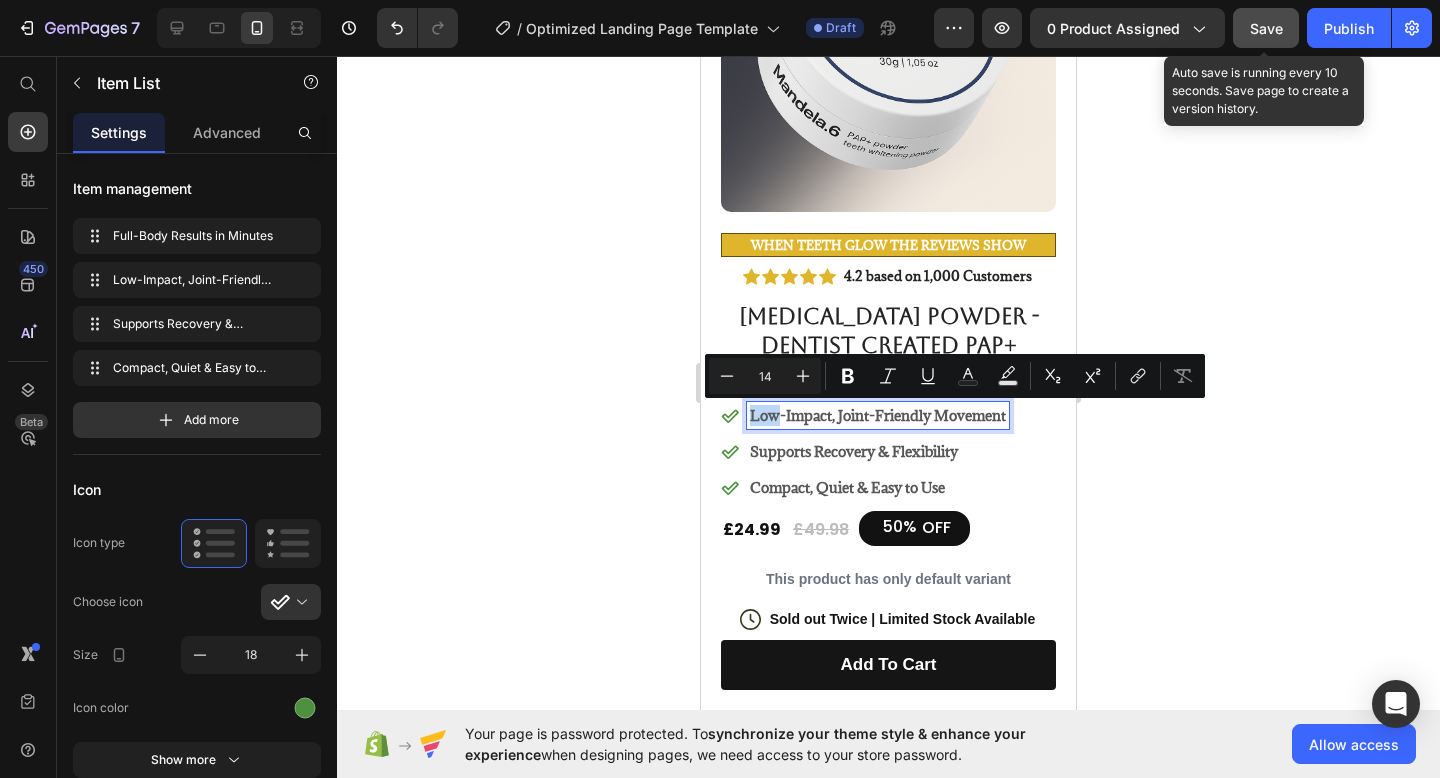 drag, startPoint x: 947, startPoint y: 381, endPoint x: 834, endPoint y: 381, distance: 113 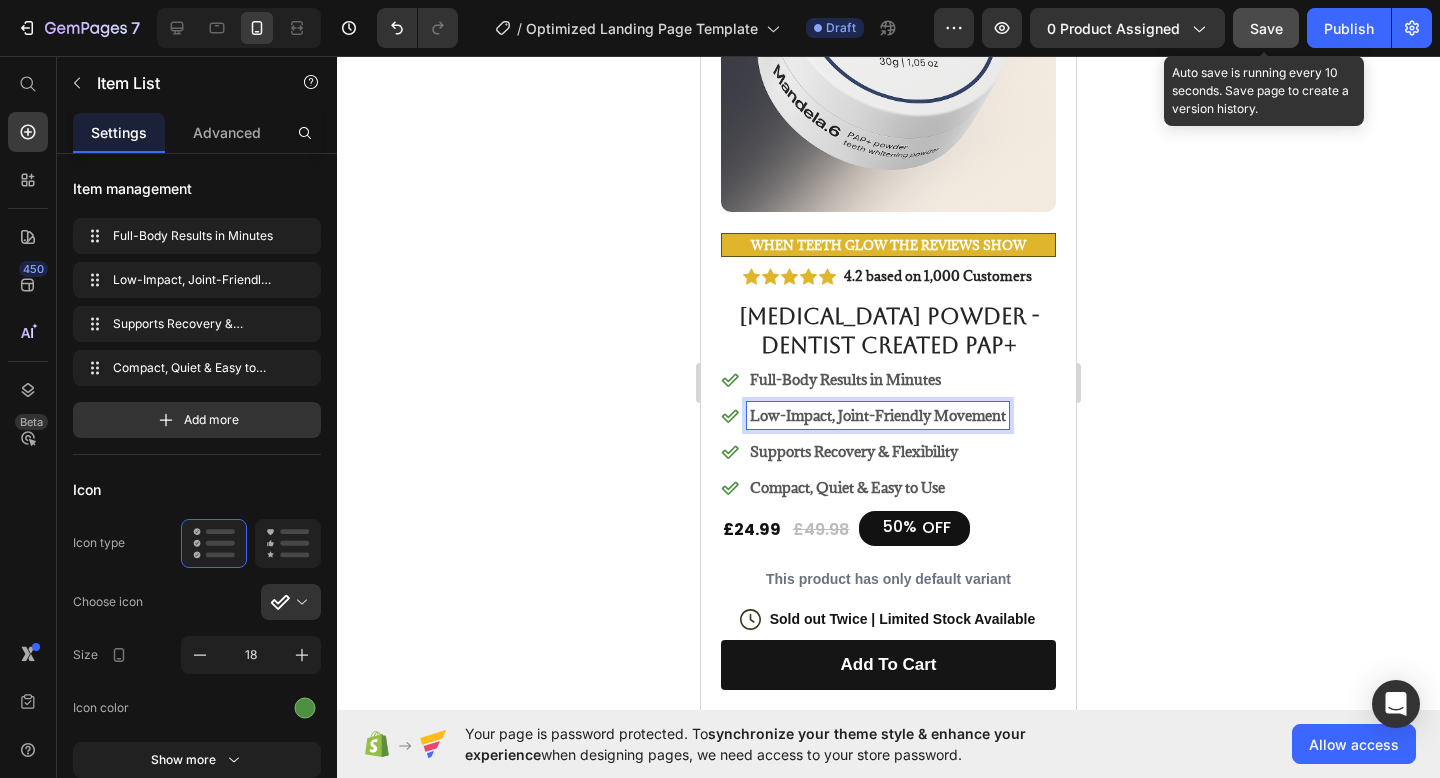 click on "Low-Impact, Joint-Friendly Movement" at bounding box center (878, 415) 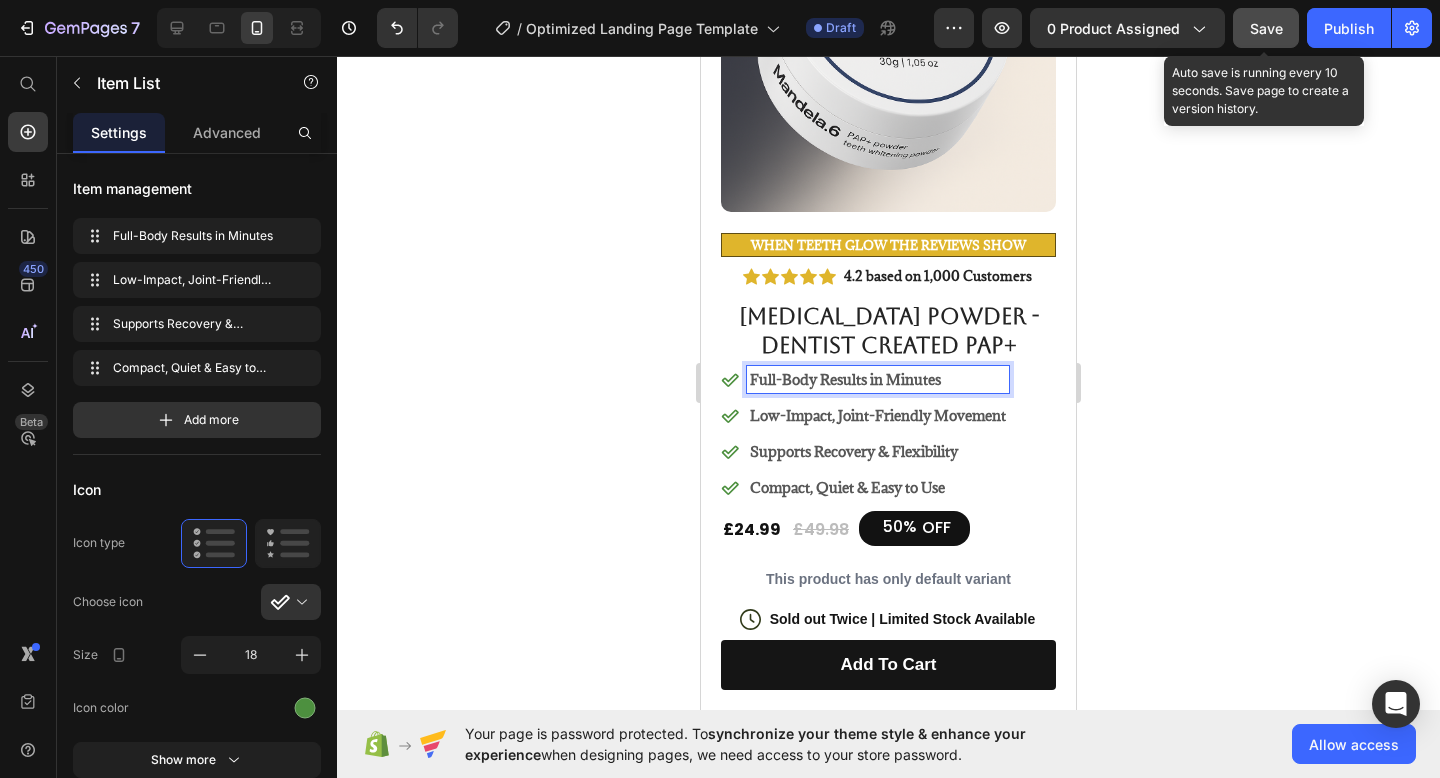 click on "Full-Body Results in Minutes" at bounding box center (878, 379) 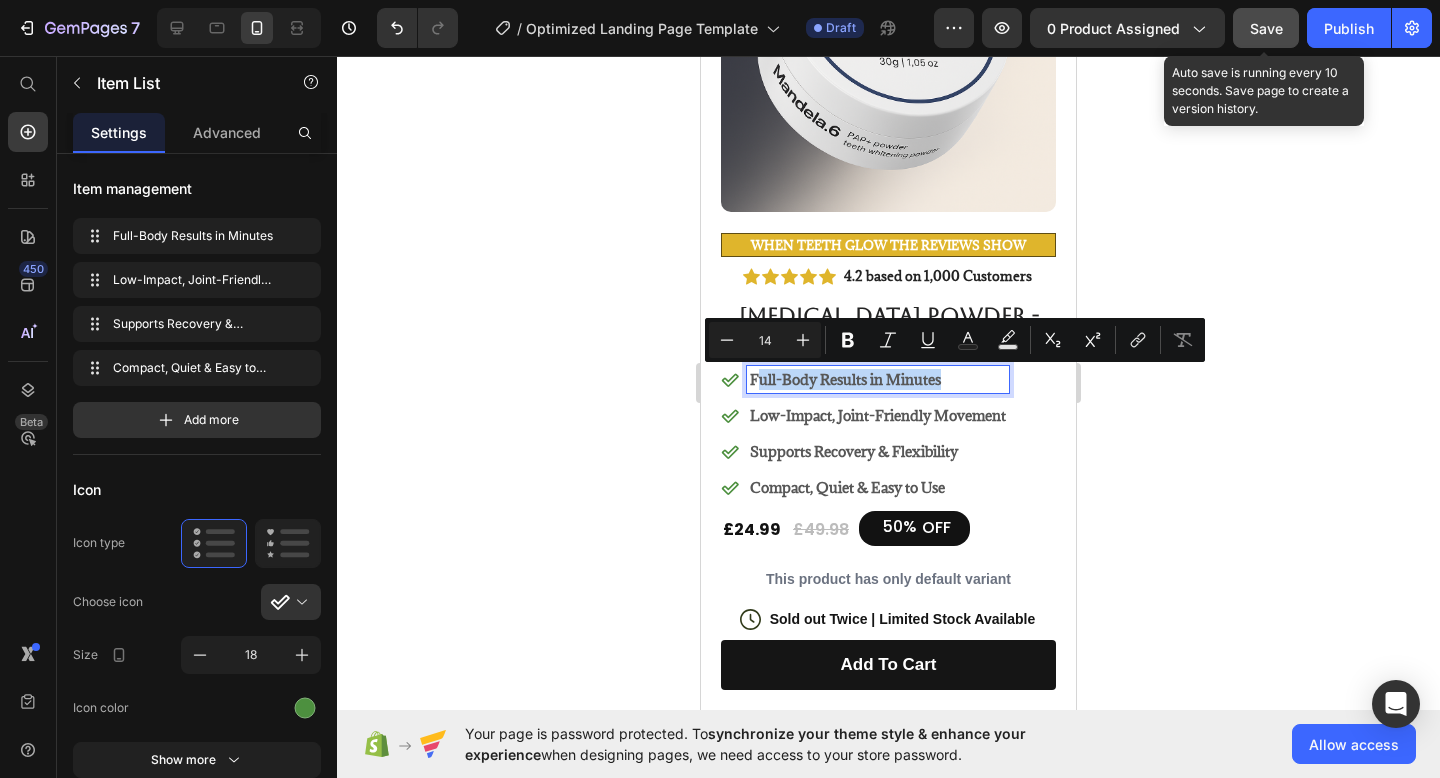 drag, startPoint x: 948, startPoint y: 383, endPoint x: 758, endPoint y: 380, distance: 190.02368 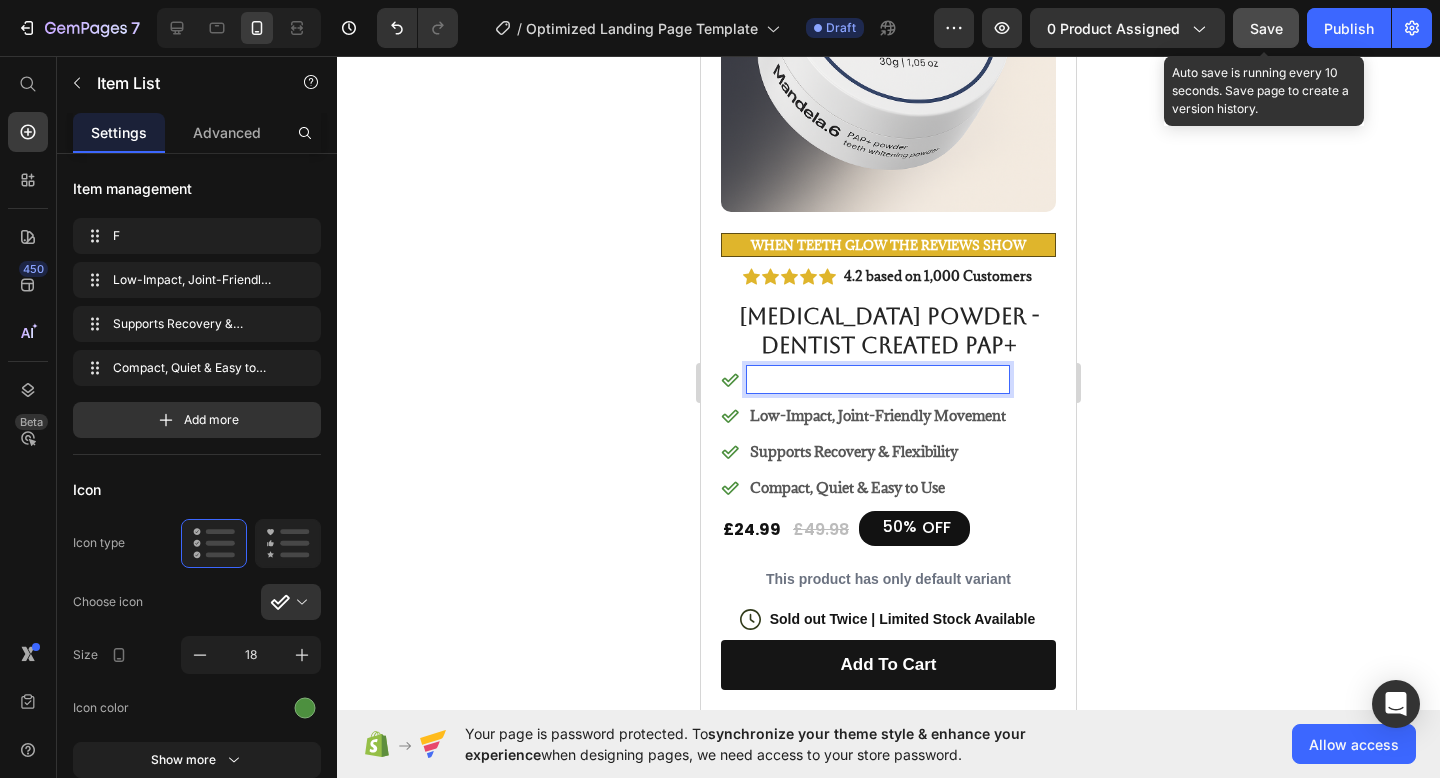 scroll, scrollTop: 270, scrollLeft: 0, axis: vertical 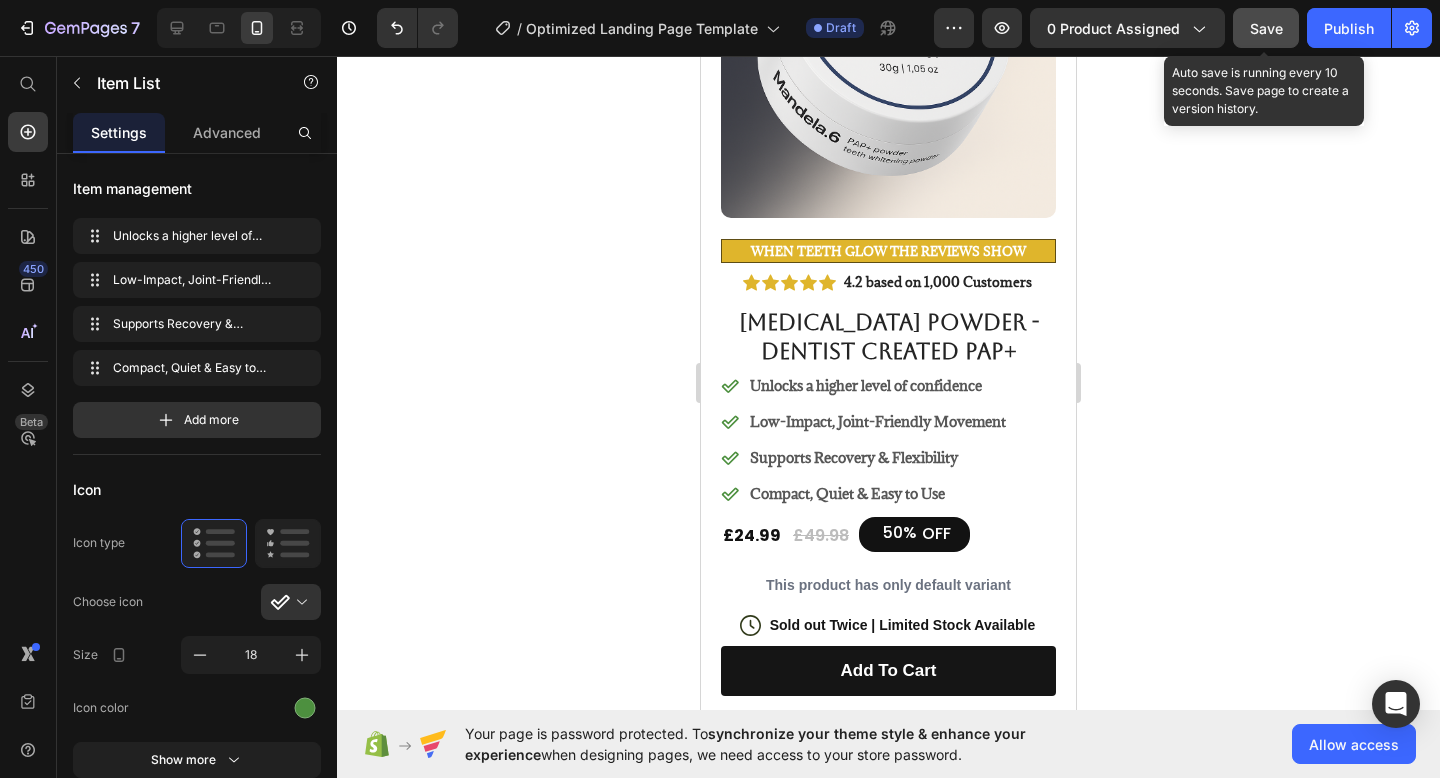click on "Unlocks a higher level of confidence" at bounding box center [878, 385] 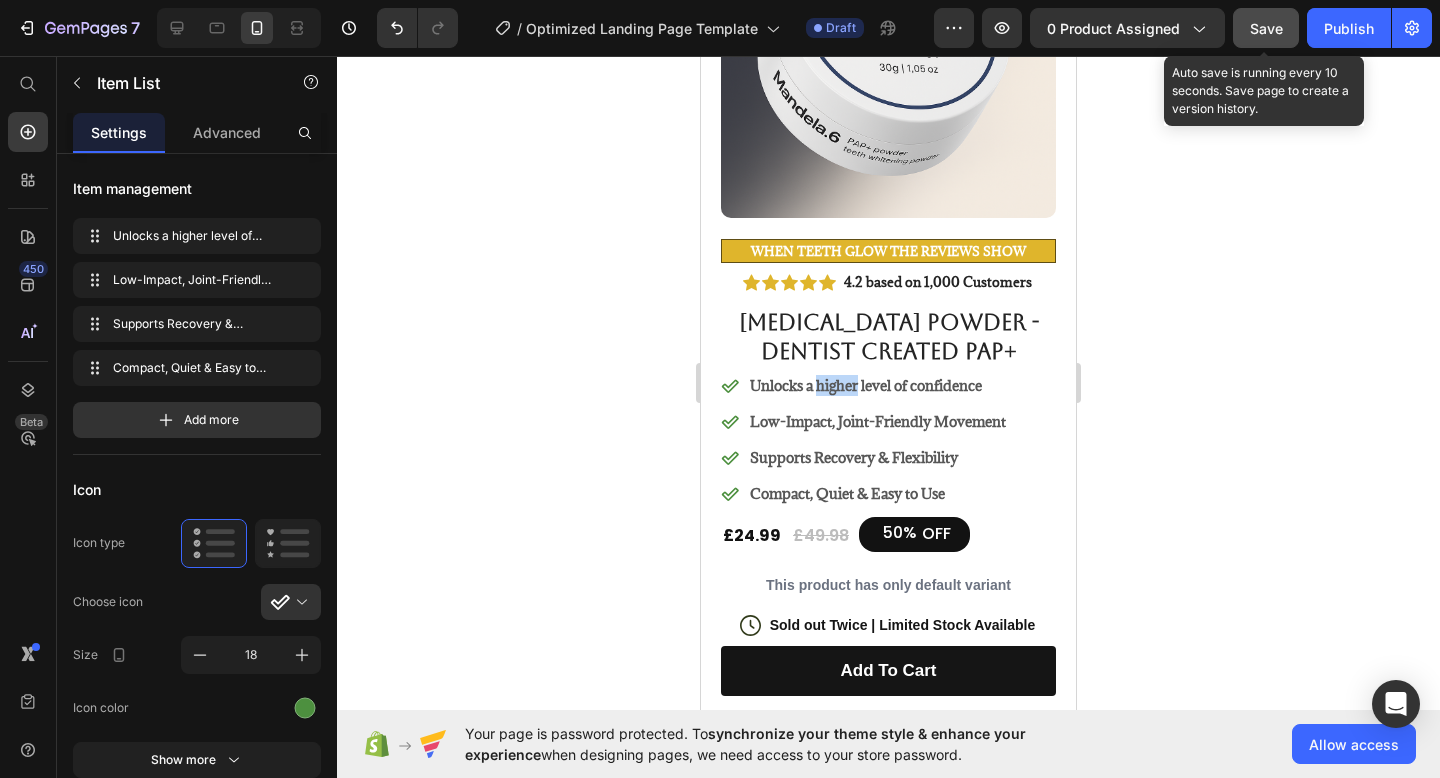 click on "Unlocks a higher level of confidence" at bounding box center [878, 385] 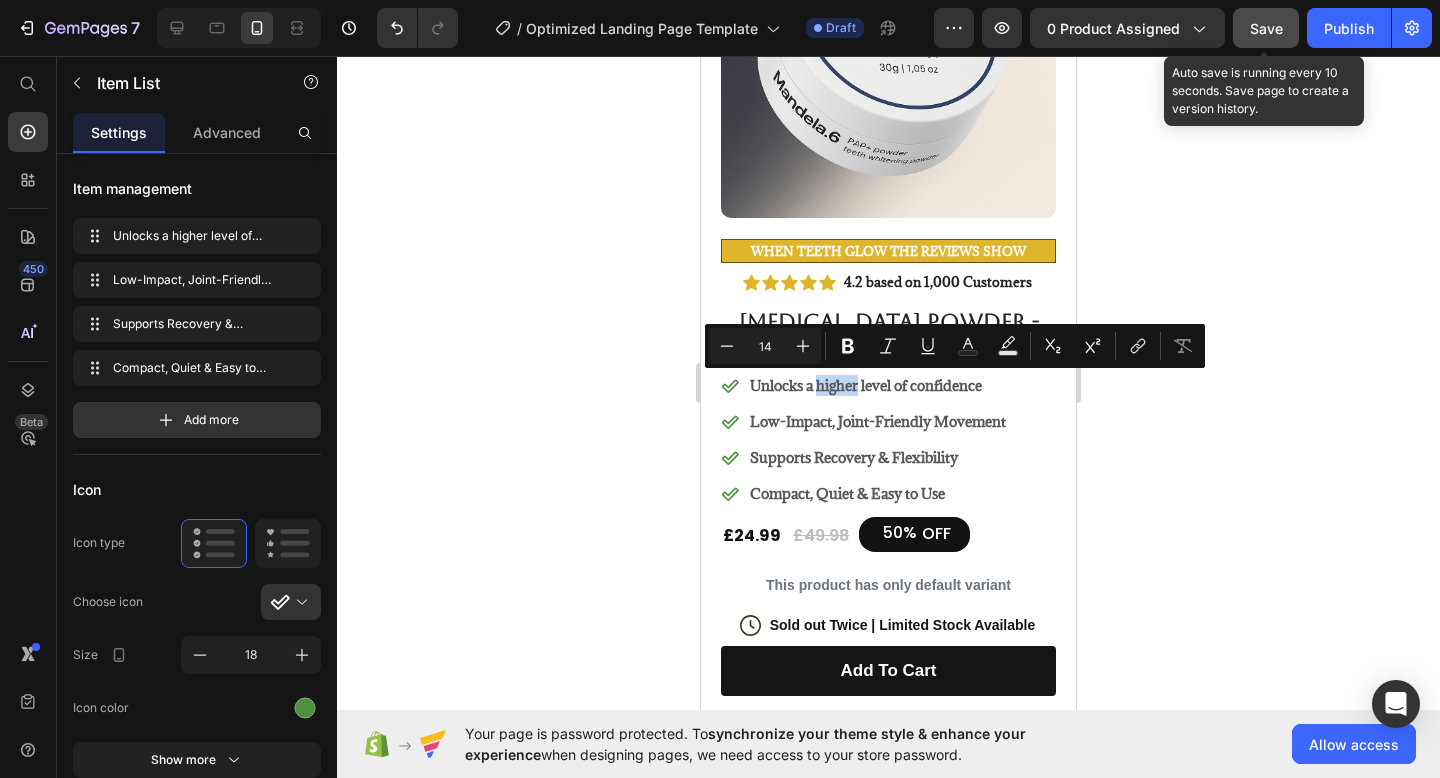 click on "Unlocks a higher level of confidence" at bounding box center (878, 385) 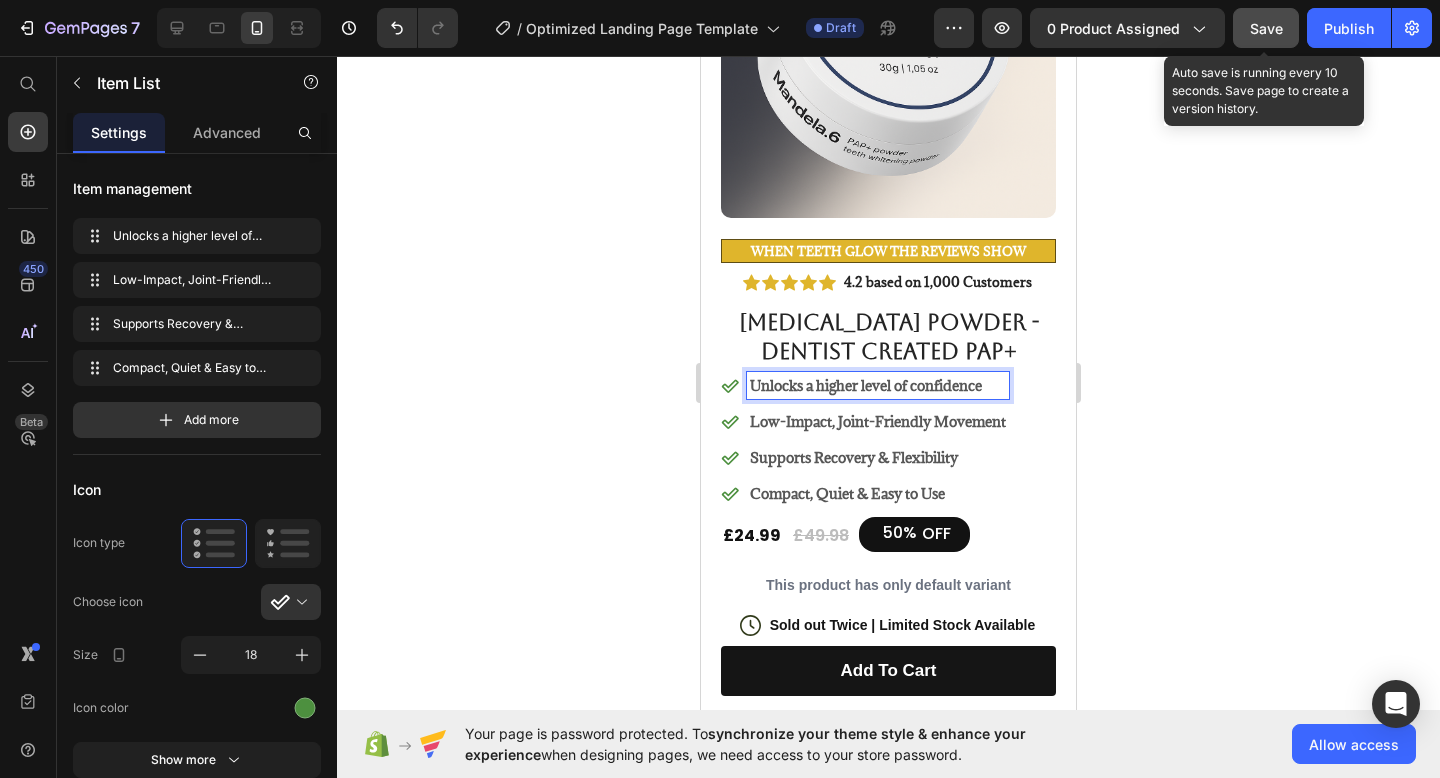 click on "Unlocks a higher level of confidence" at bounding box center [878, 385] 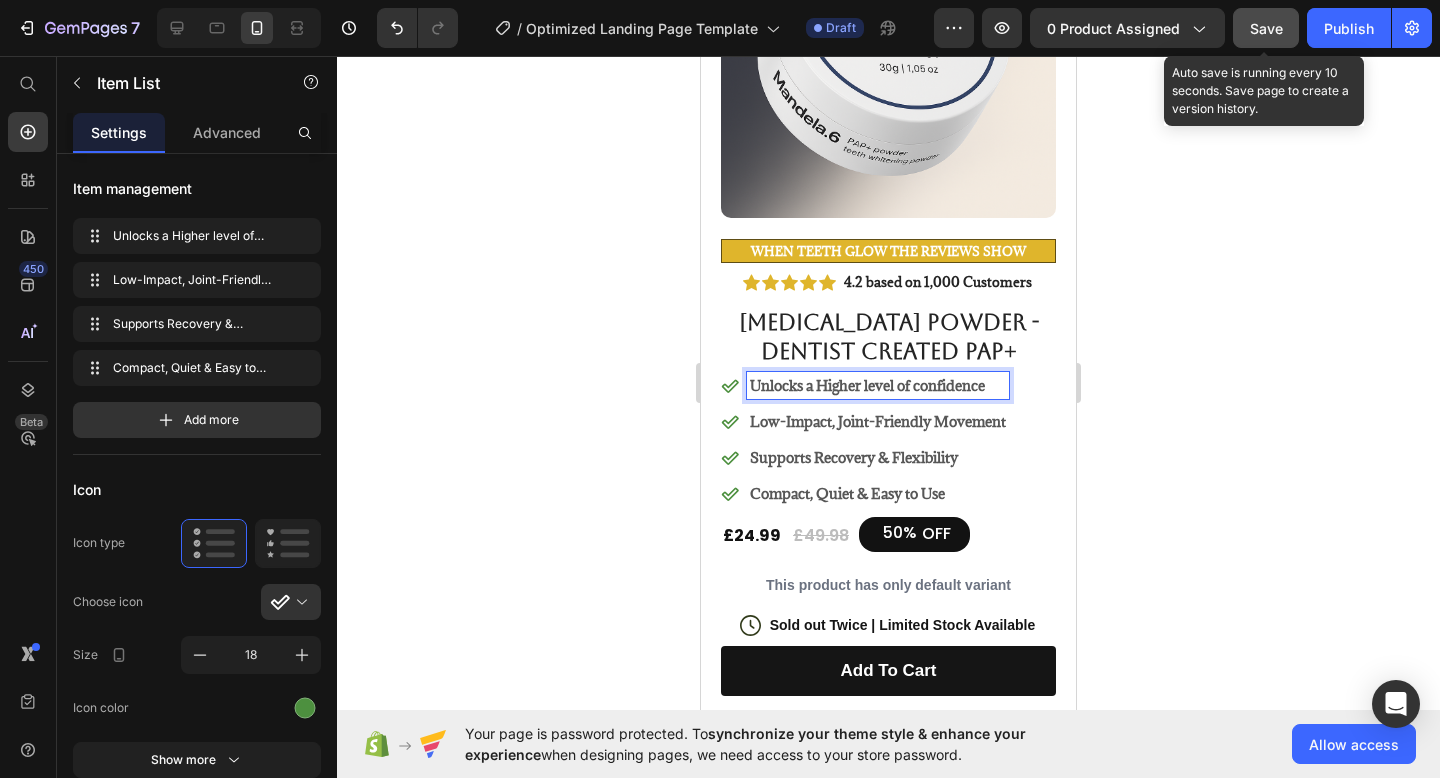 click on "Unlocks a Higher level of confidence" at bounding box center [878, 385] 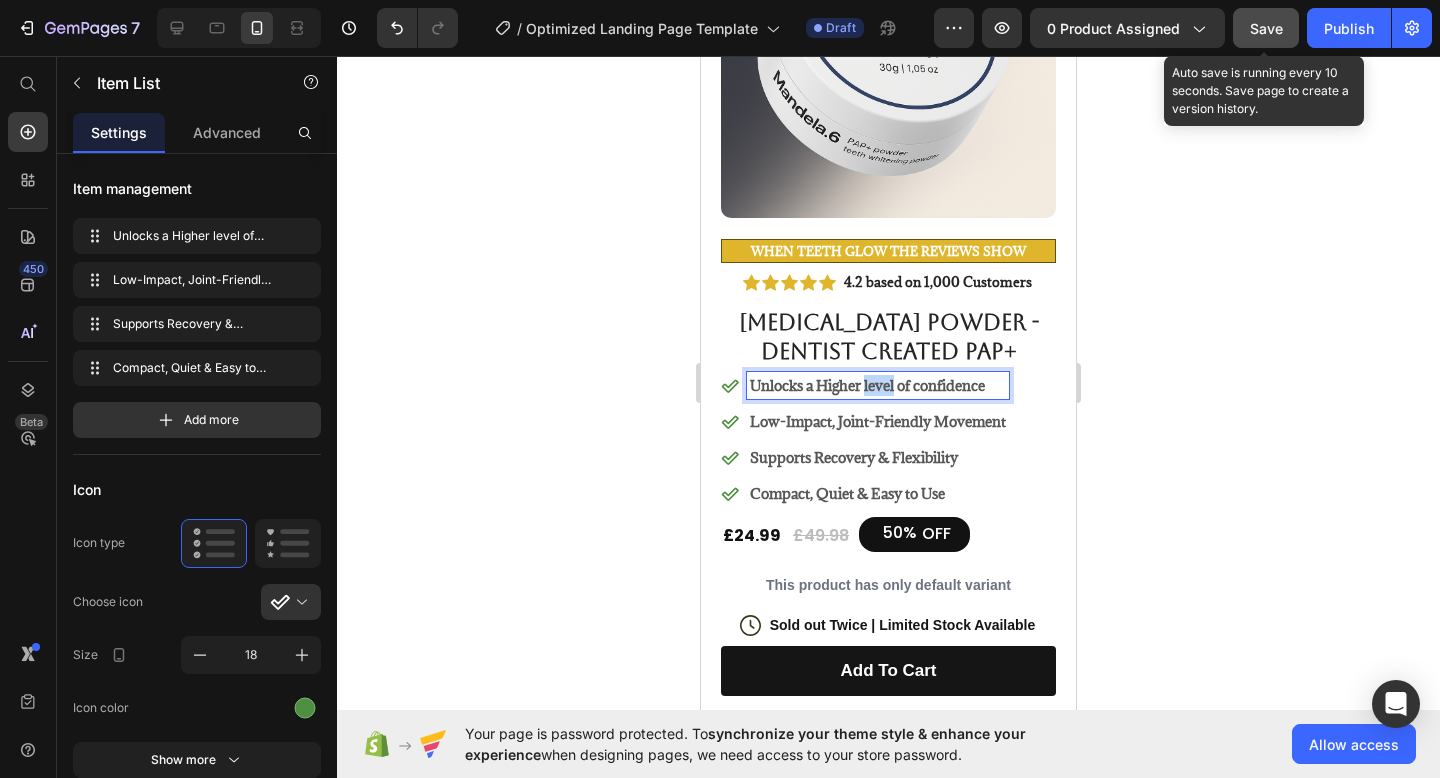 click on "Unlocks a Higher level of confidence" at bounding box center [878, 385] 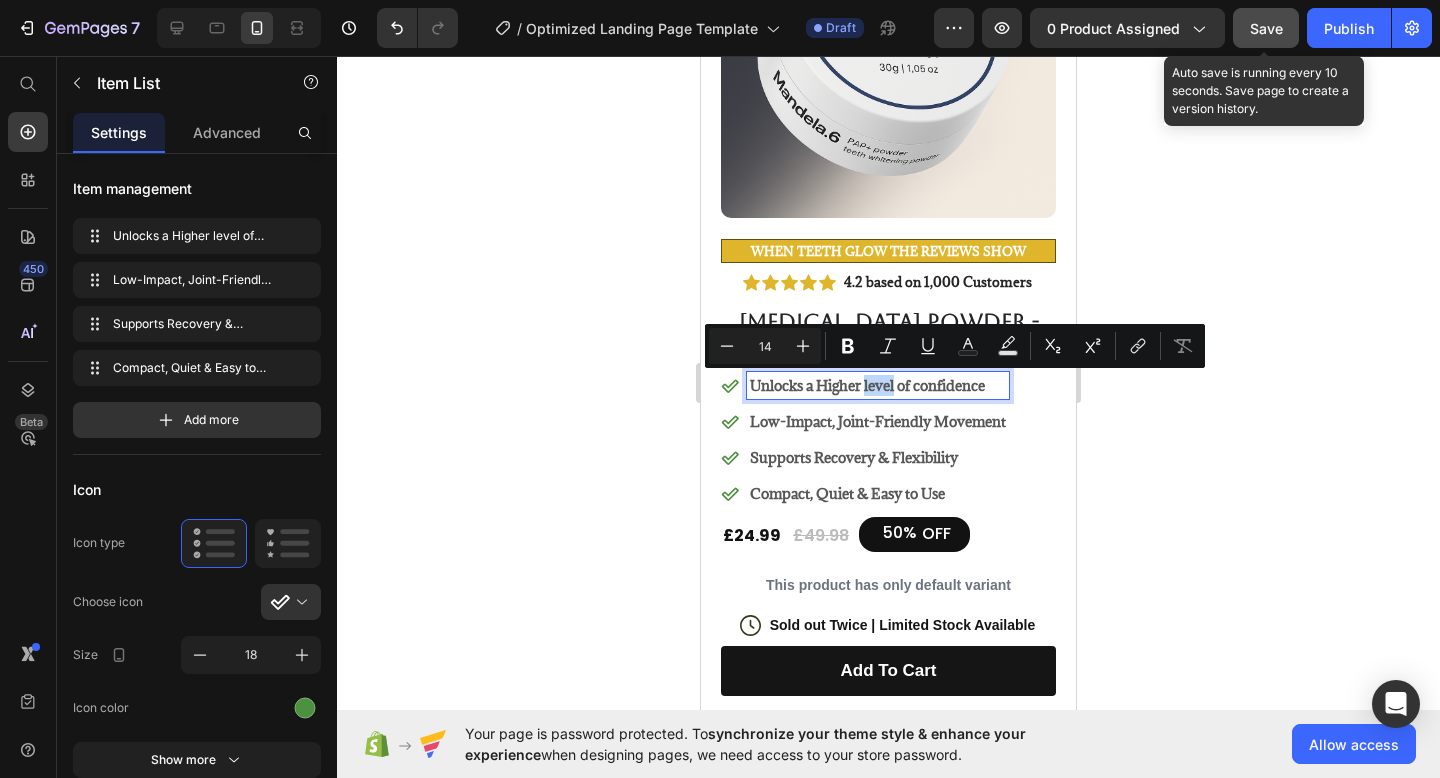 click on "Unlocks a Higher level of confidence" at bounding box center (878, 385) 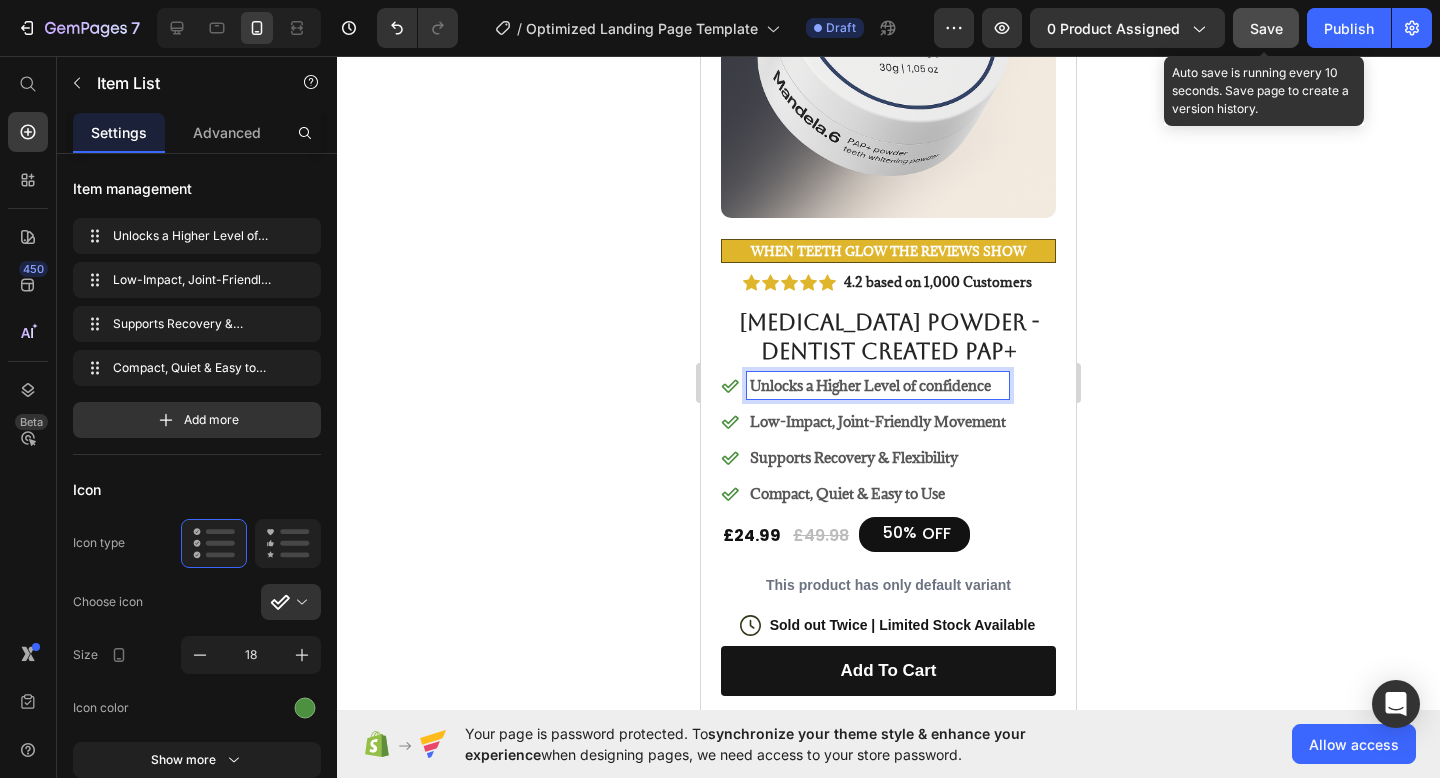 click on "Unlocks a Higher Level of confidence" at bounding box center [878, 385] 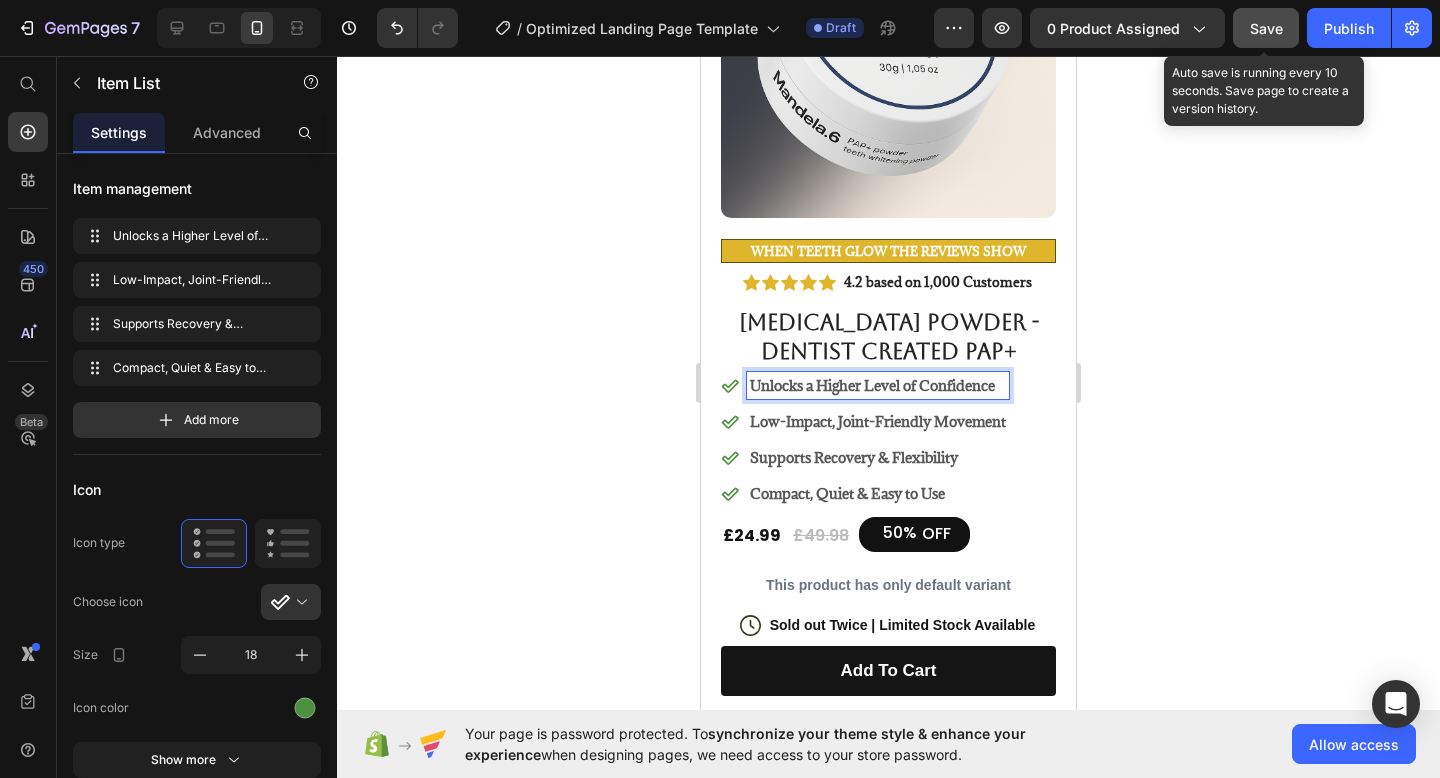 click on "Low-Impact, Joint-Friendly Movement" at bounding box center [878, 421] 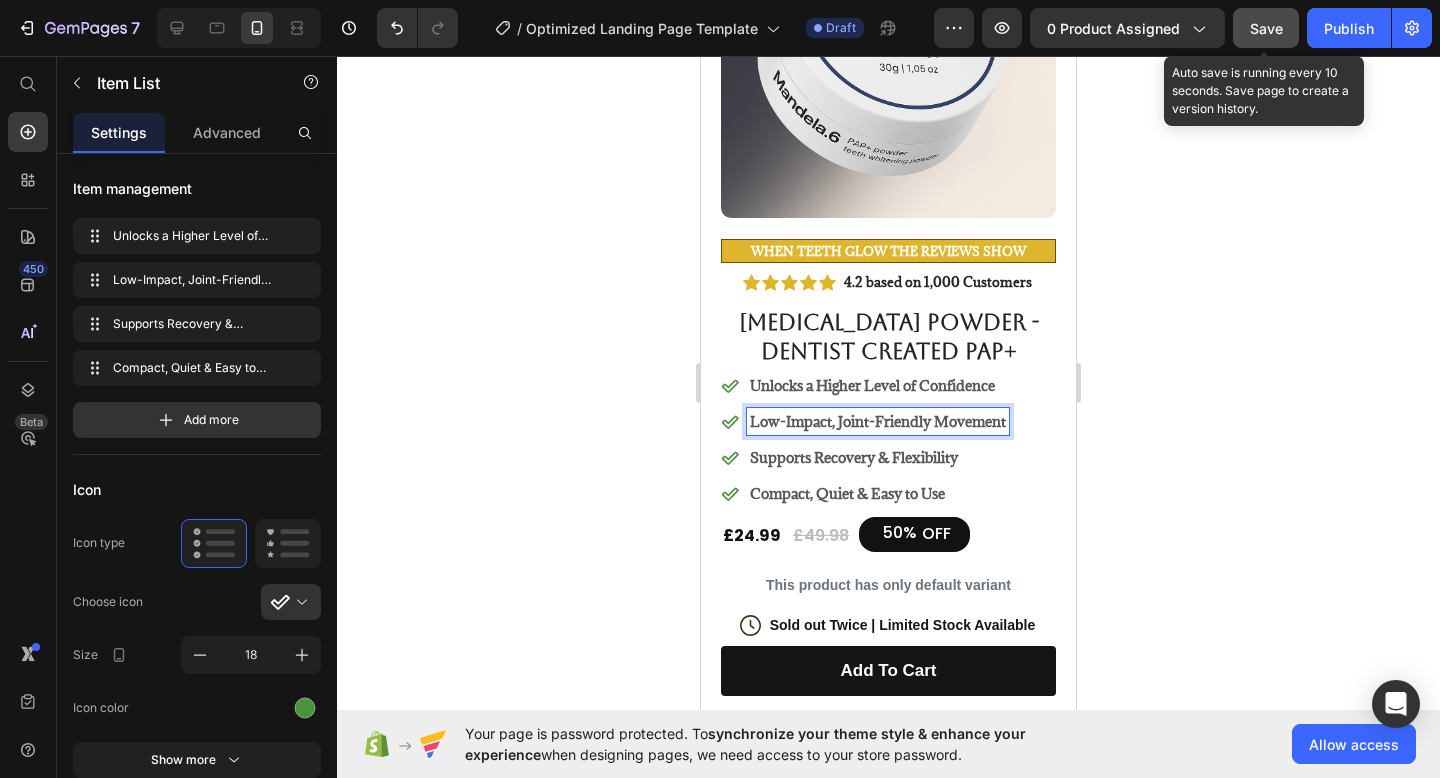 click on "Low-Impact, Joint-Friendly Movement" at bounding box center (878, 421) 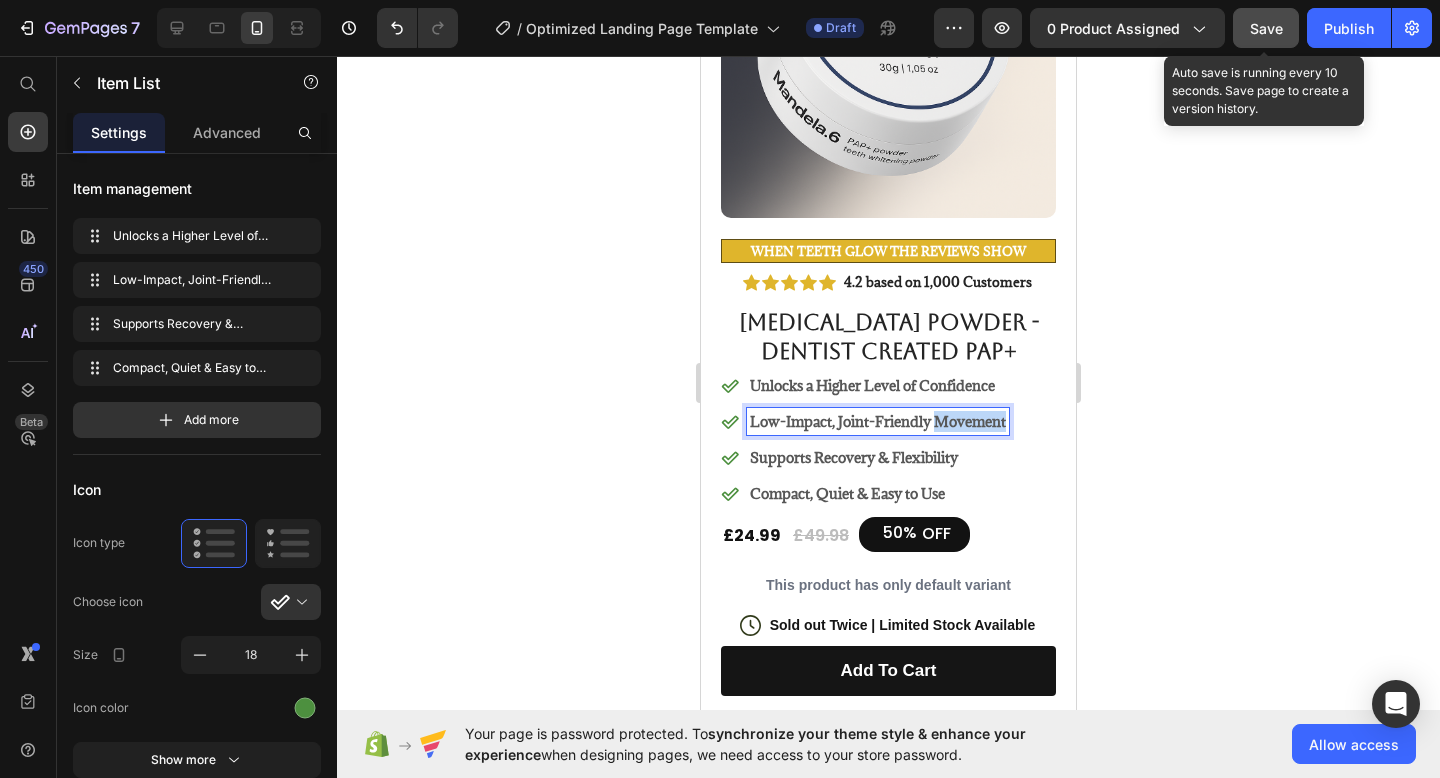 click on "Low-Impact, Joint-Friendly Movement" at bounding box center [878, 421] 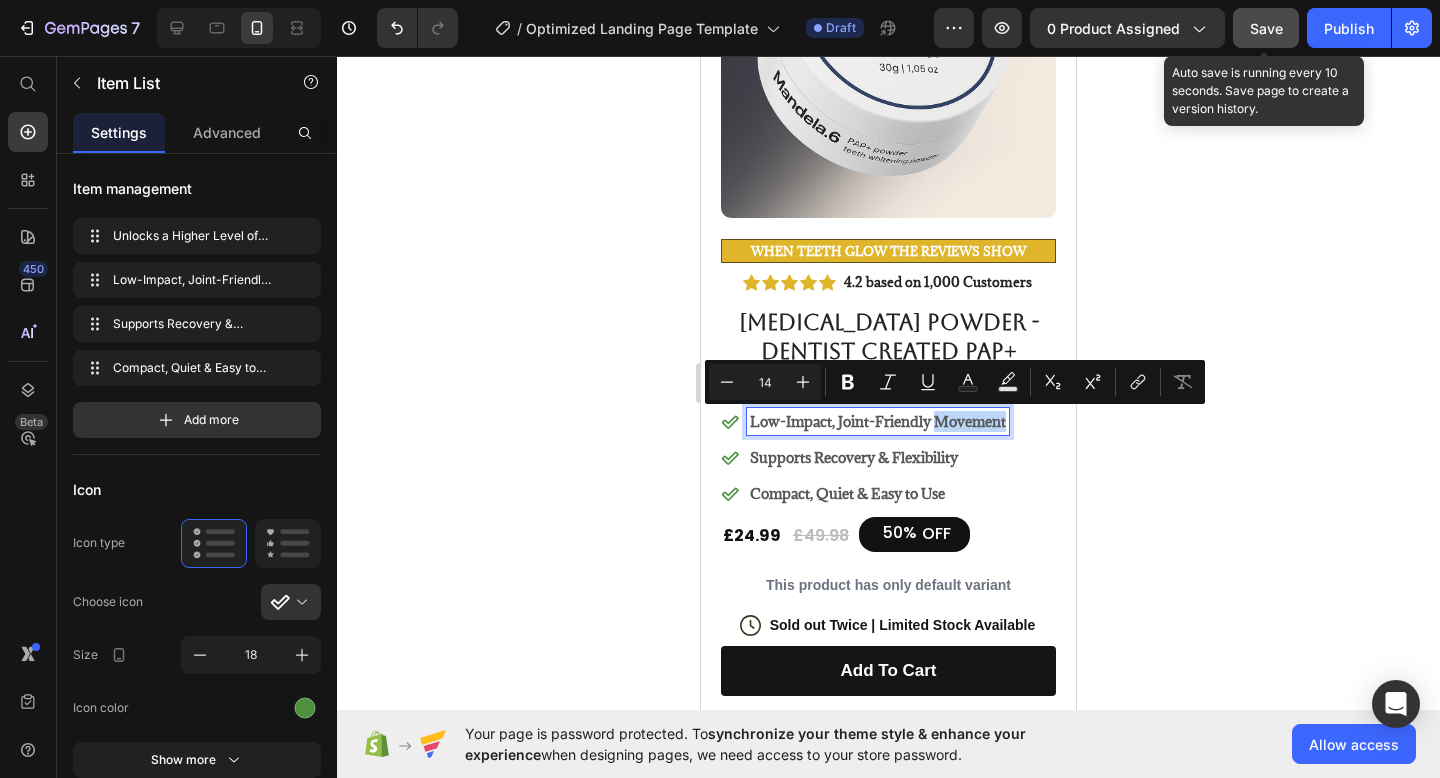 click on "Low-Impact, Joint-Friendly Movement" at bounding box center (878, 421) 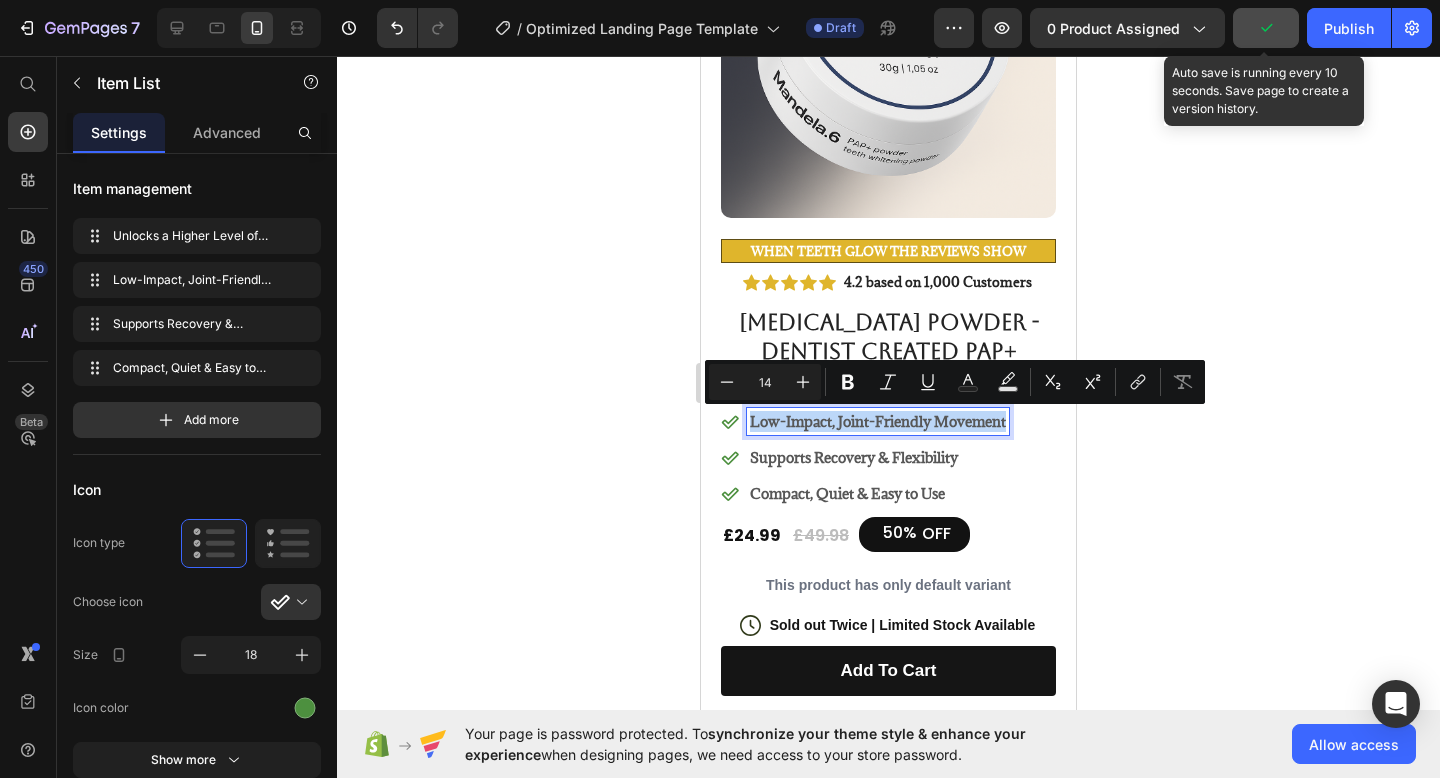 drag, startPoint x: 1008, startPoint y: 423, endPoint x: 749, endPoint y: 412, distance: 259.2335 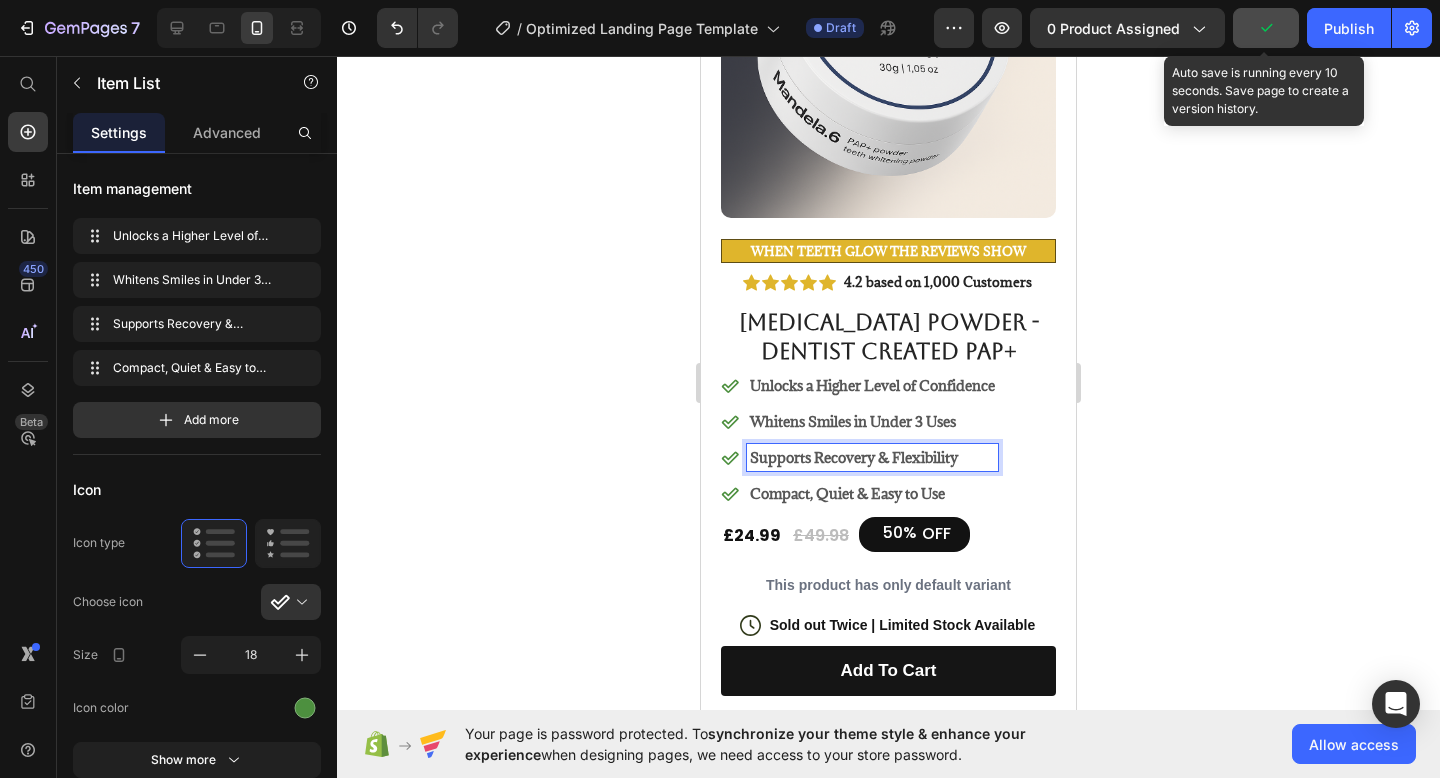 click on "Supports Recovery & Flexibility" at bounding box center [872, 457] 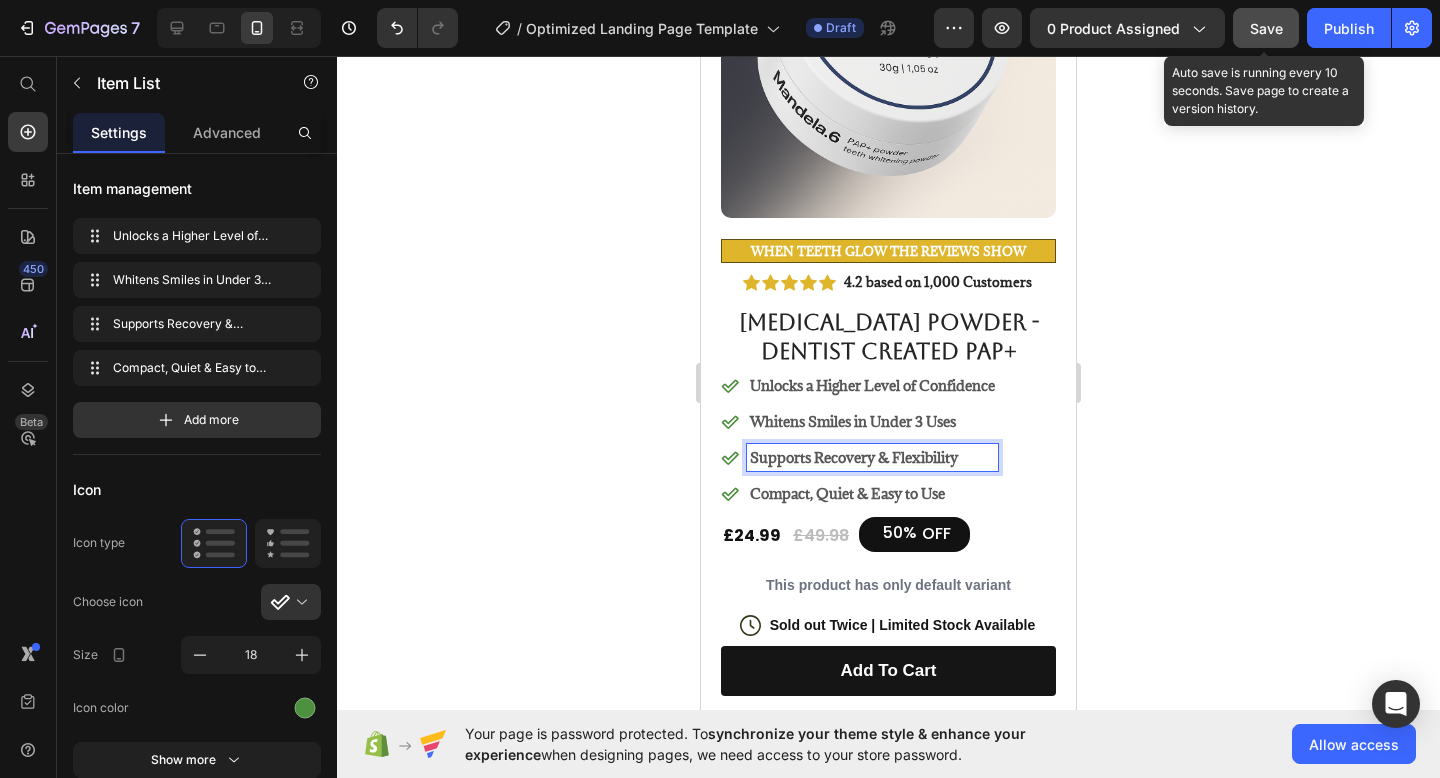 click on "Supports Recovery & Flexibility" at bounding box center [872, 457] 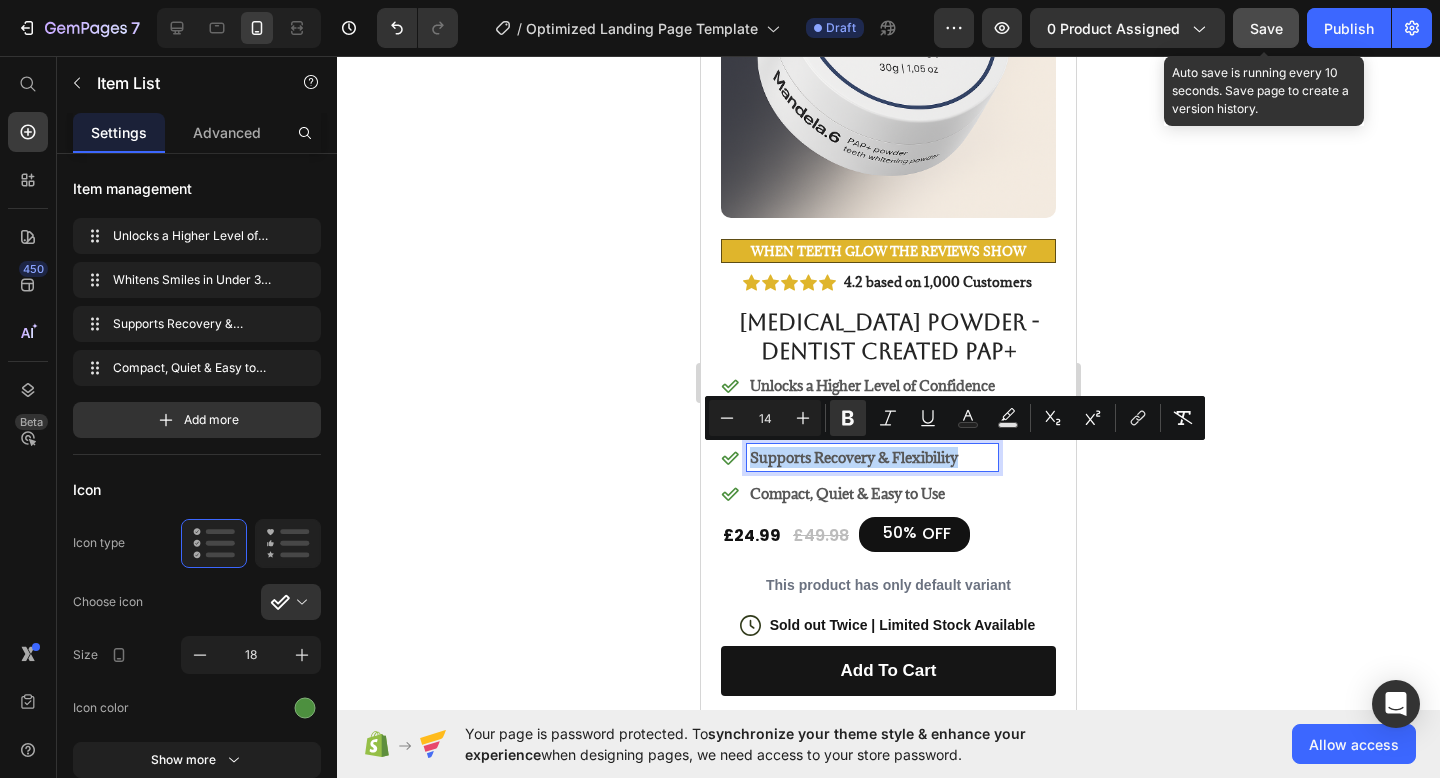 drag, startPoint x: 970, startPoint y: 454, endPoint x: 778, endPoint y: 461, distance: 192.12756 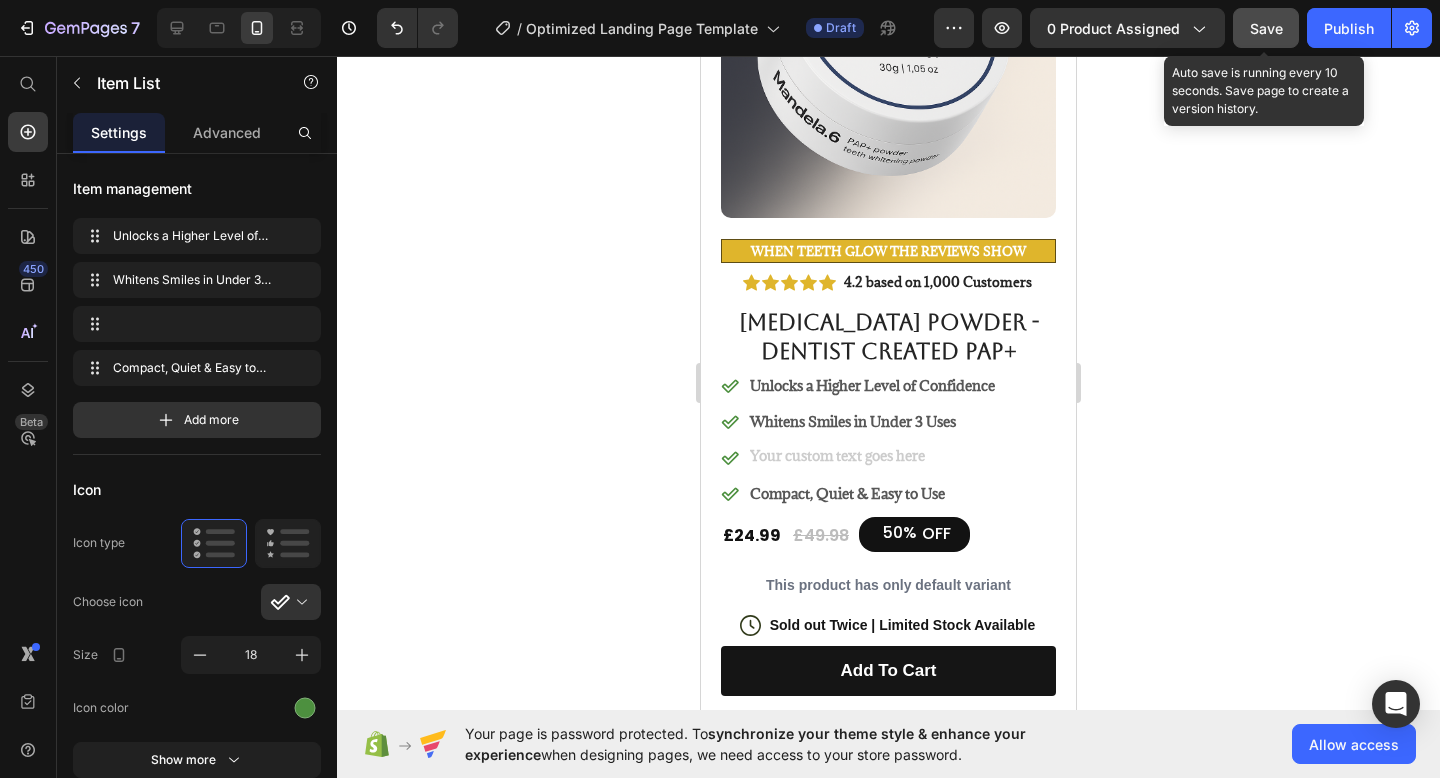 scroll, scrollTop: 264, scrollLeft: 0, axis: vertical 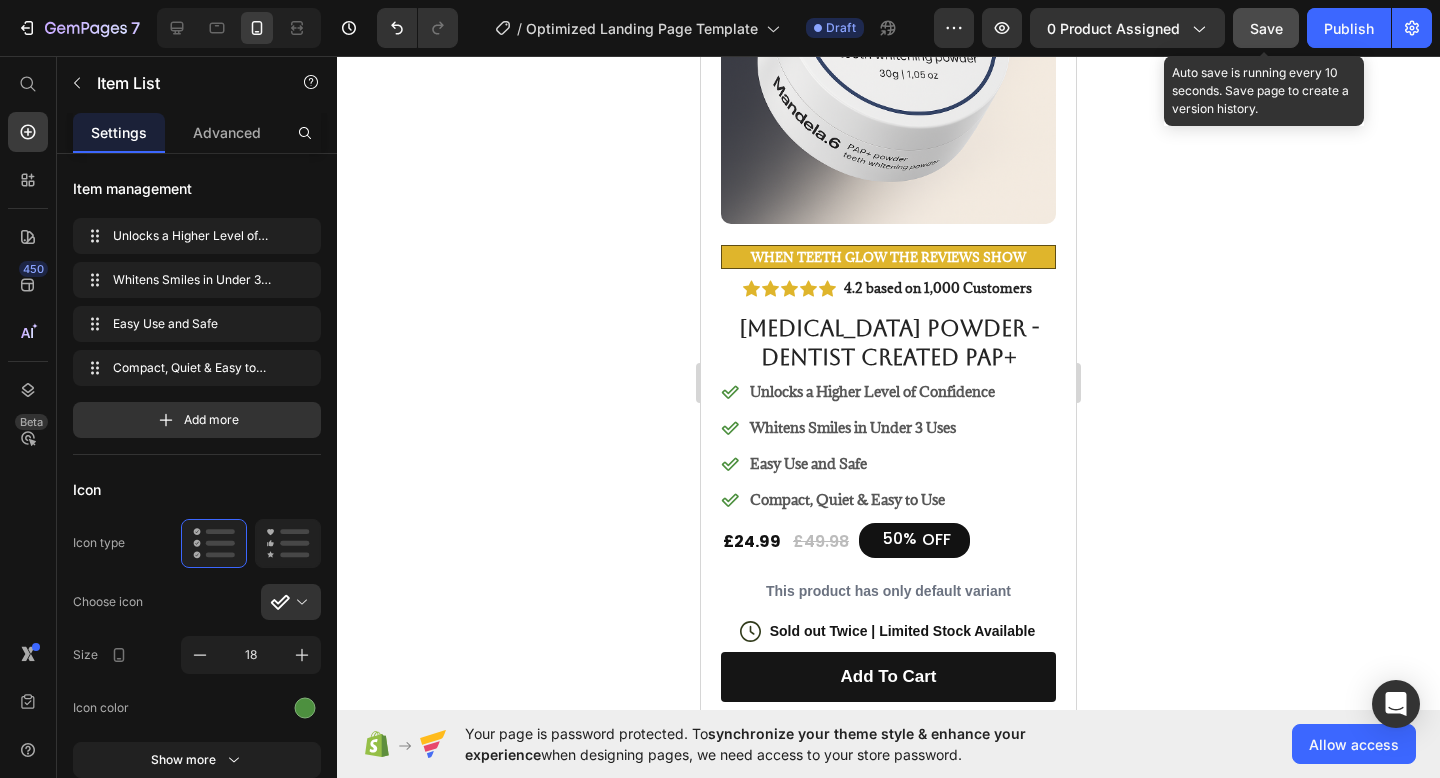 click on "Compact, Quiet & Easy to Use" at bounding box center [872, 499] 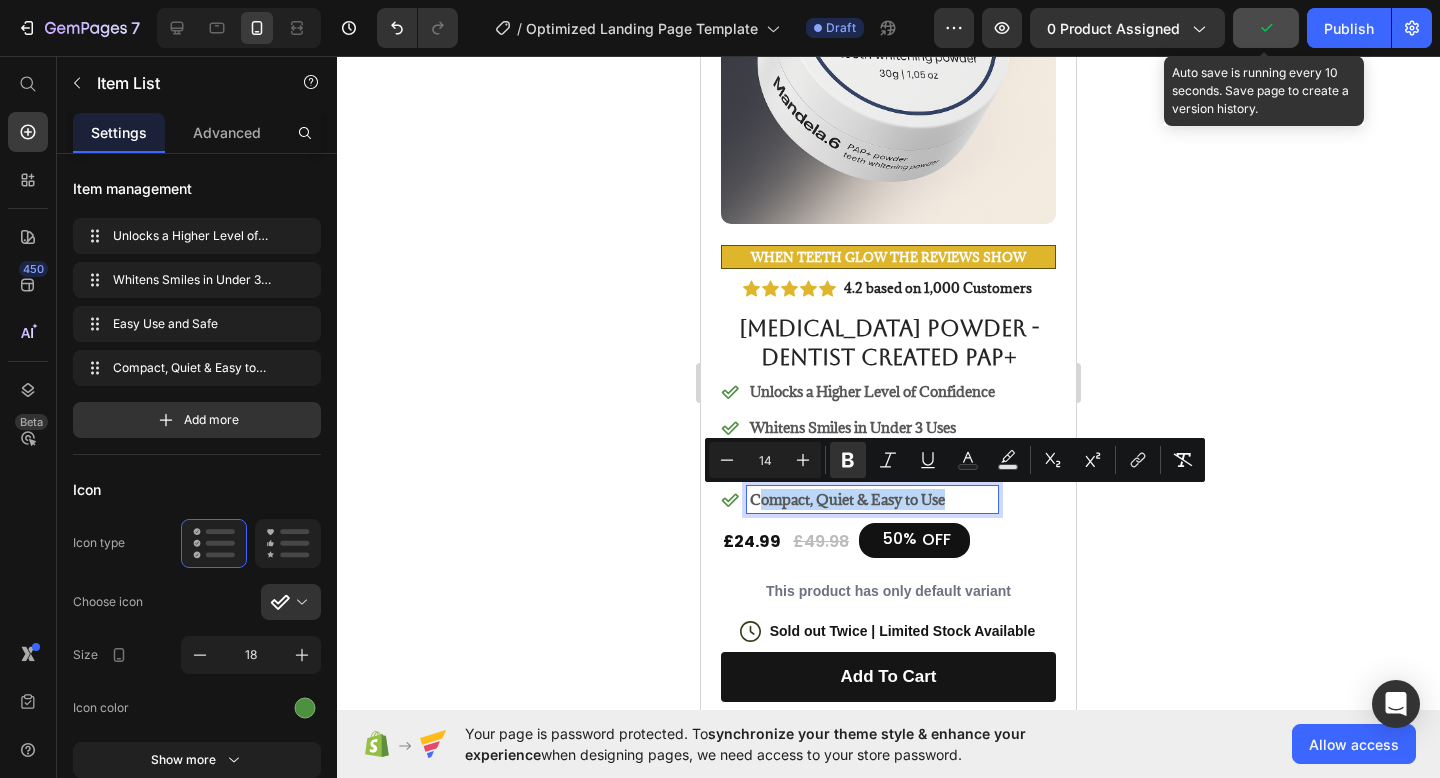 drag, startPoint x: 967, startPoint y: 497, endPoint x: 761, endPoint y: 507, distance: 206.24257 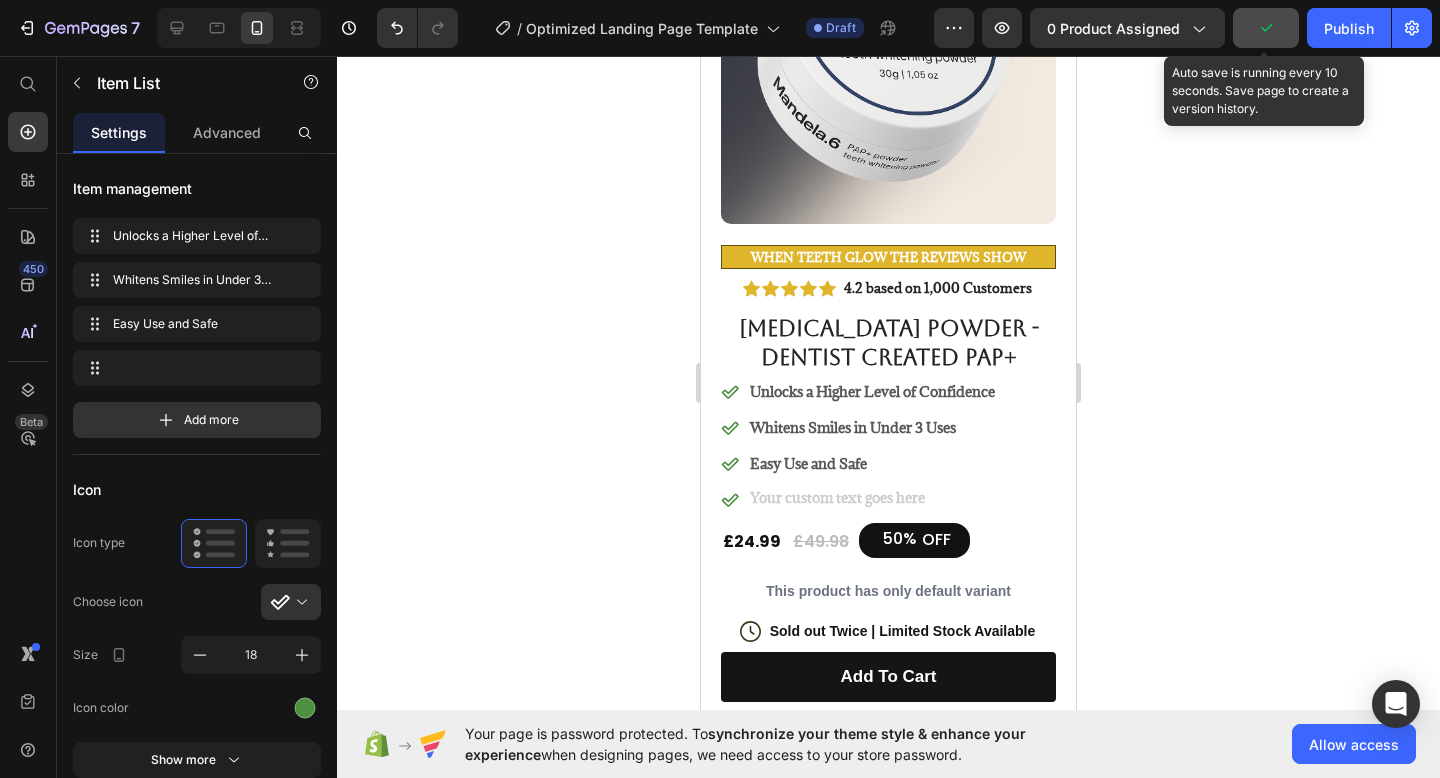 scroll, scrollTop: 258, scrollLeft: 0, axis: vertical 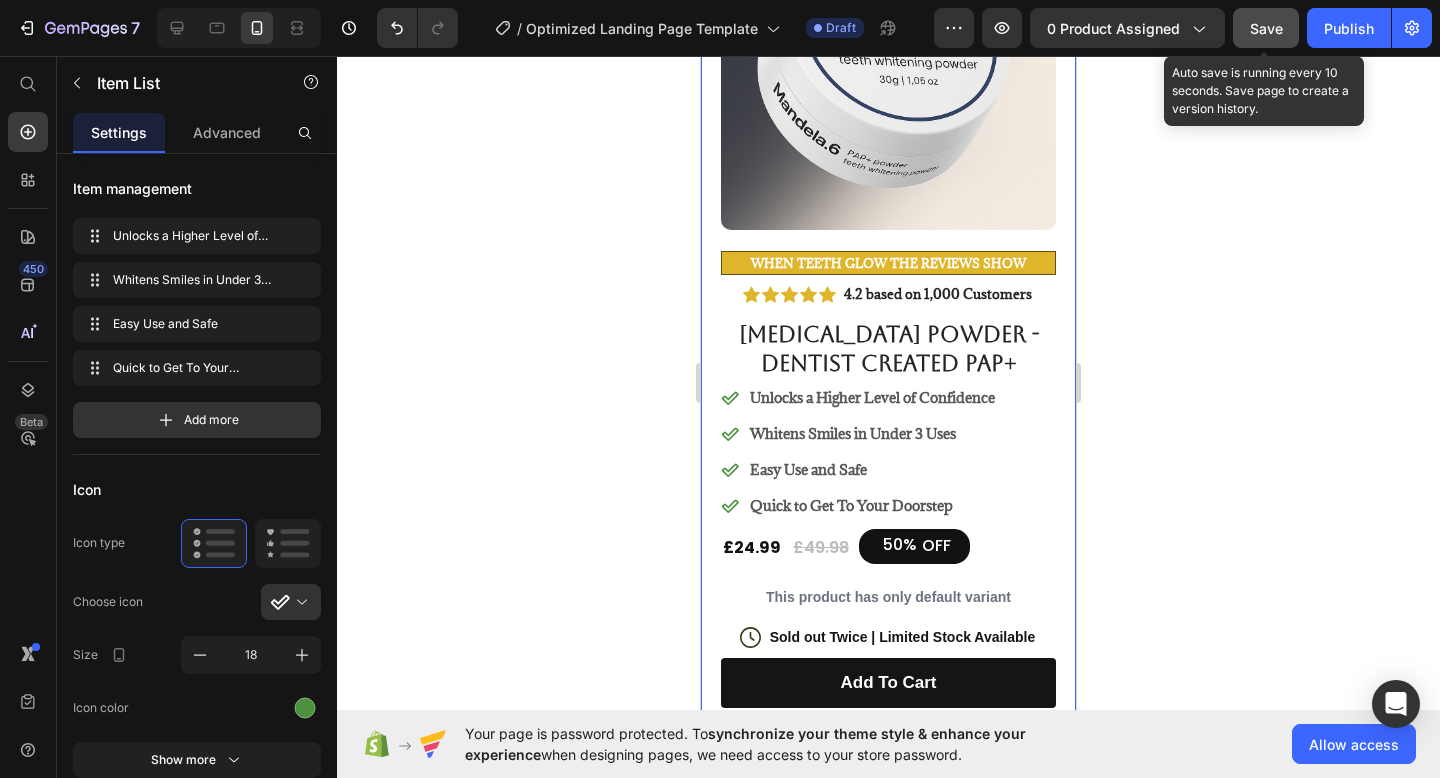 click 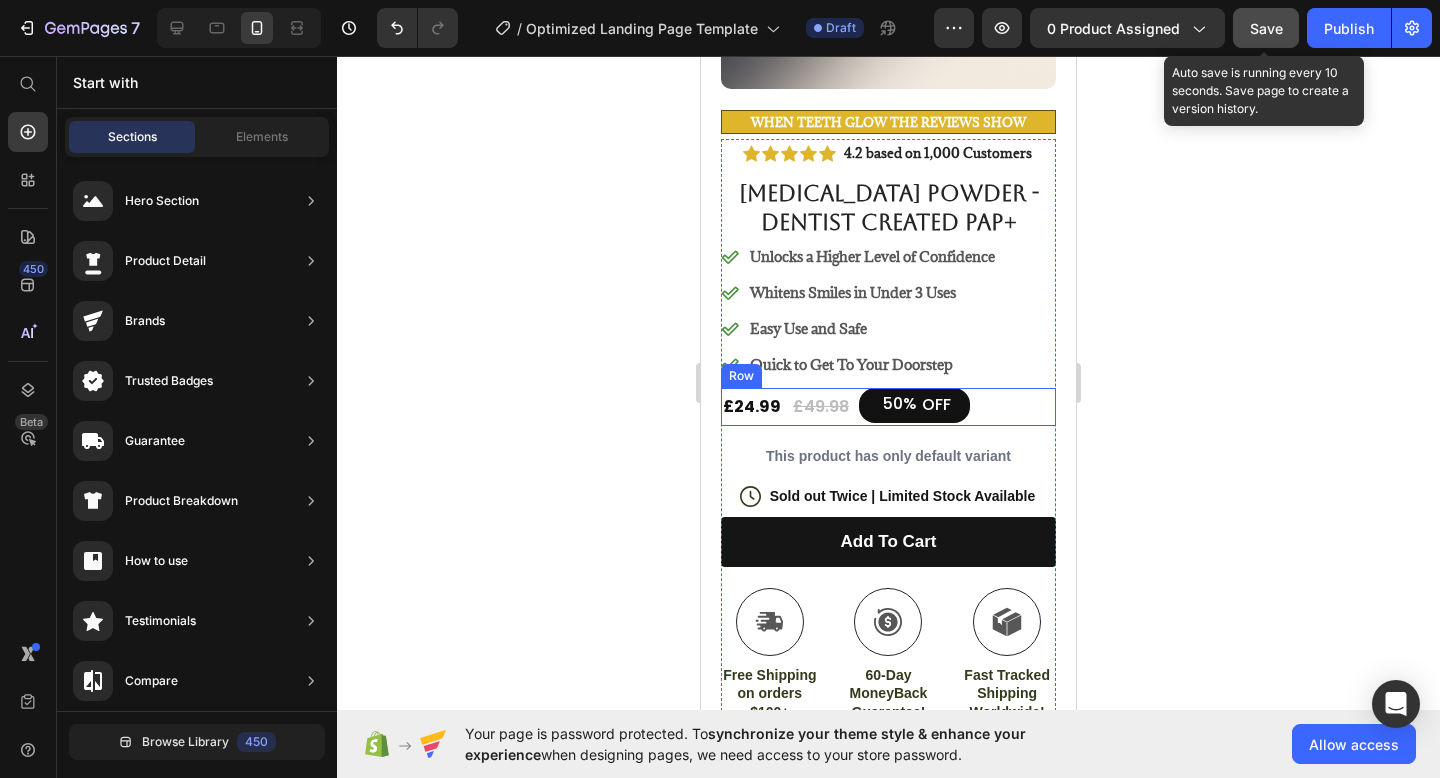 scroll, scrollTop: 449, scrollLeft: 0, axis: vertical 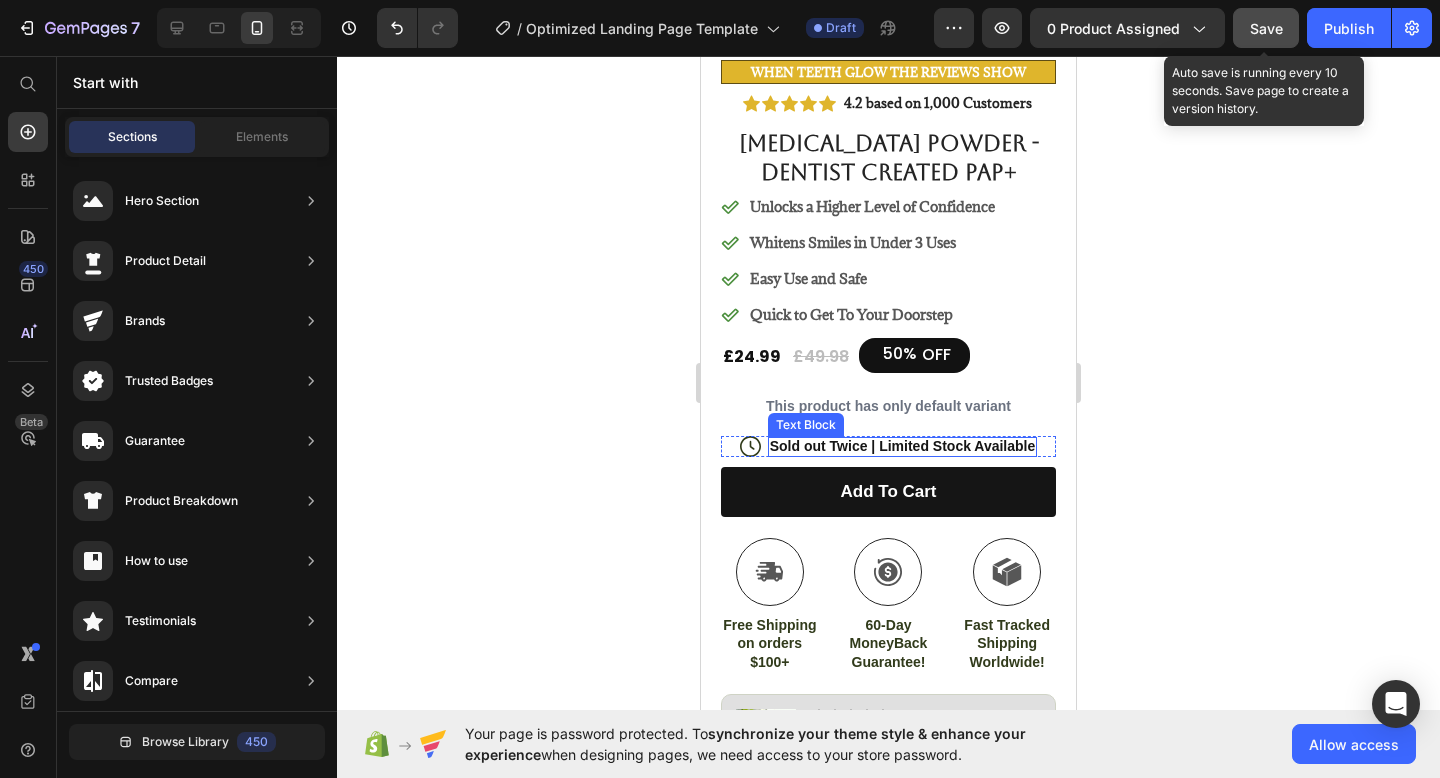click on "Sold out Twice | Limited Stock Available" at bounding box center (903, 446) 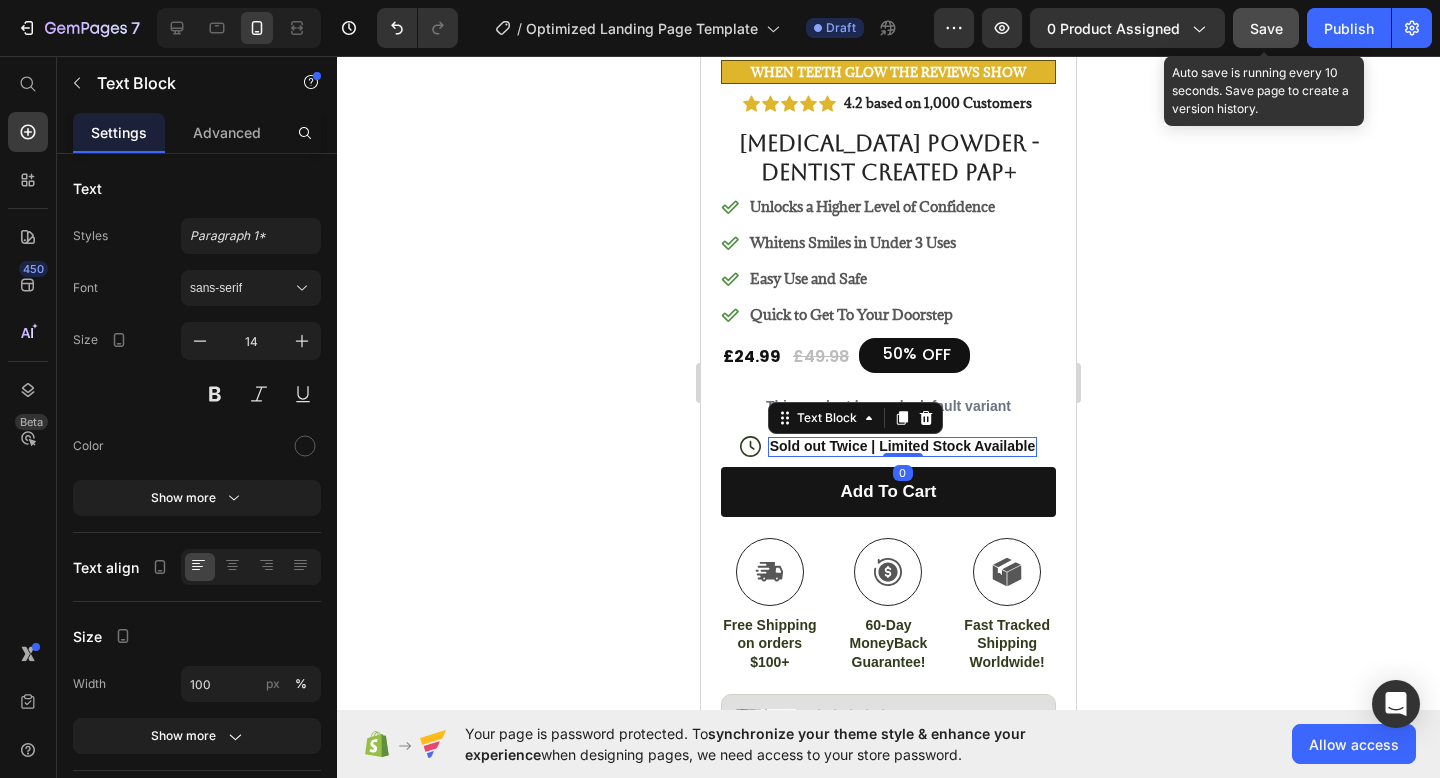 click on "Sold out Twice | Limited Stock Available" at bounding box center (903, 446) 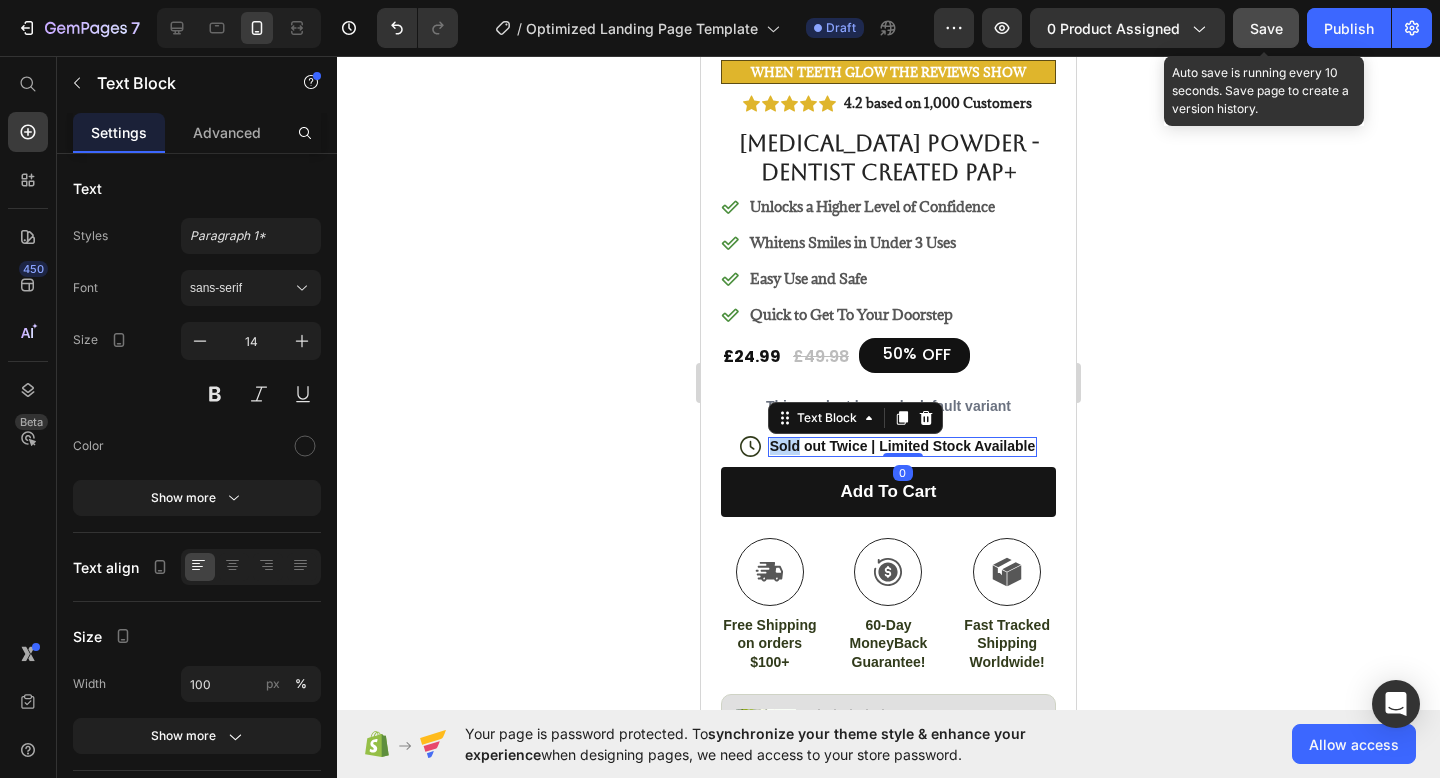 click on "Sold out Twice | Limited Stock Available" at bounding box center [903, 446] 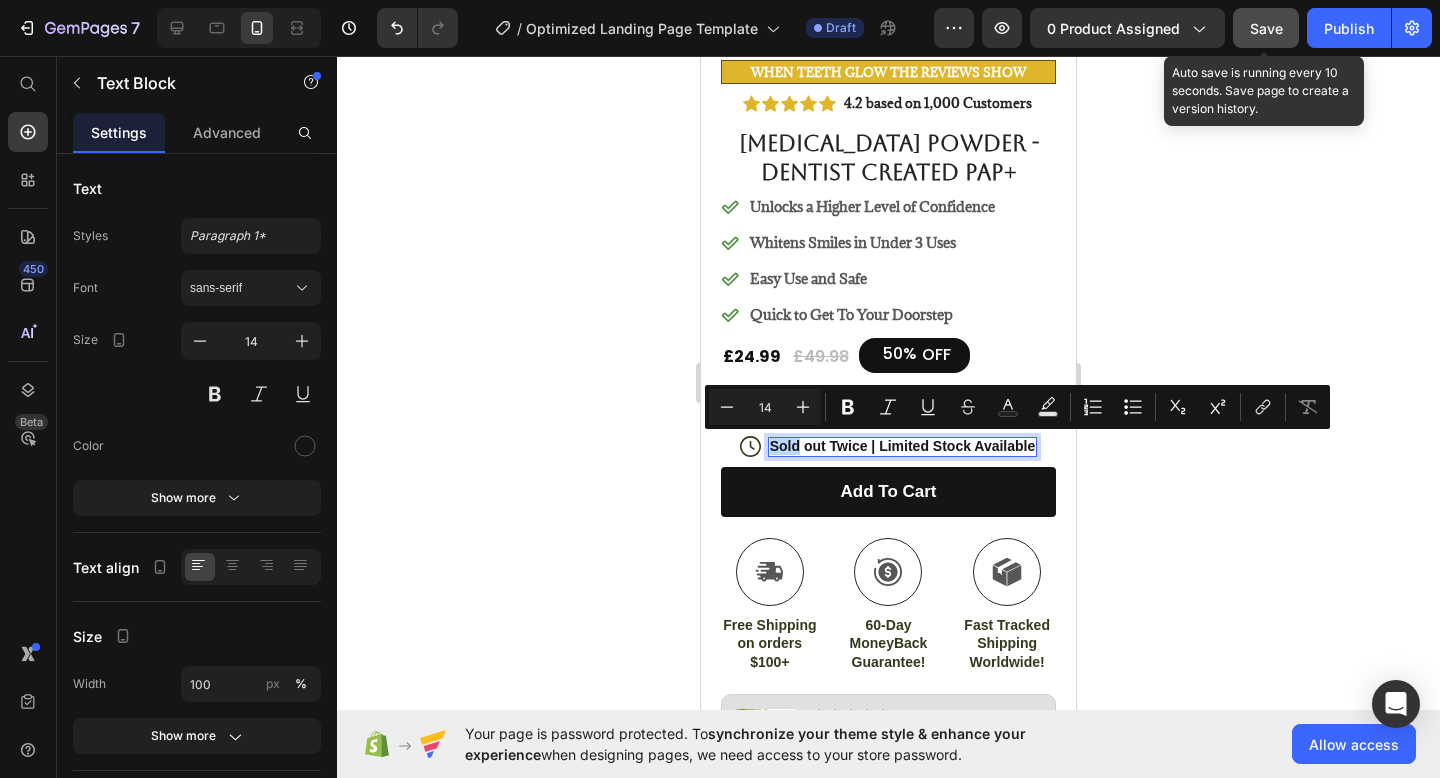 click on "Sold out Twice | Limited Stock Available" at bounding box center (903, 446) 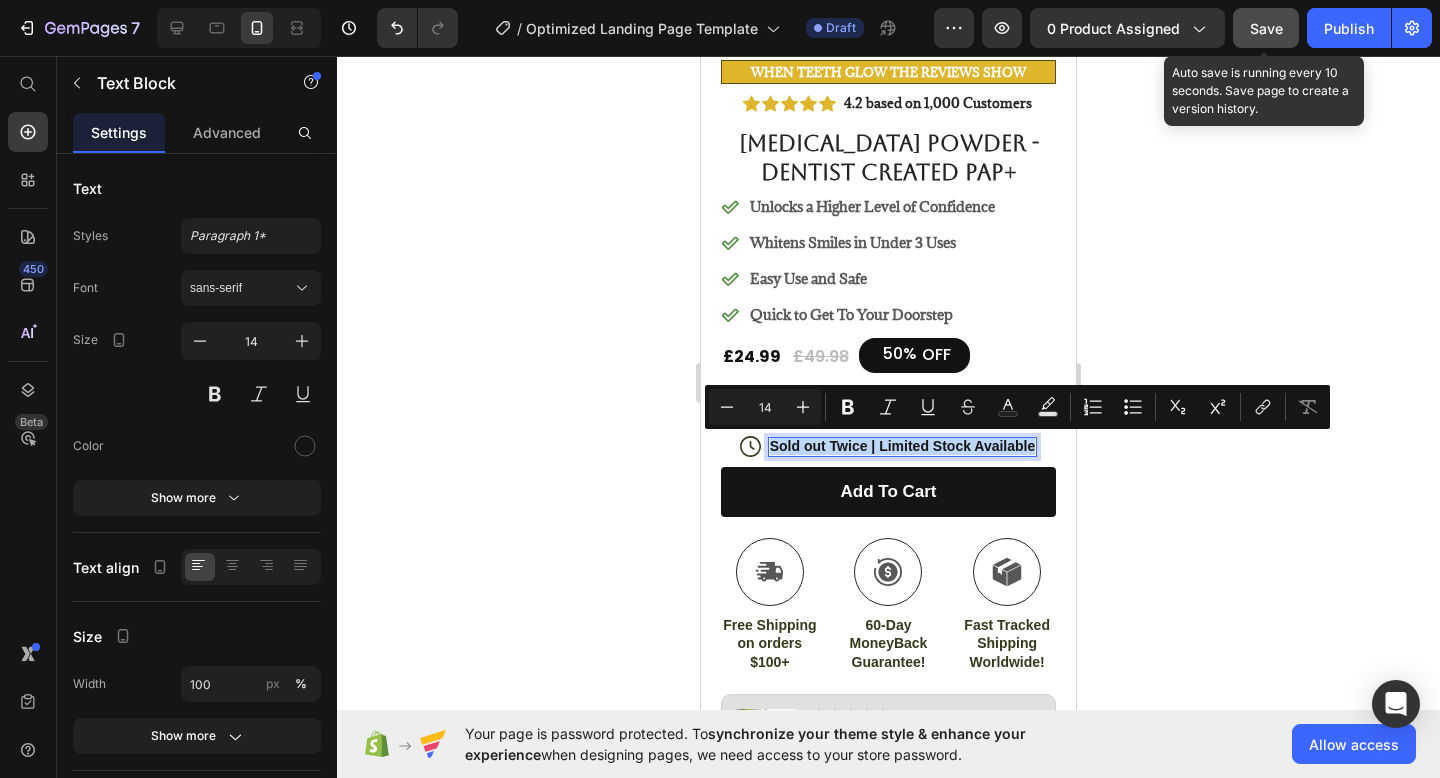 drag, startPoint x: 770, startPoint y: 444, endPoint x: 1032, endPoint y: 448, distance: 262.03052 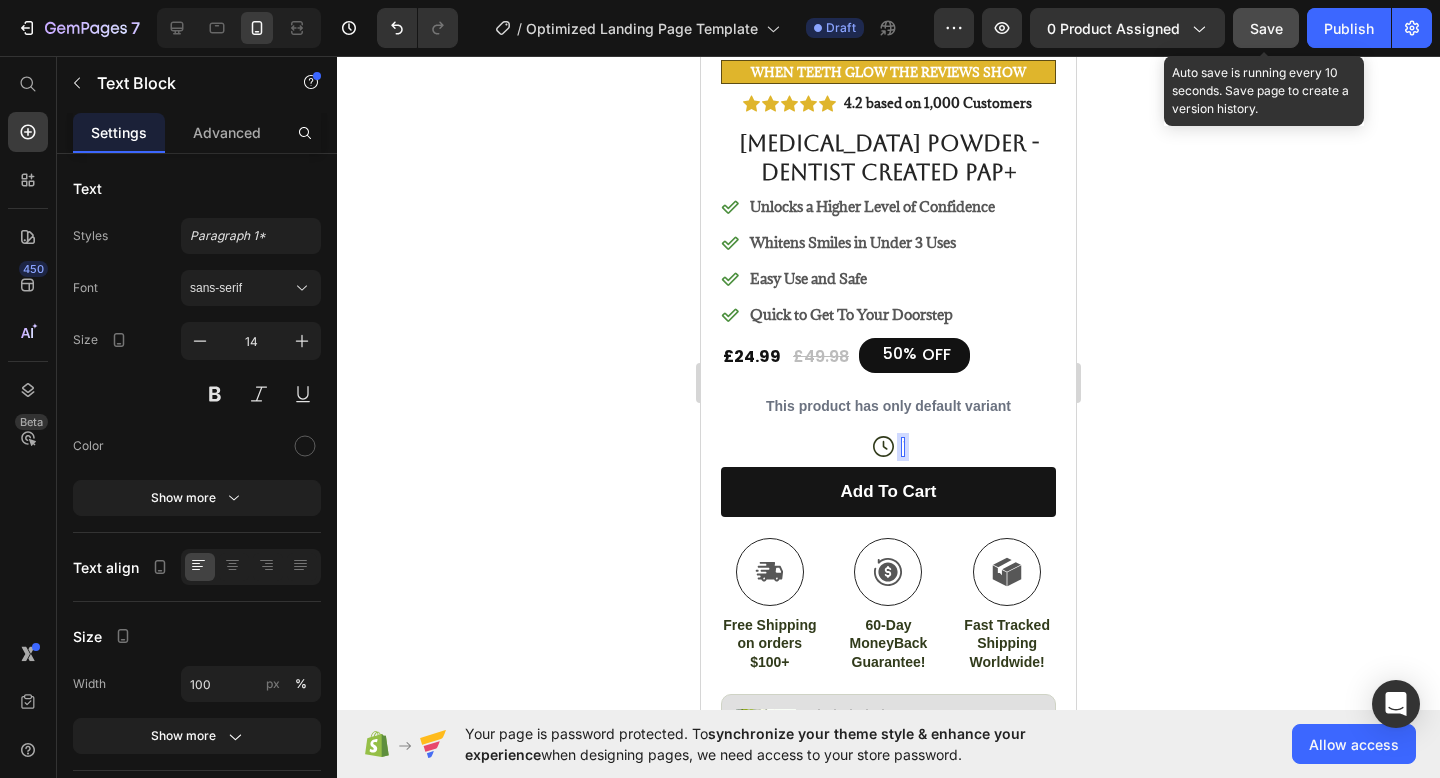 scroll, scrollTop: 440, scrollLeft: 0, axis: vertical 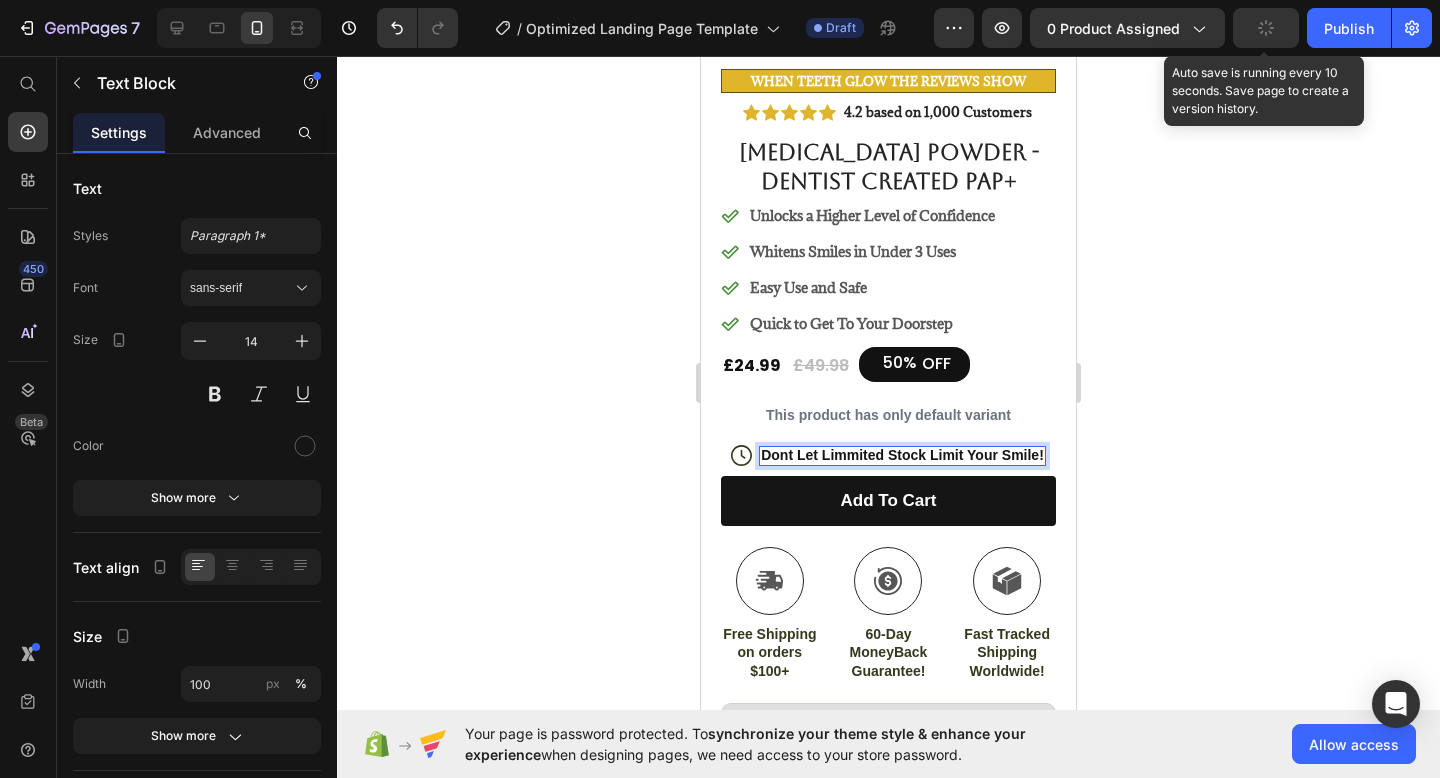 click on "Dont Let Limmited Stock Limit Your Smile!" at bounding box center (902, 455) 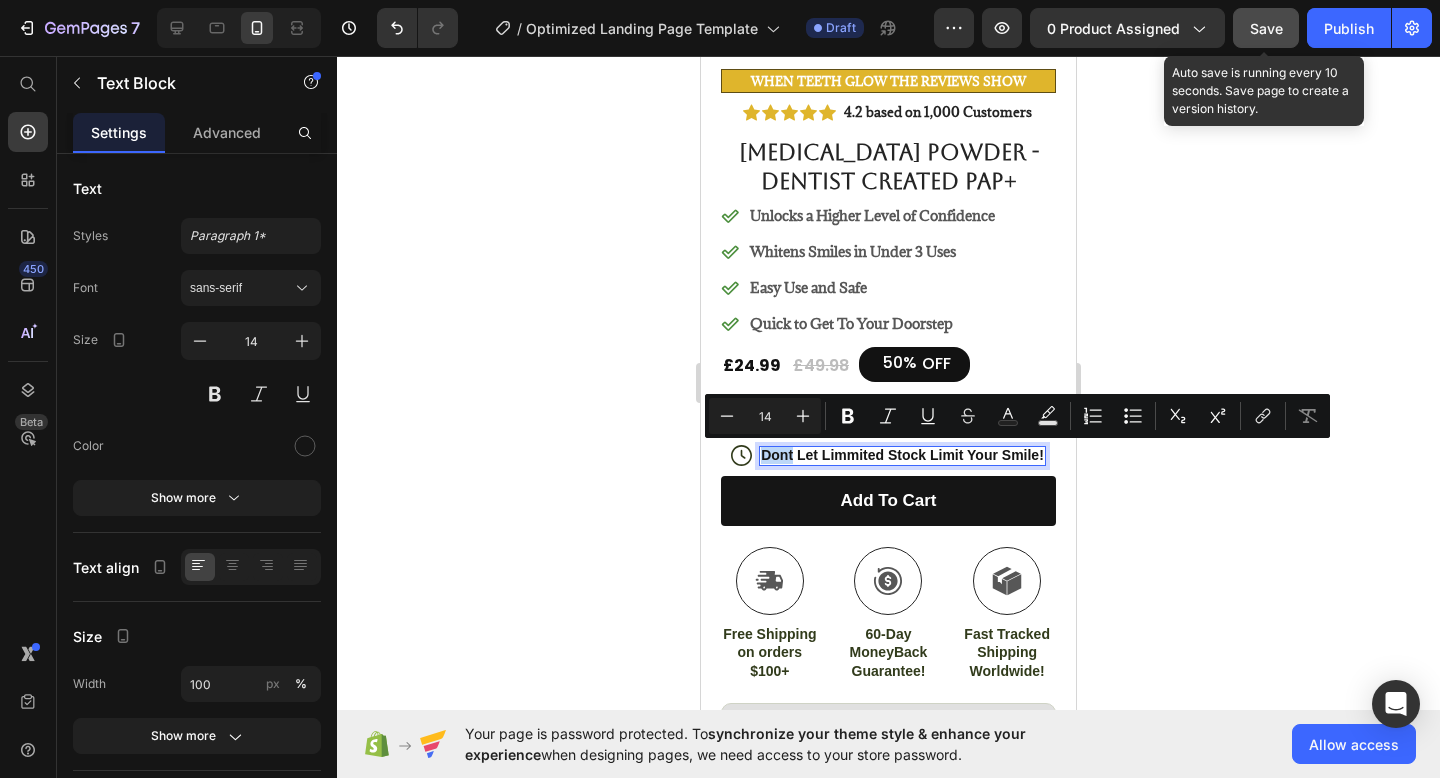 click on "Dont Let Limmited Stock Limit Your Smile!" at bounding box center (902, 455) 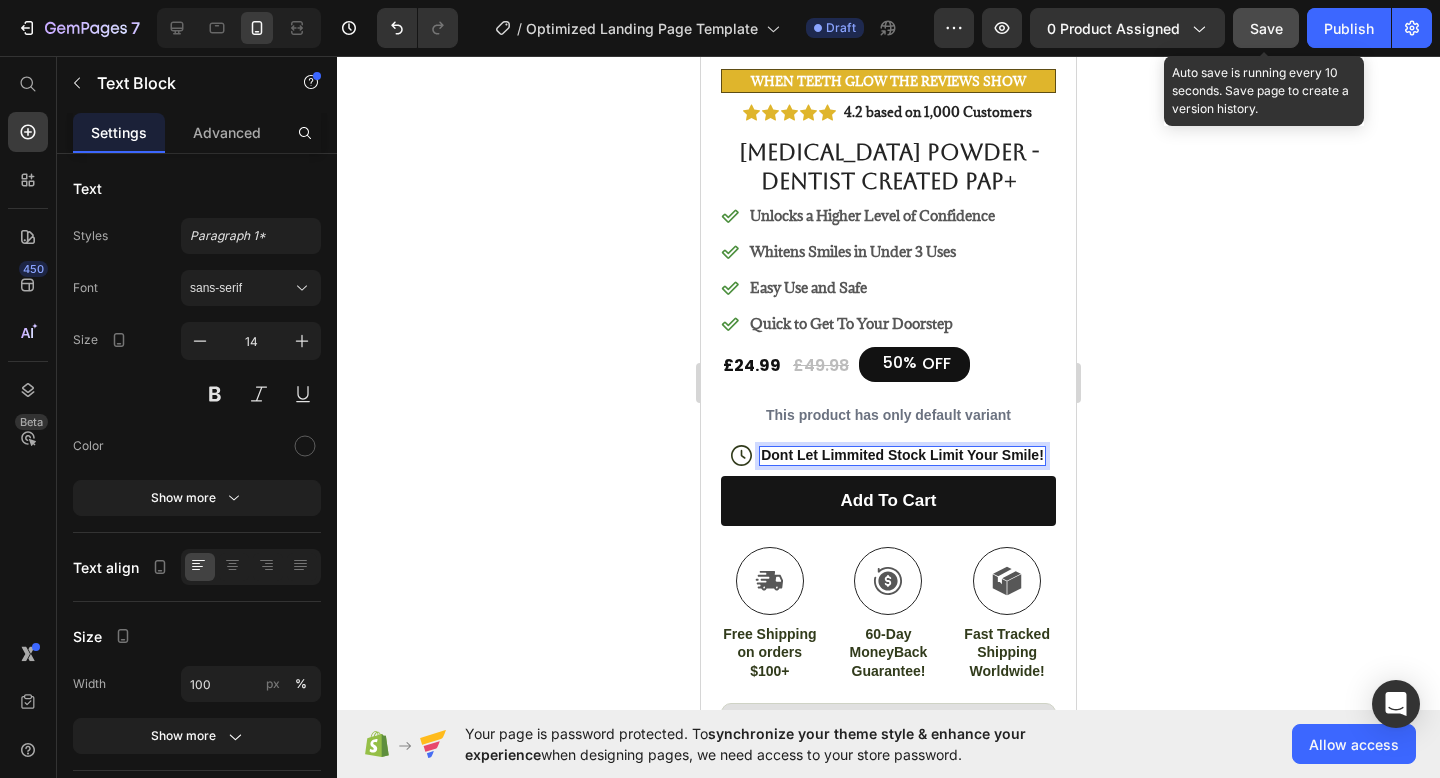 click on "Dont Let Limmited Stock Limit Your Smile!" at bounding box center [902, 455] 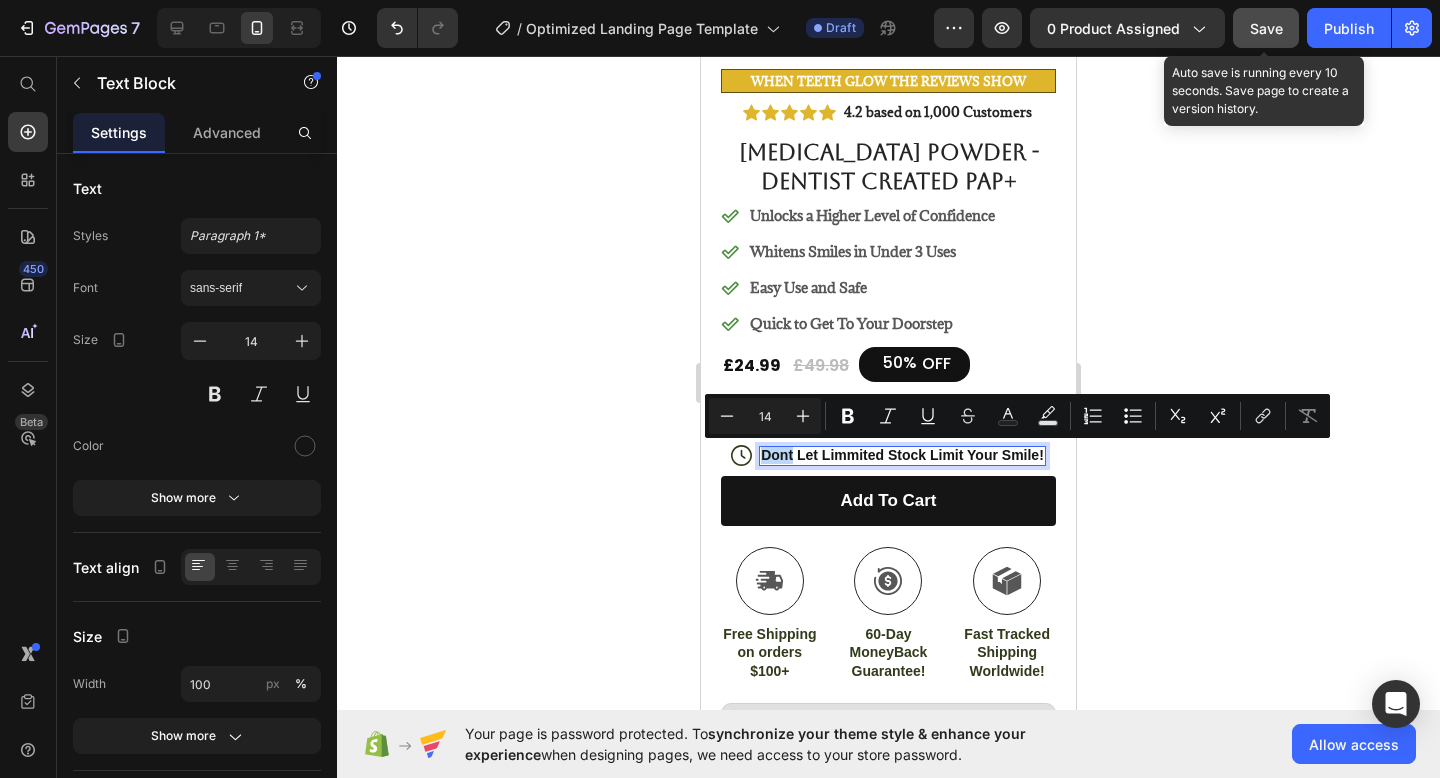 click on "Dont Let Limmited Stock Limit Your Smile!" at bounding box center [902, 455] 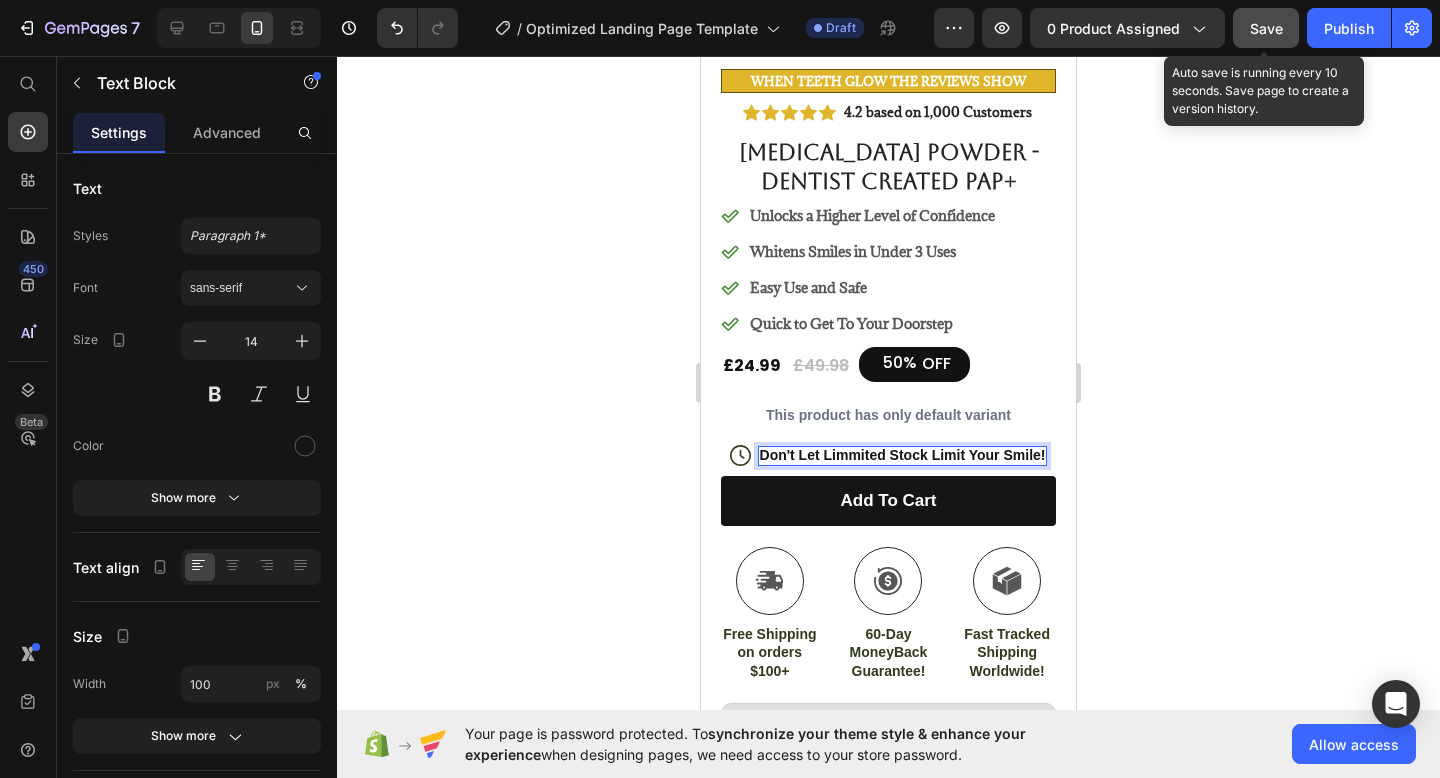 click on "Don't Let Limmited Stock Limit Your Smile!" at bounding box center (903, 455) 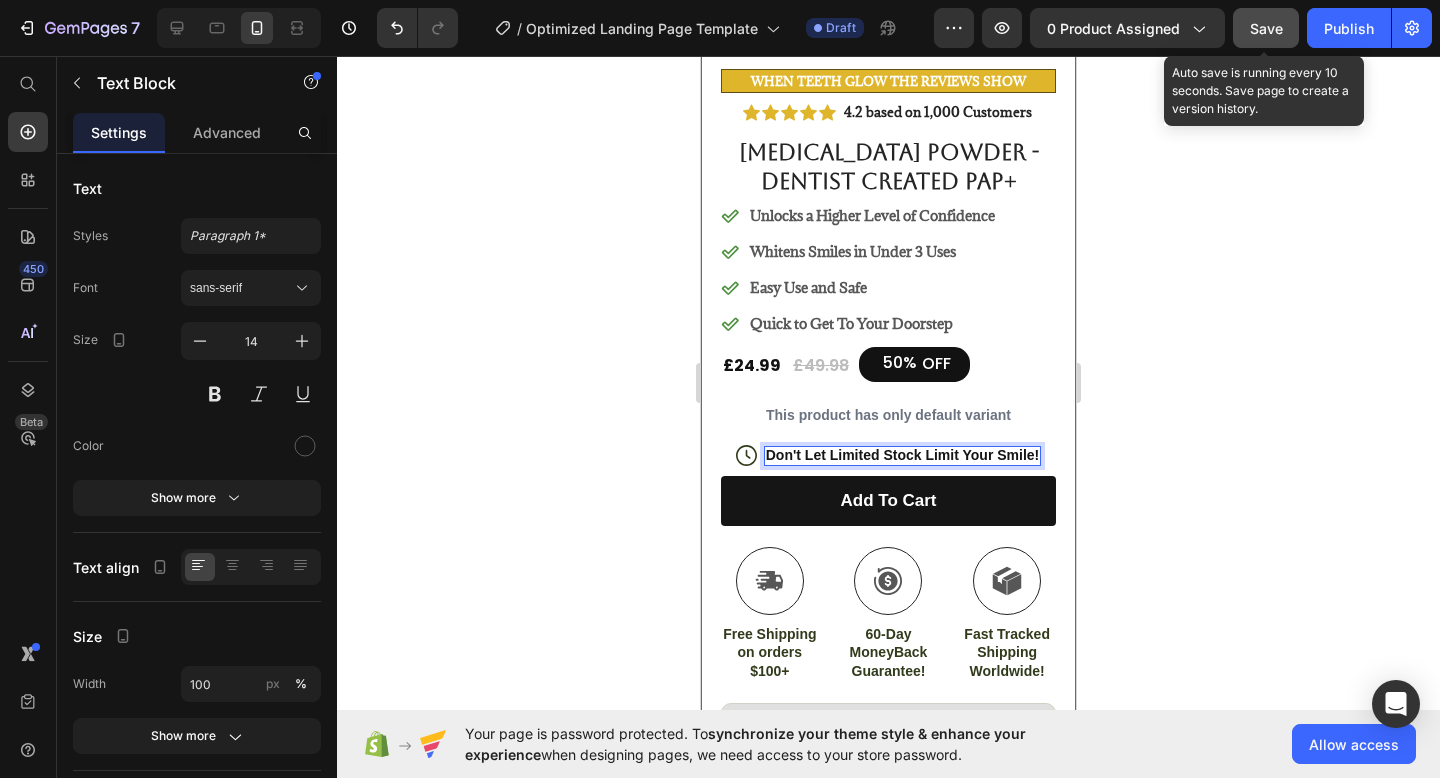 click 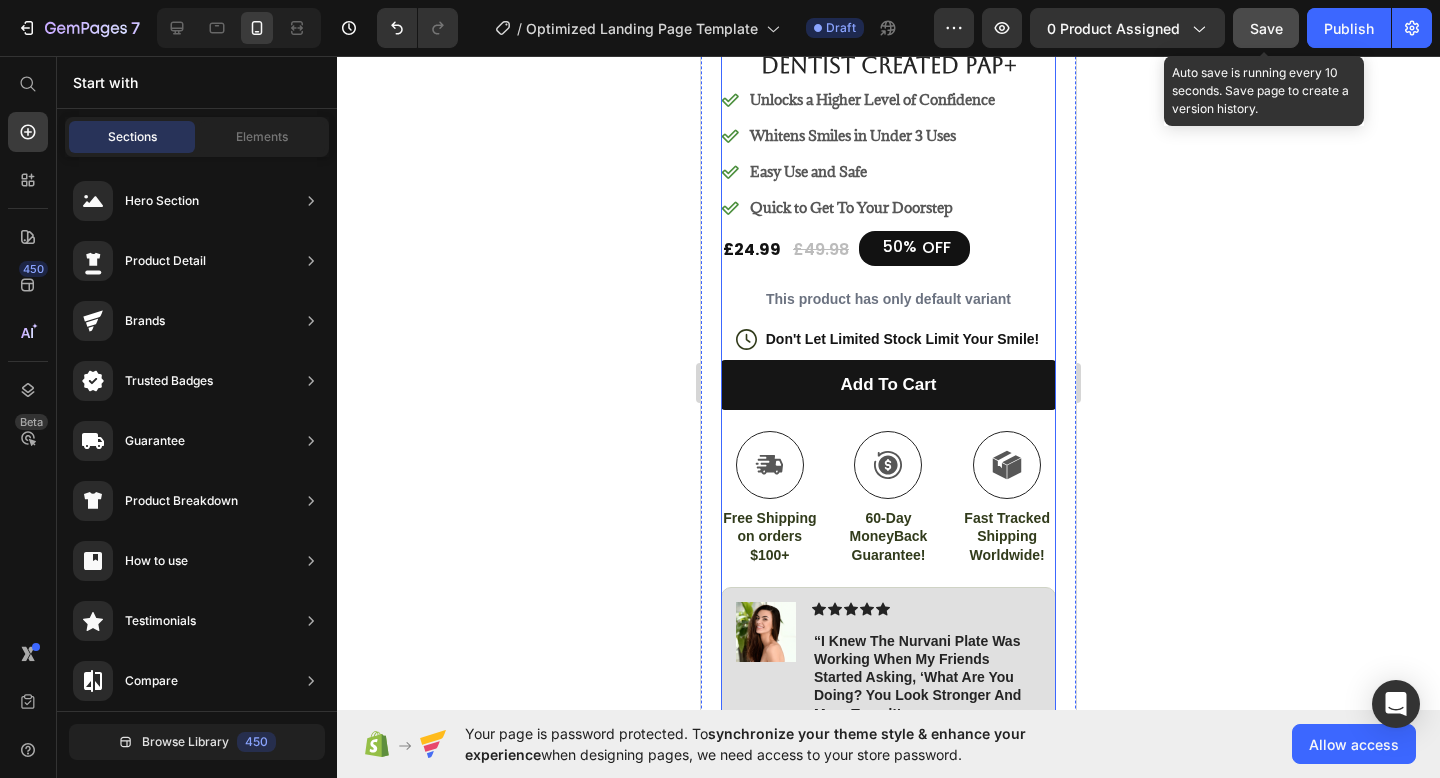 scroll, scrollTop: 557, scrollLeft: 0, axis: vertical 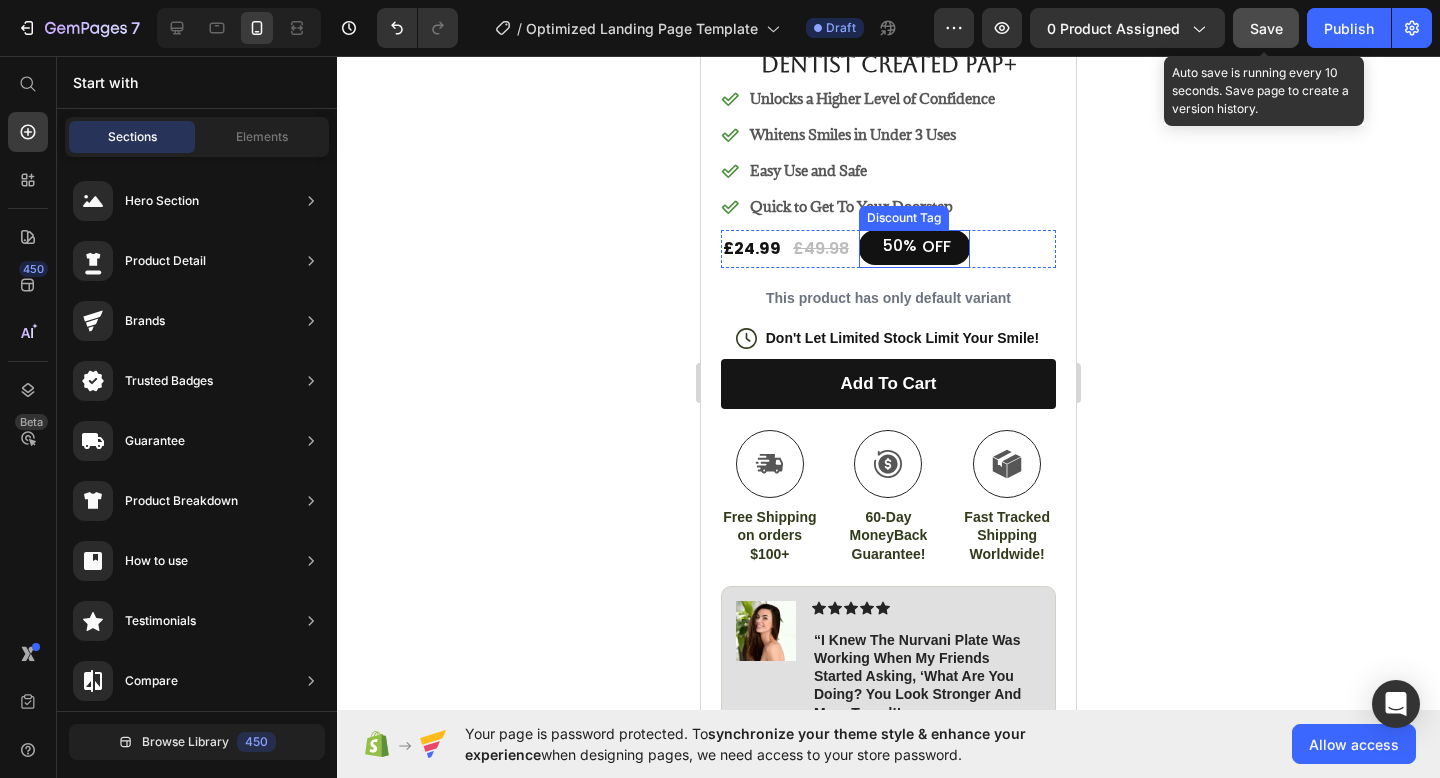 click on "50% OFF" at bounding box center [914, 247] 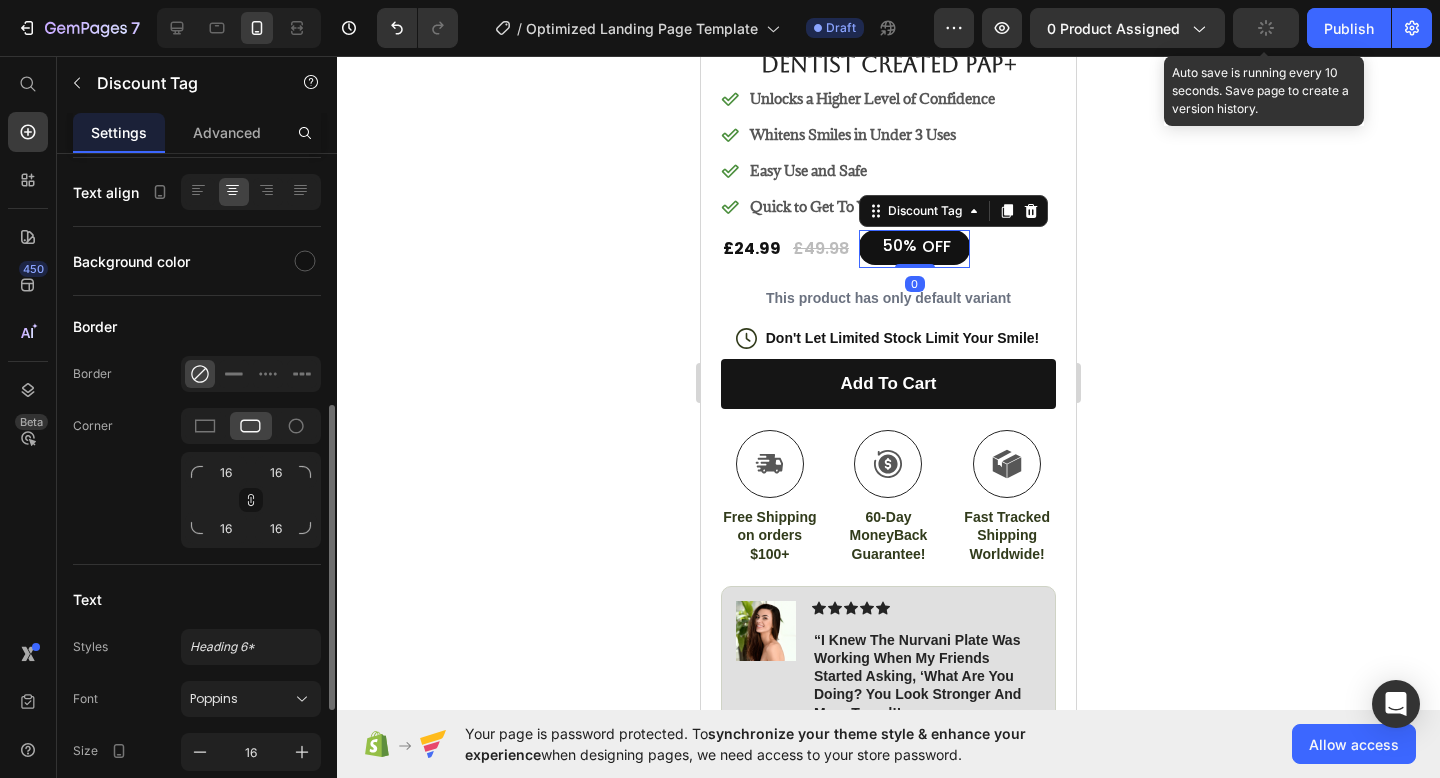 scroll, scrollTop: 601, scrollLeft: 0, axis: vertical 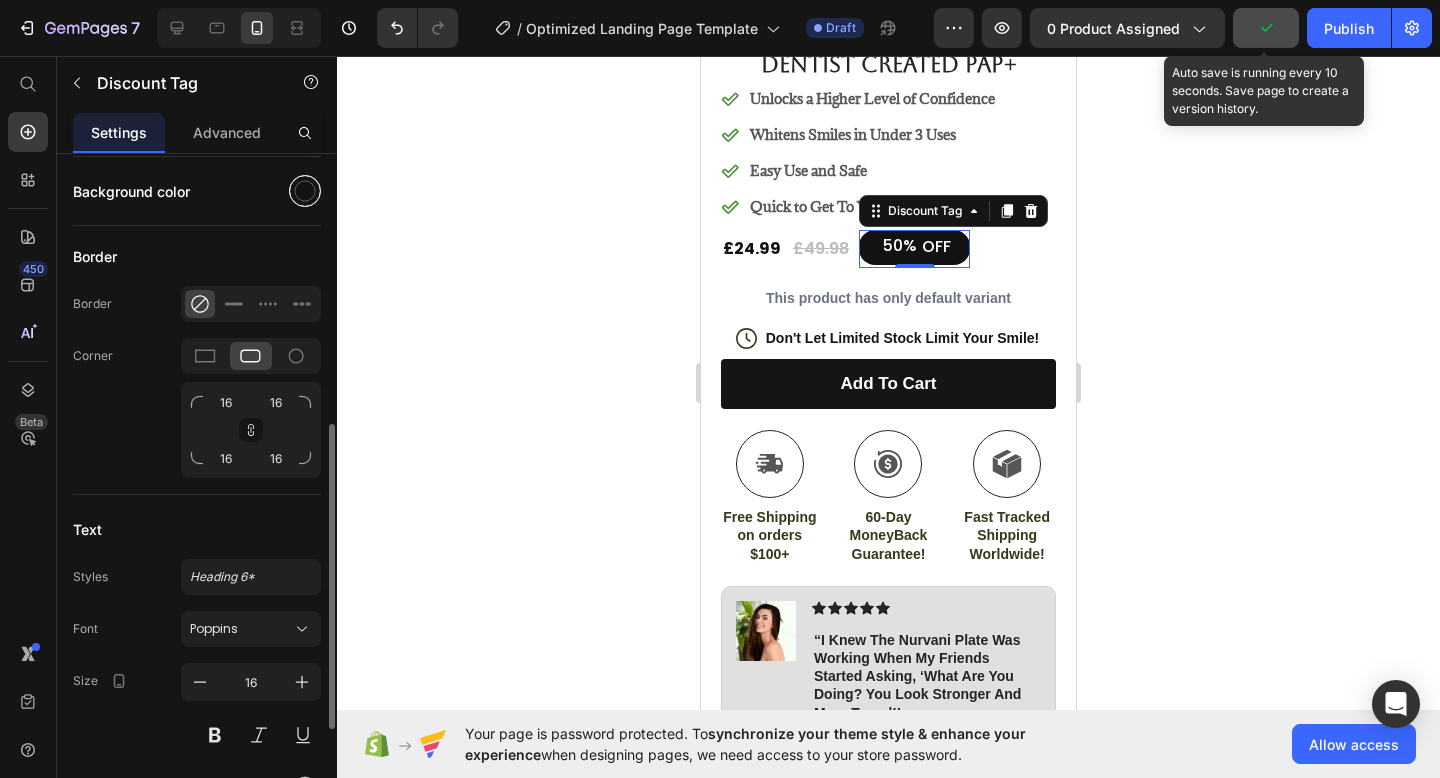 click at bounding box center [305, 191] 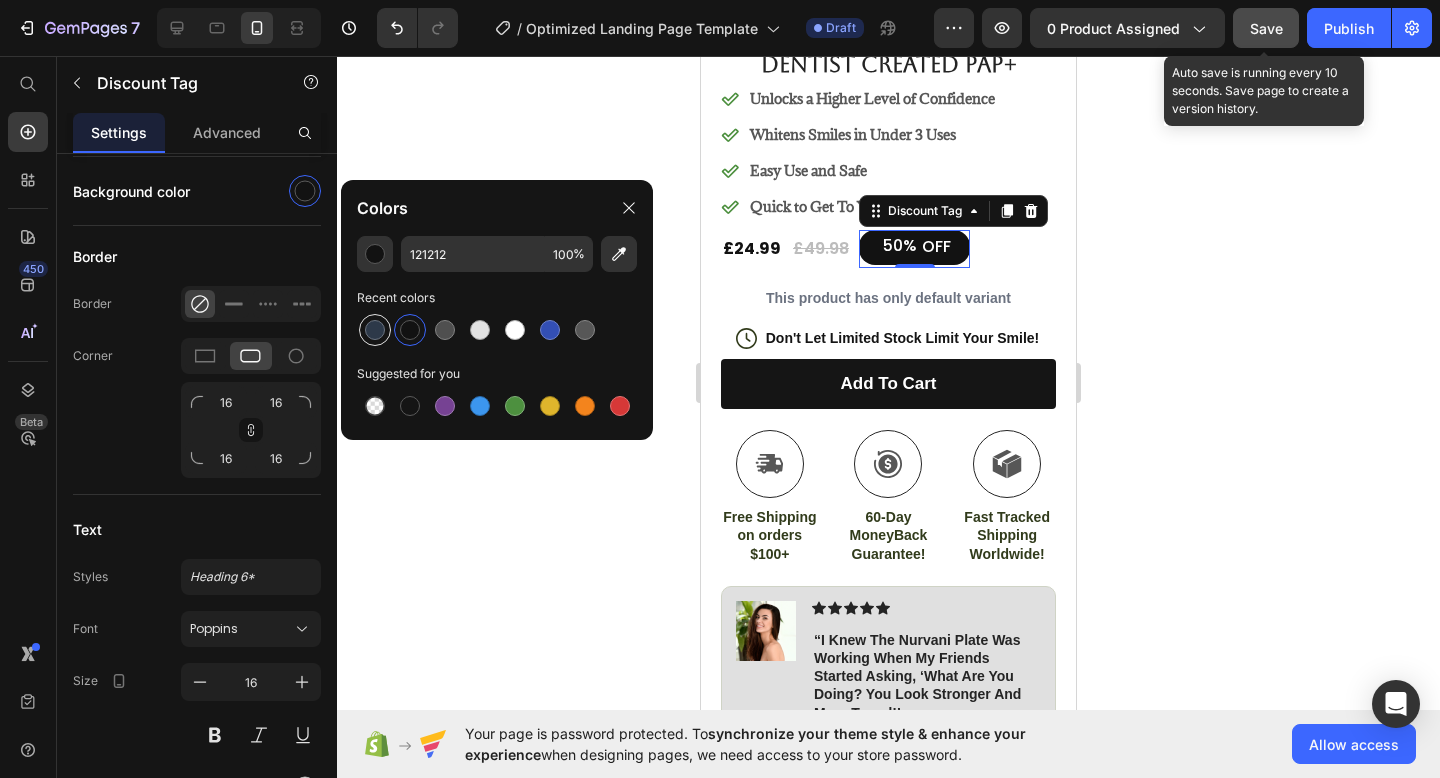 click at bounding box center [375, 330] 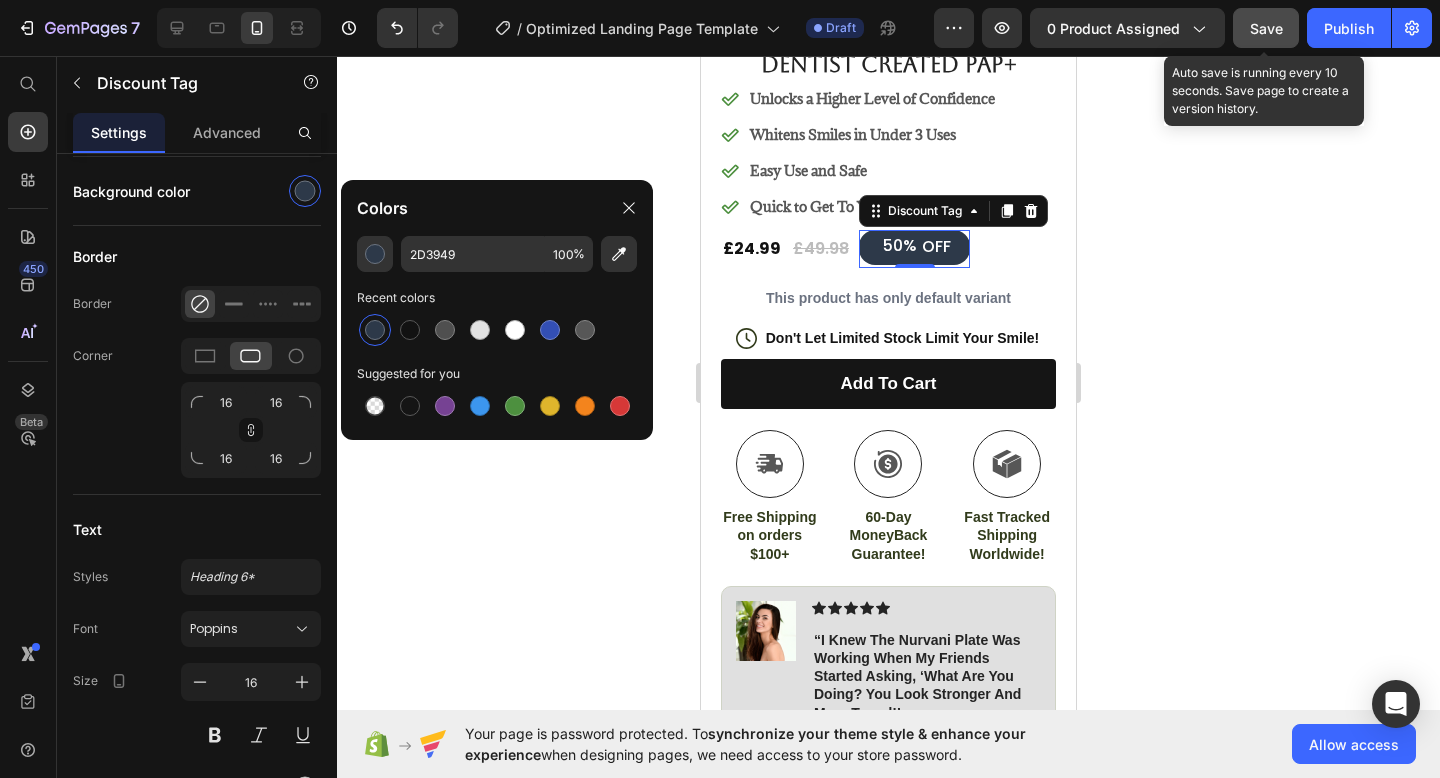 click 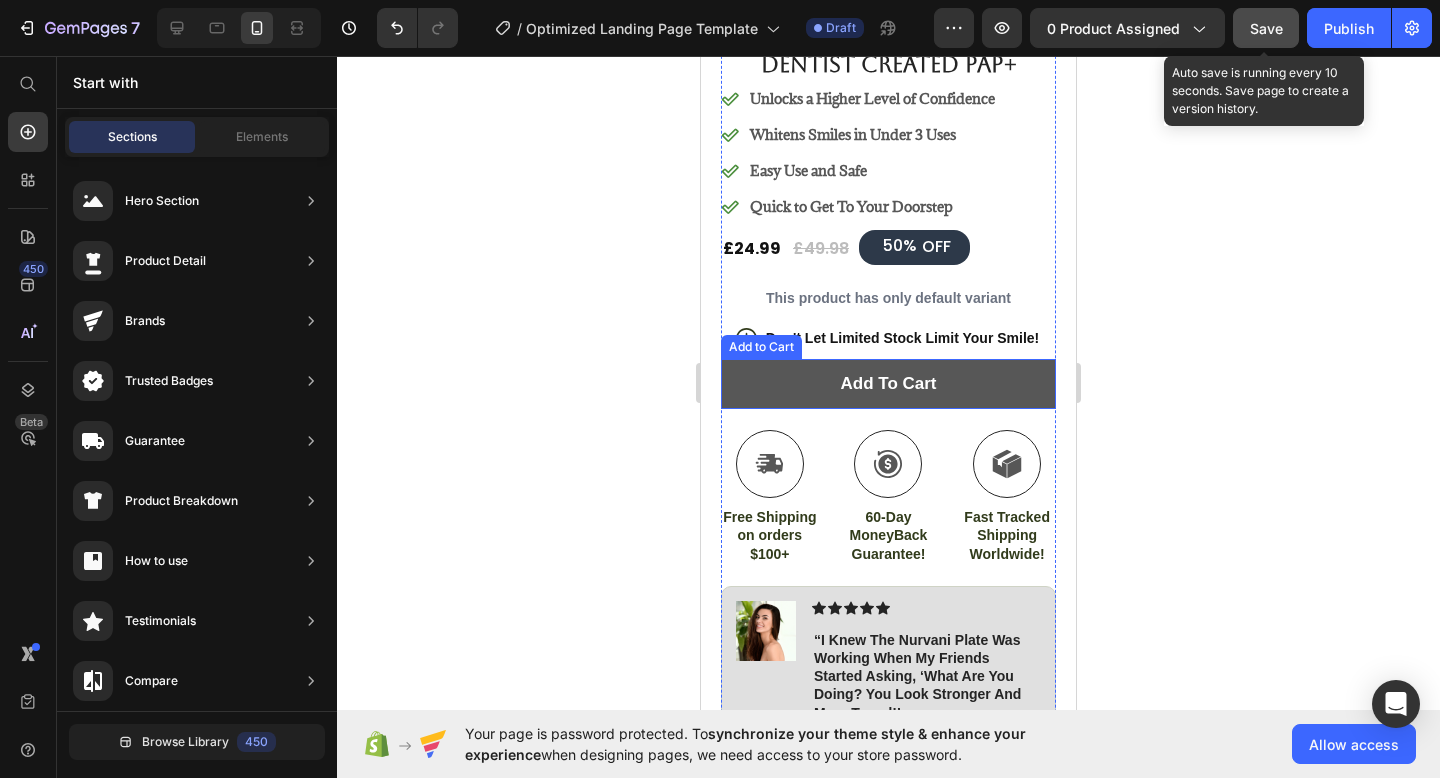 click on "add to cart" at bounding box center [888, 384] 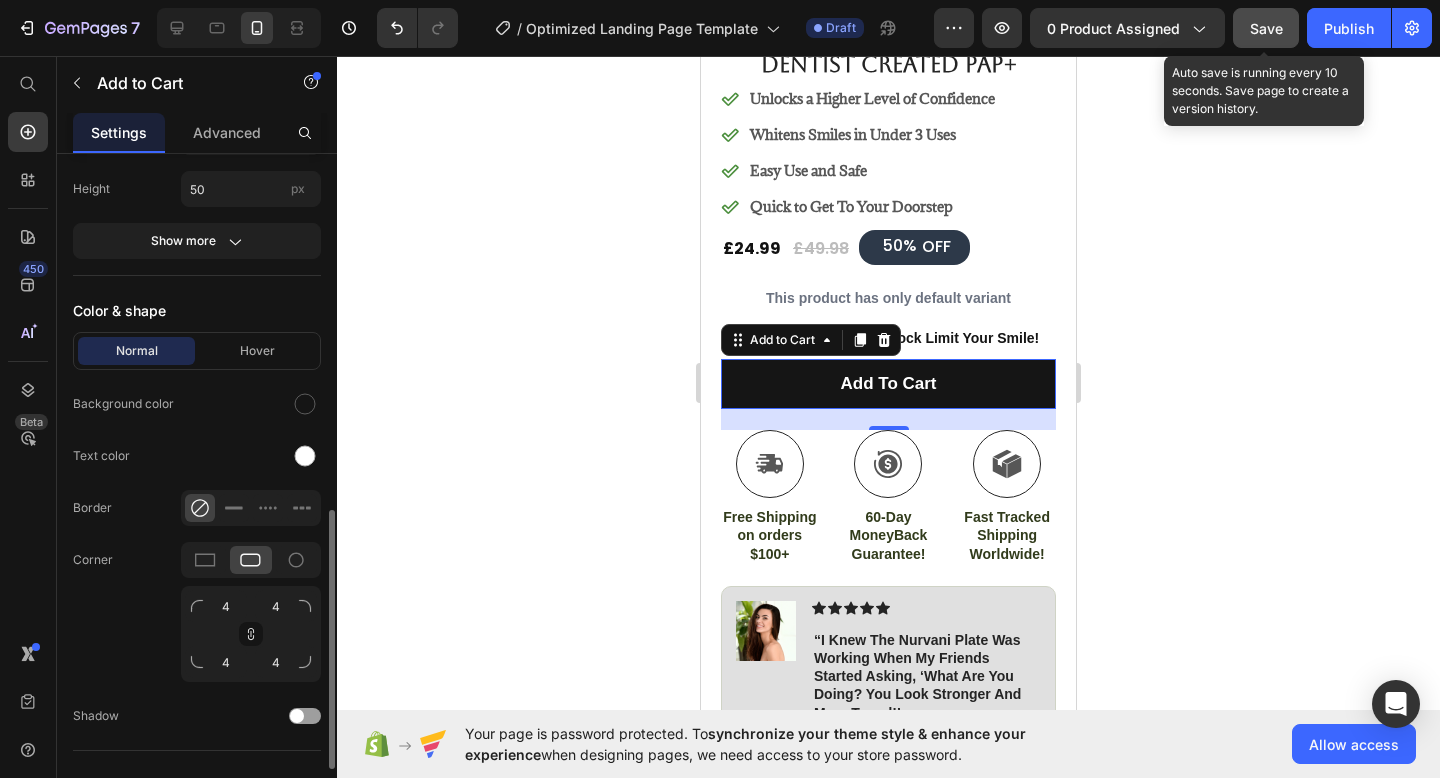 scroll, scrollTop: 905, scrollLeft: 0, axis: vertical 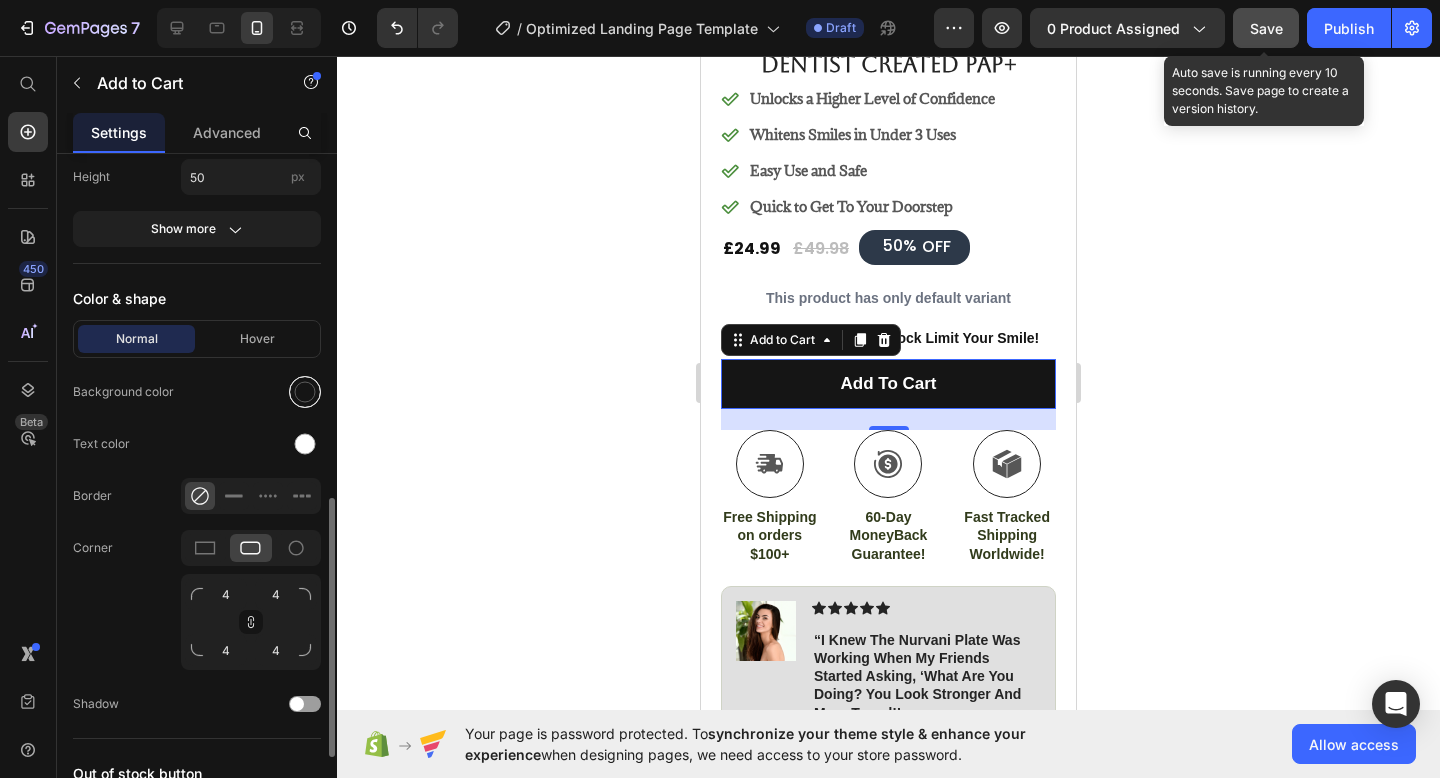 click at bounding box center [305, 392] 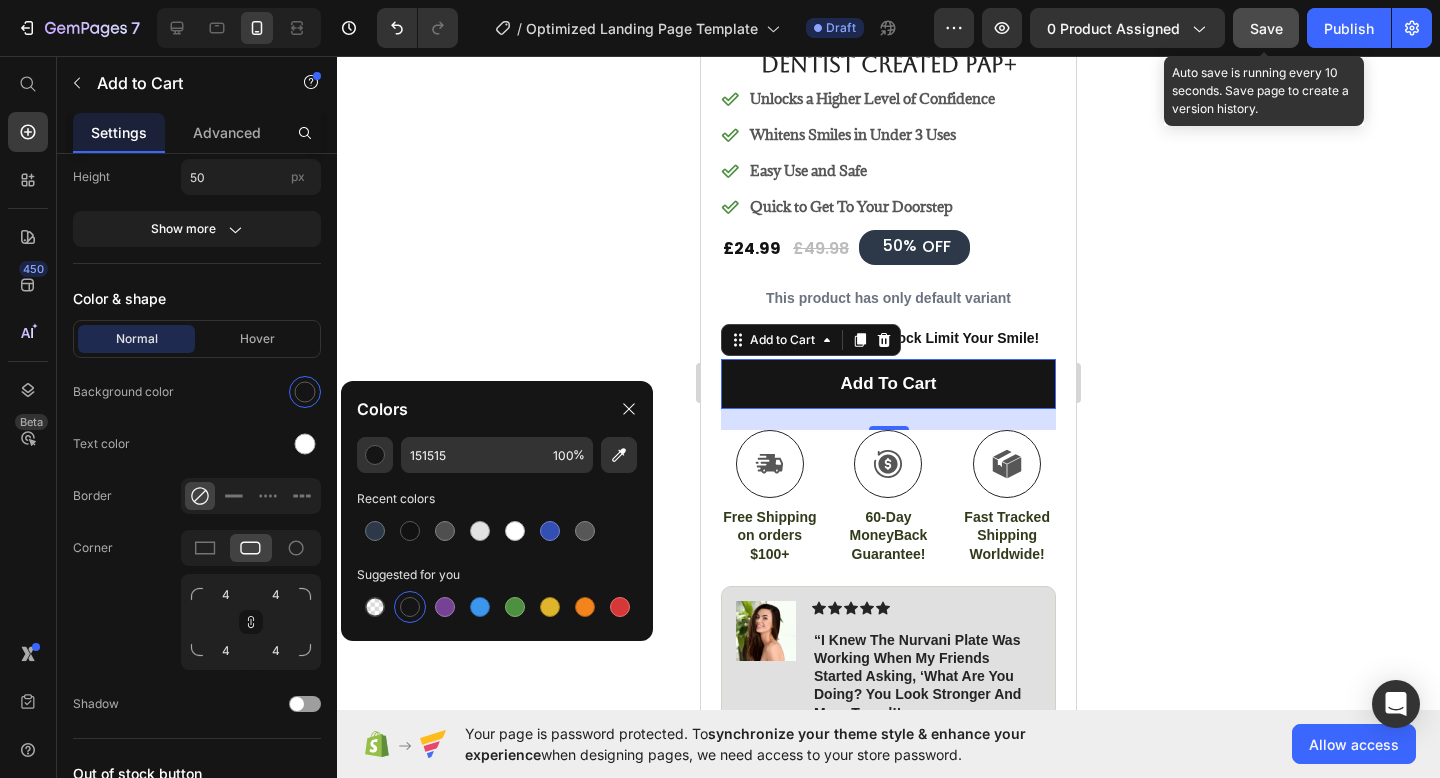 click at bounding box center (375, 531) 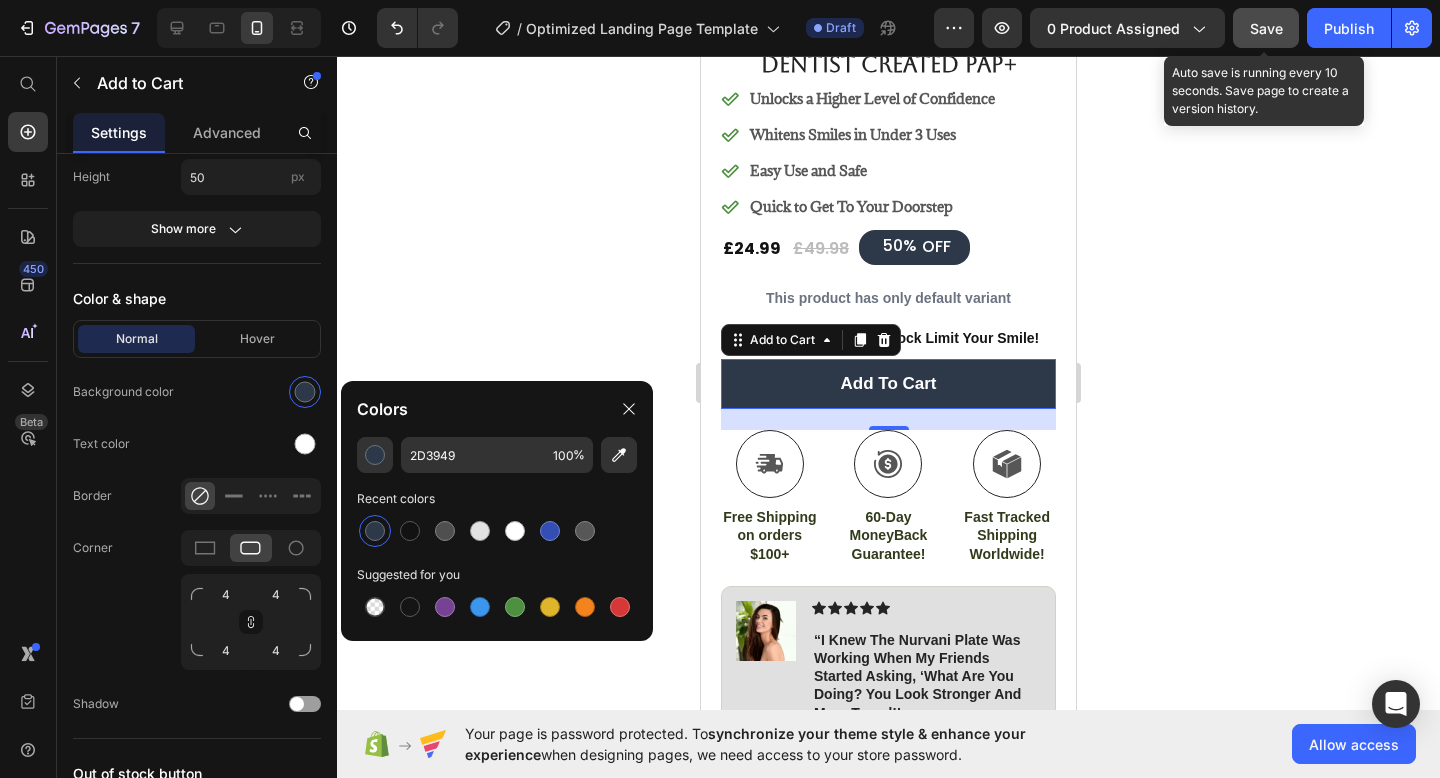 click 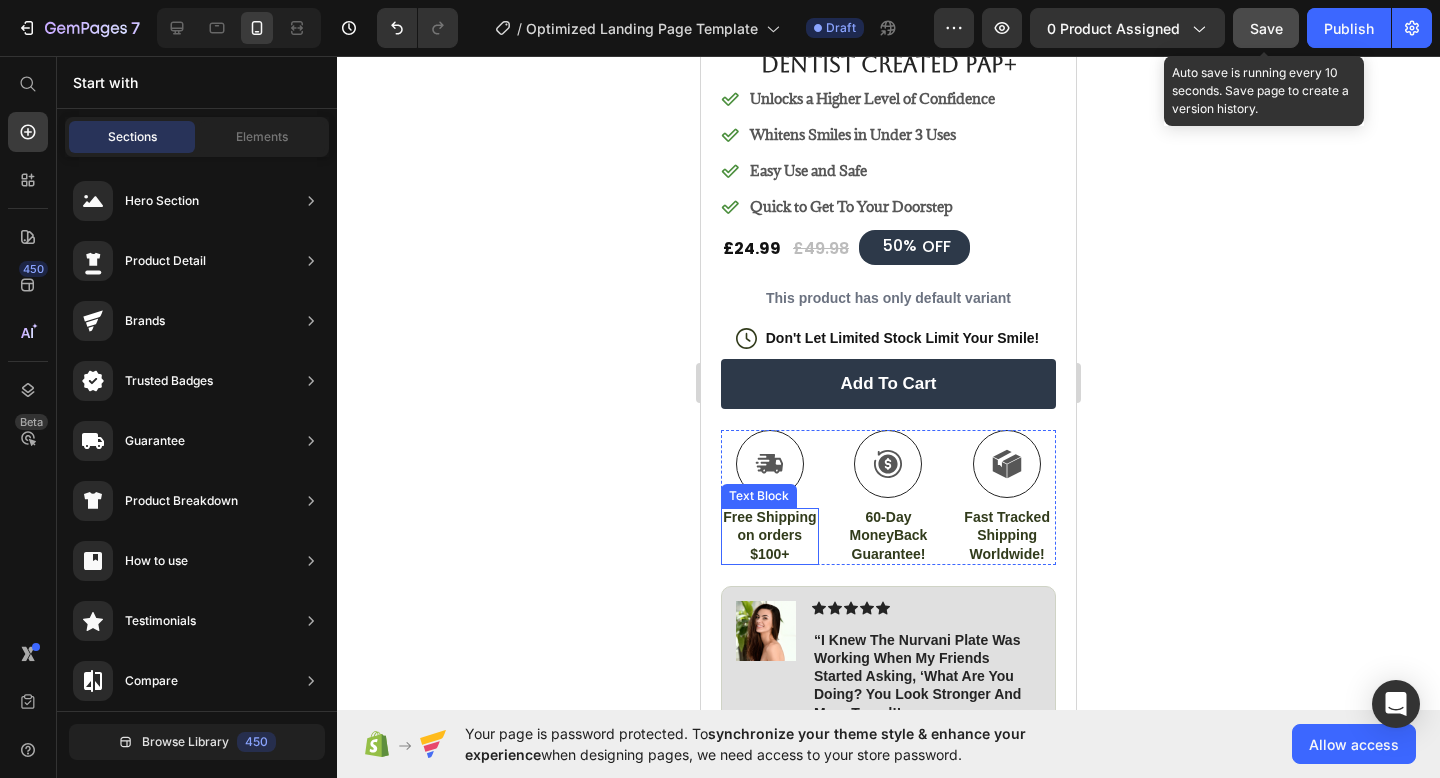 click on "Free Shipping on orders $100+" at bounding box center (770, 535) 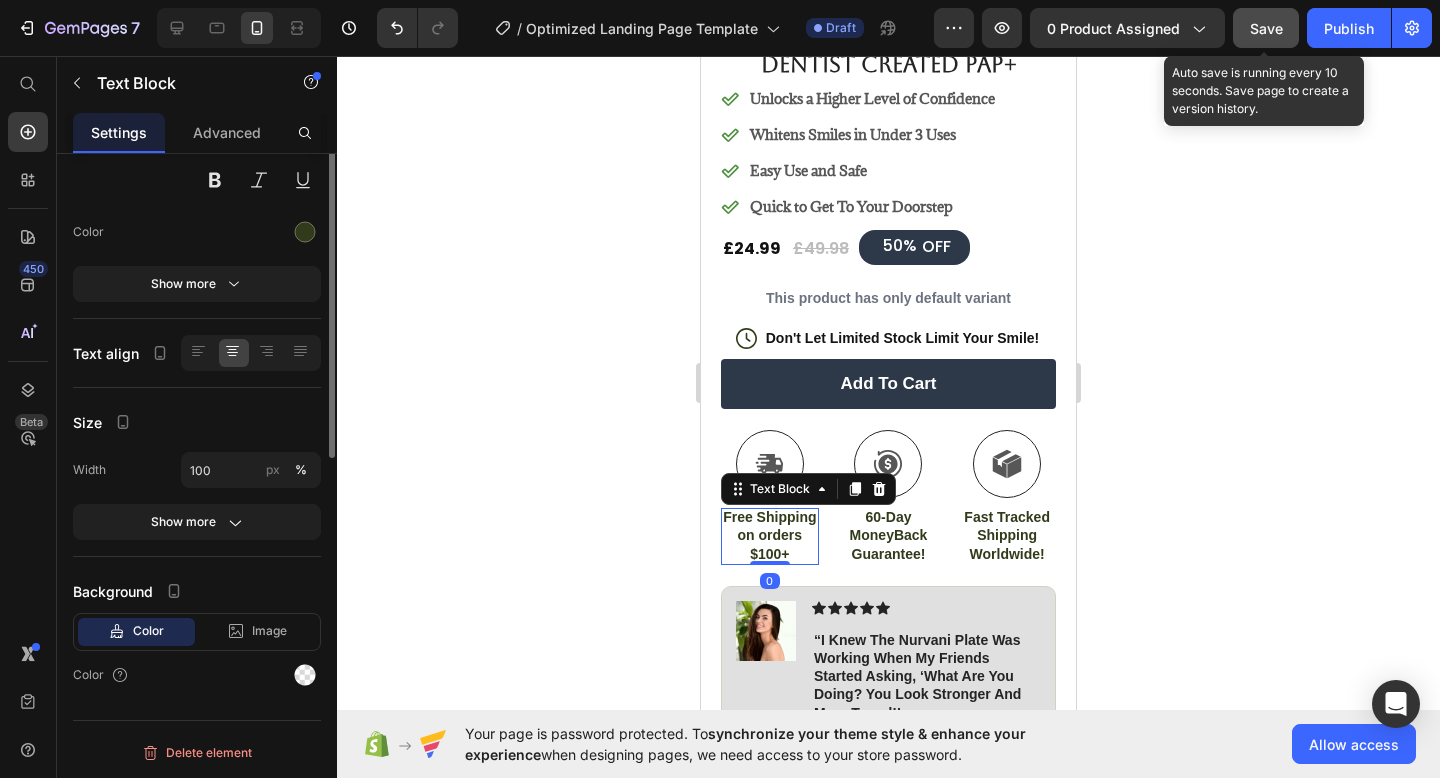 scroll, scrollTop: 0, scrollLeft: 0, axis: both 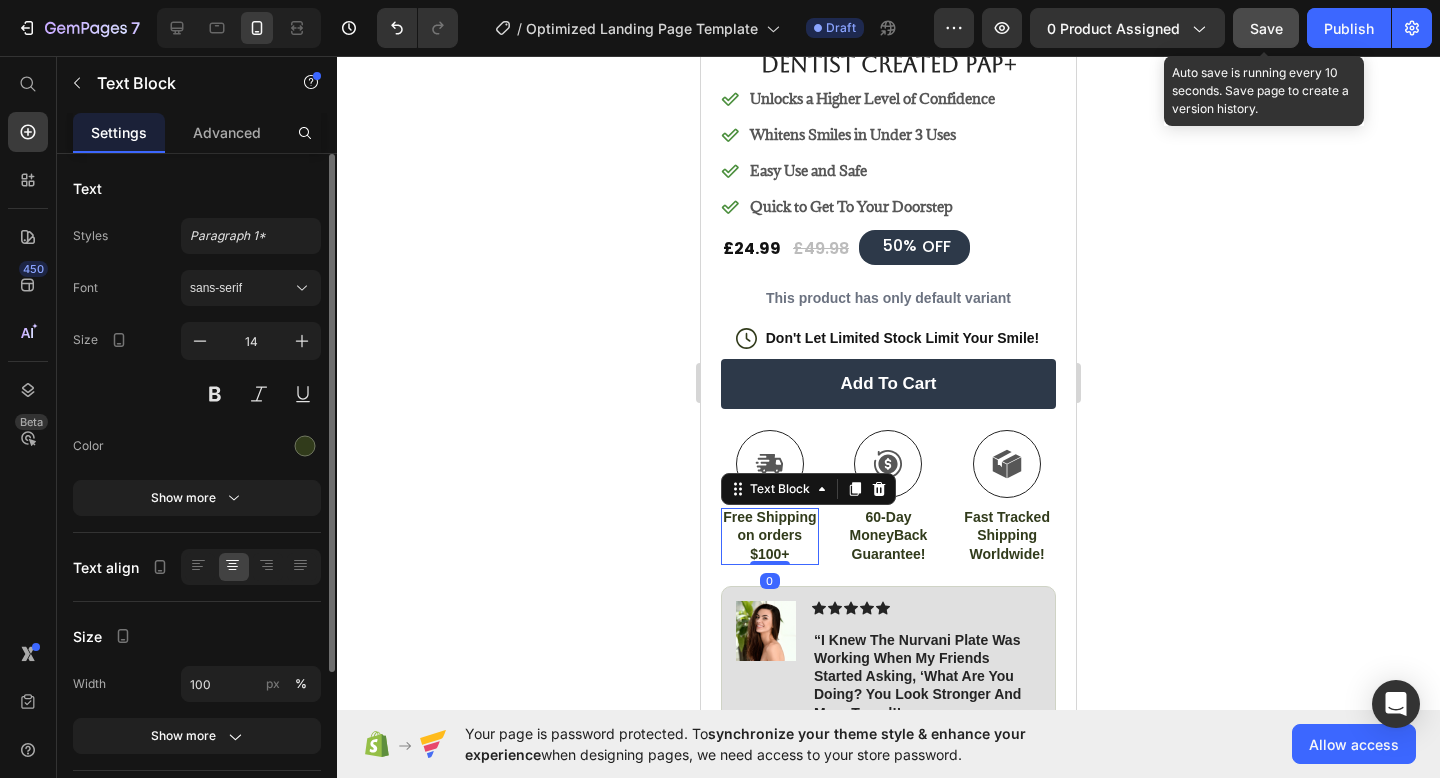 click on "Free Shipping on orders $100+" at bounding box center (770, 535) 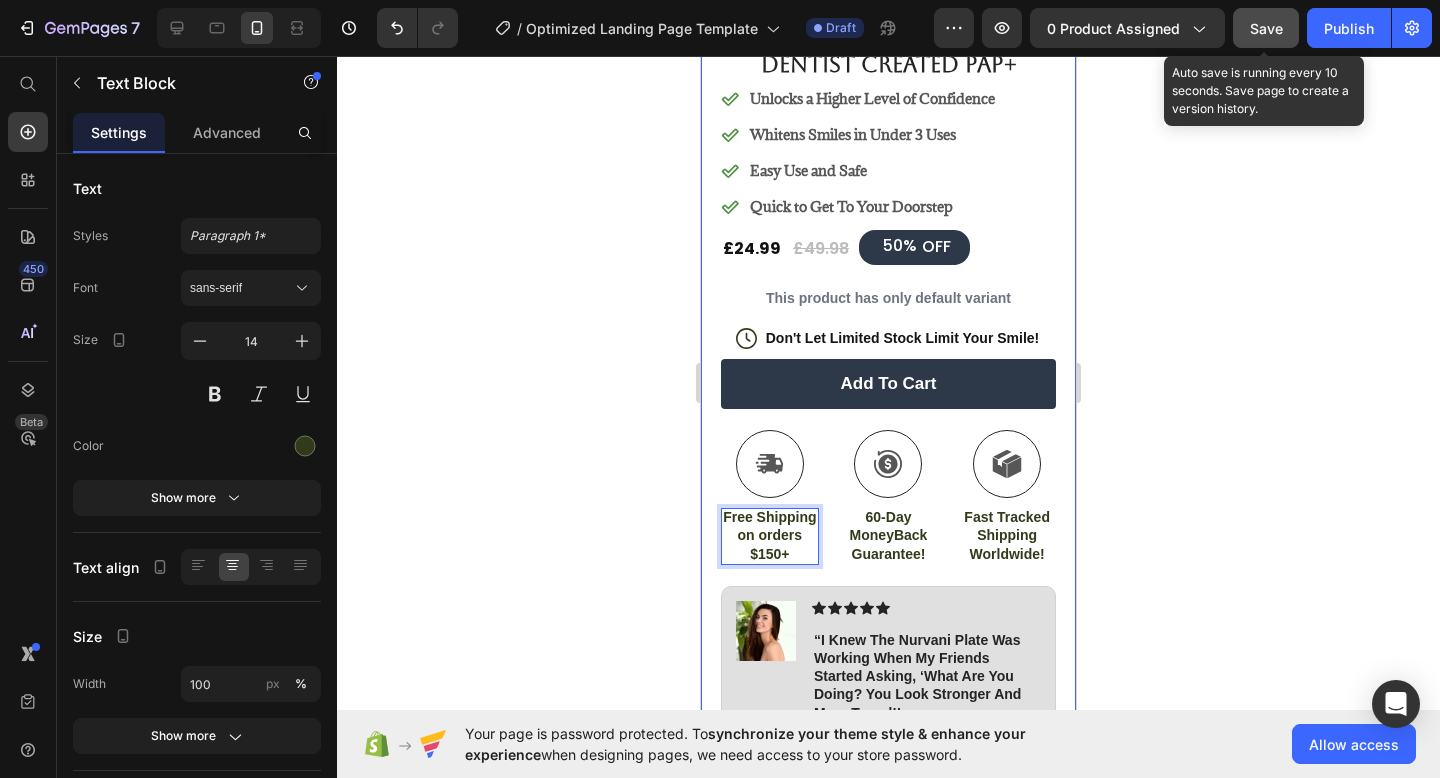 click 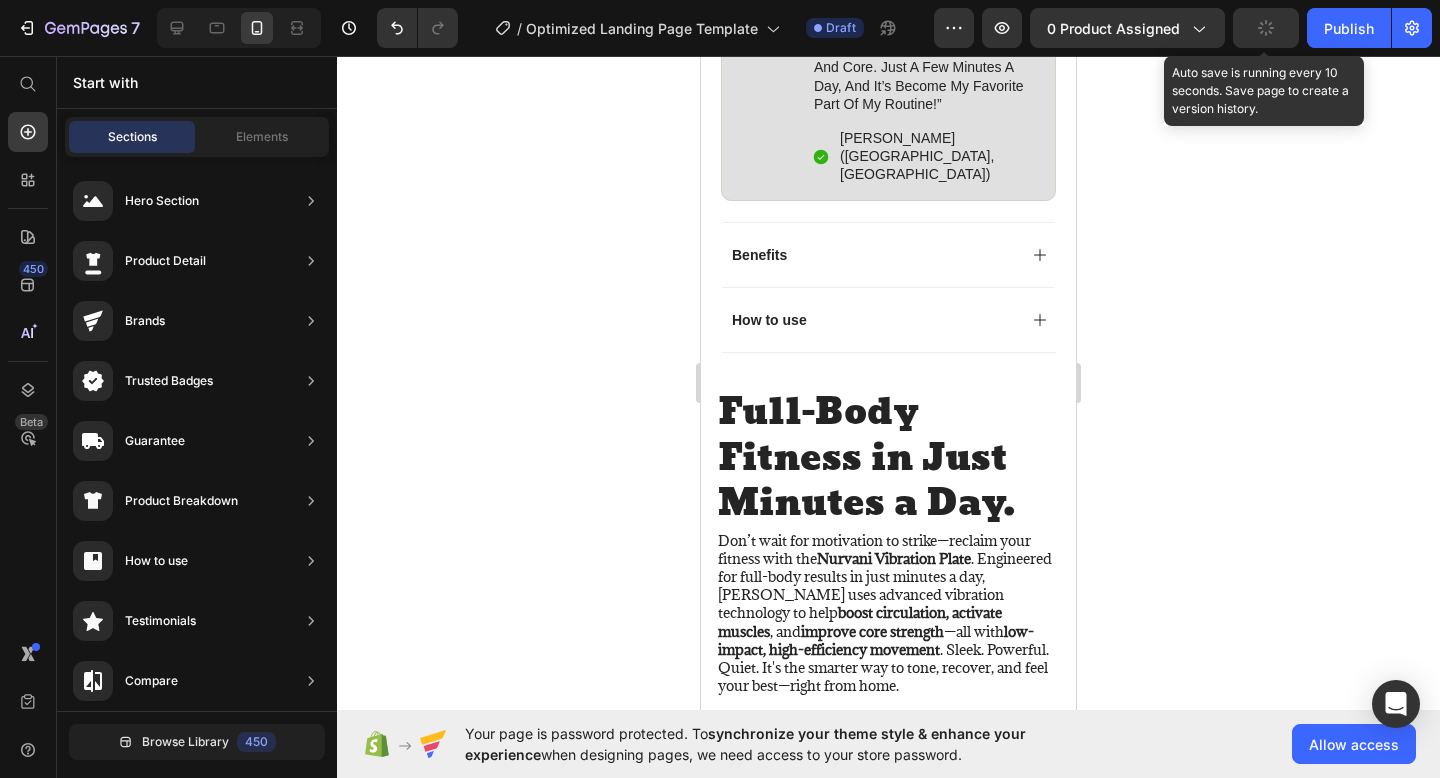 scroll, scrollTop: 1304, scrollLeft: 0, axis: vertical 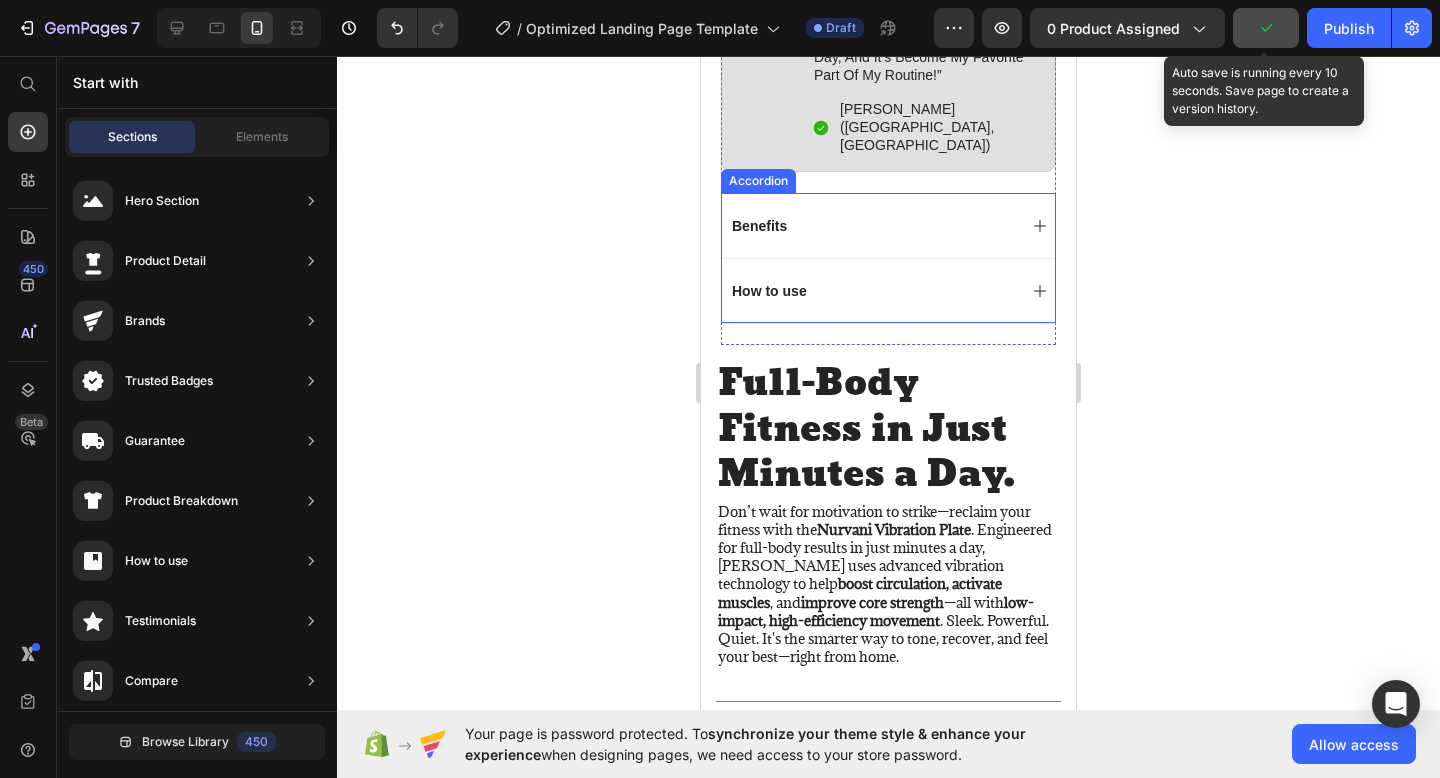 click 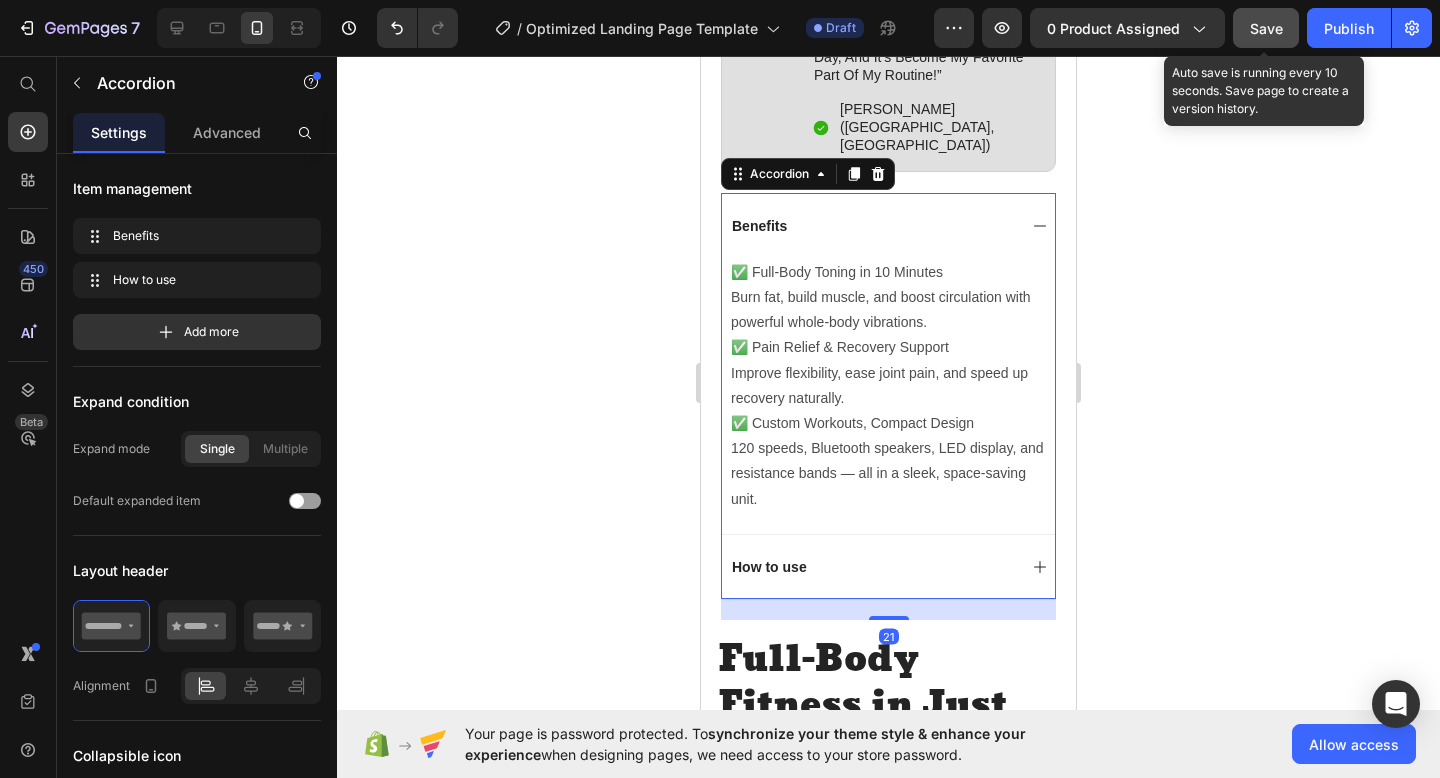 click 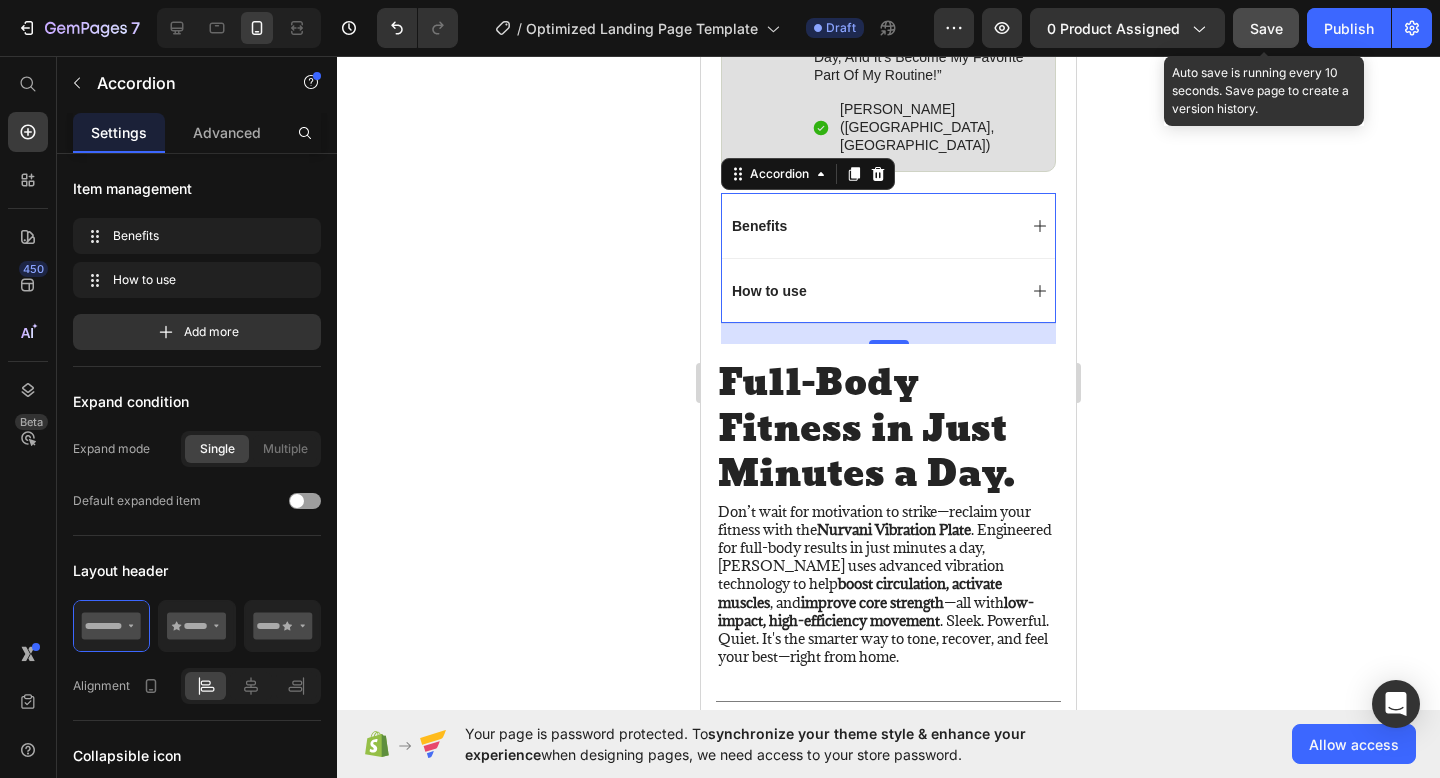 click 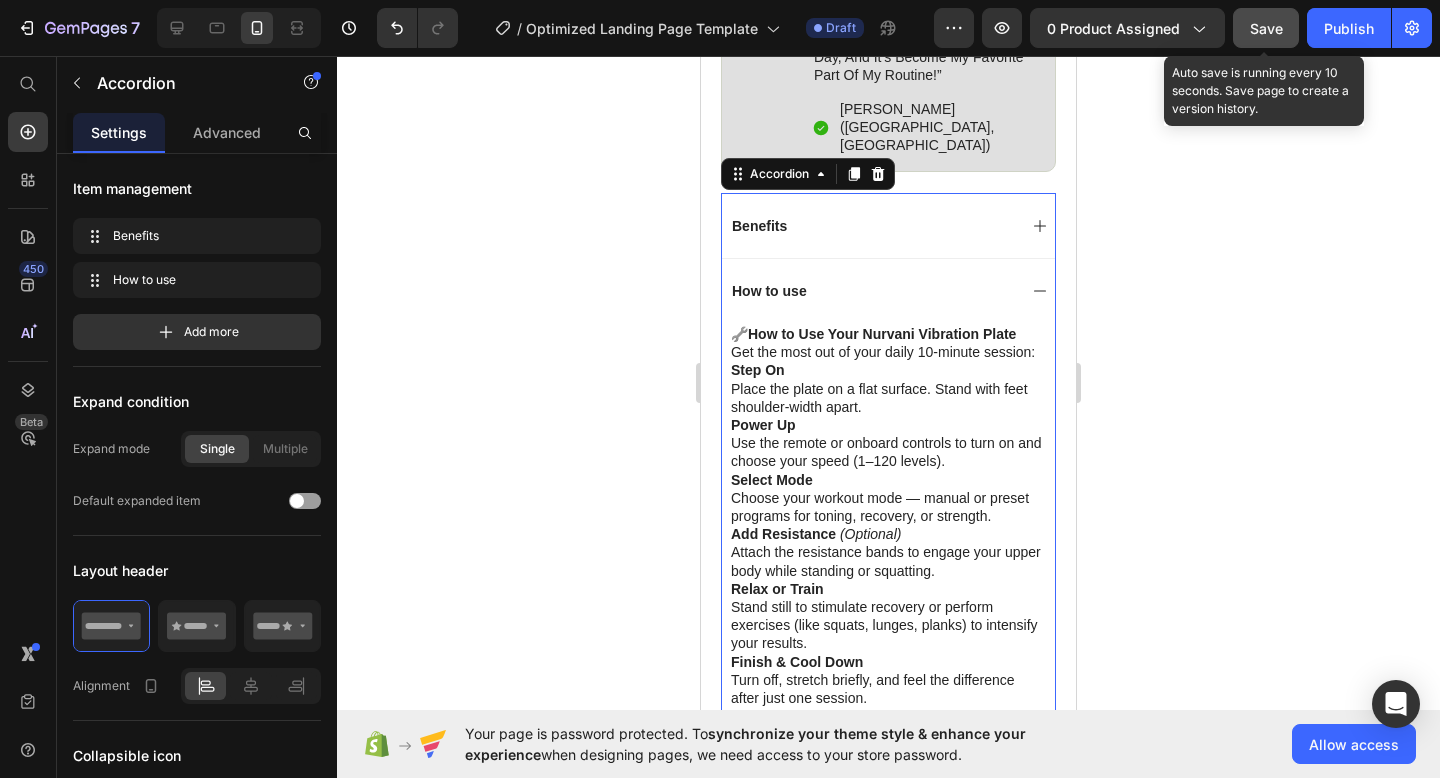 click 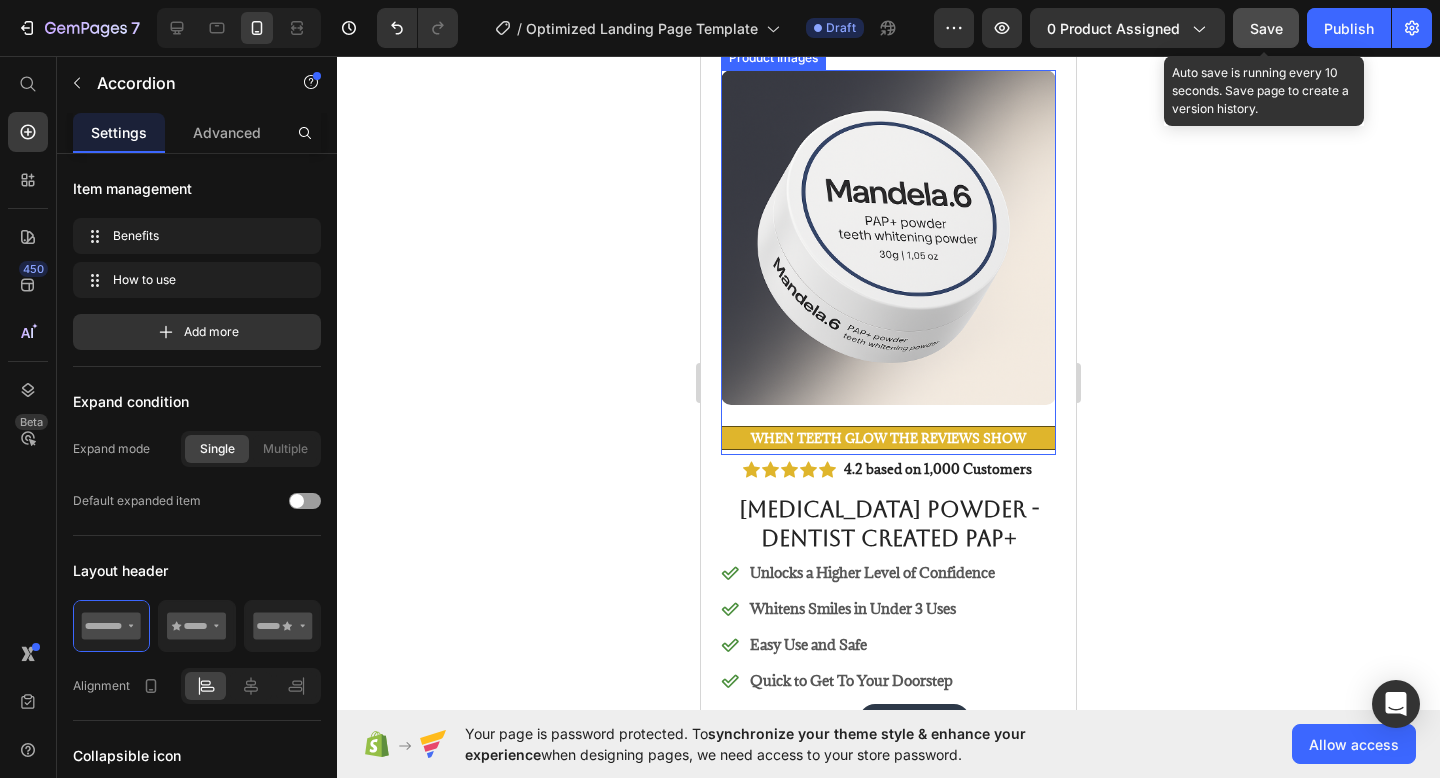 scroll, scrollTop: 0, scrollLeft: 0, axis: both 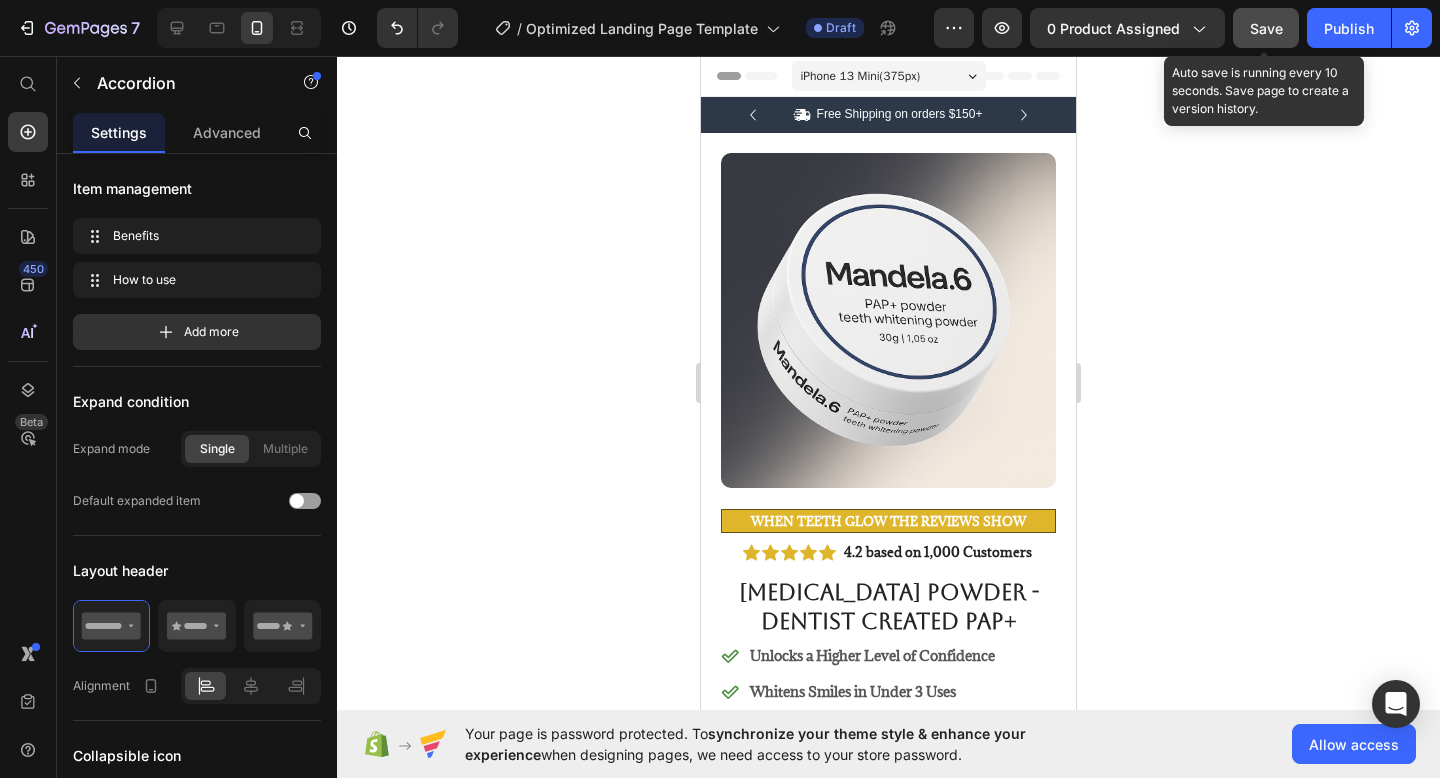 click on "Save" at bounding box center (1266, 28) 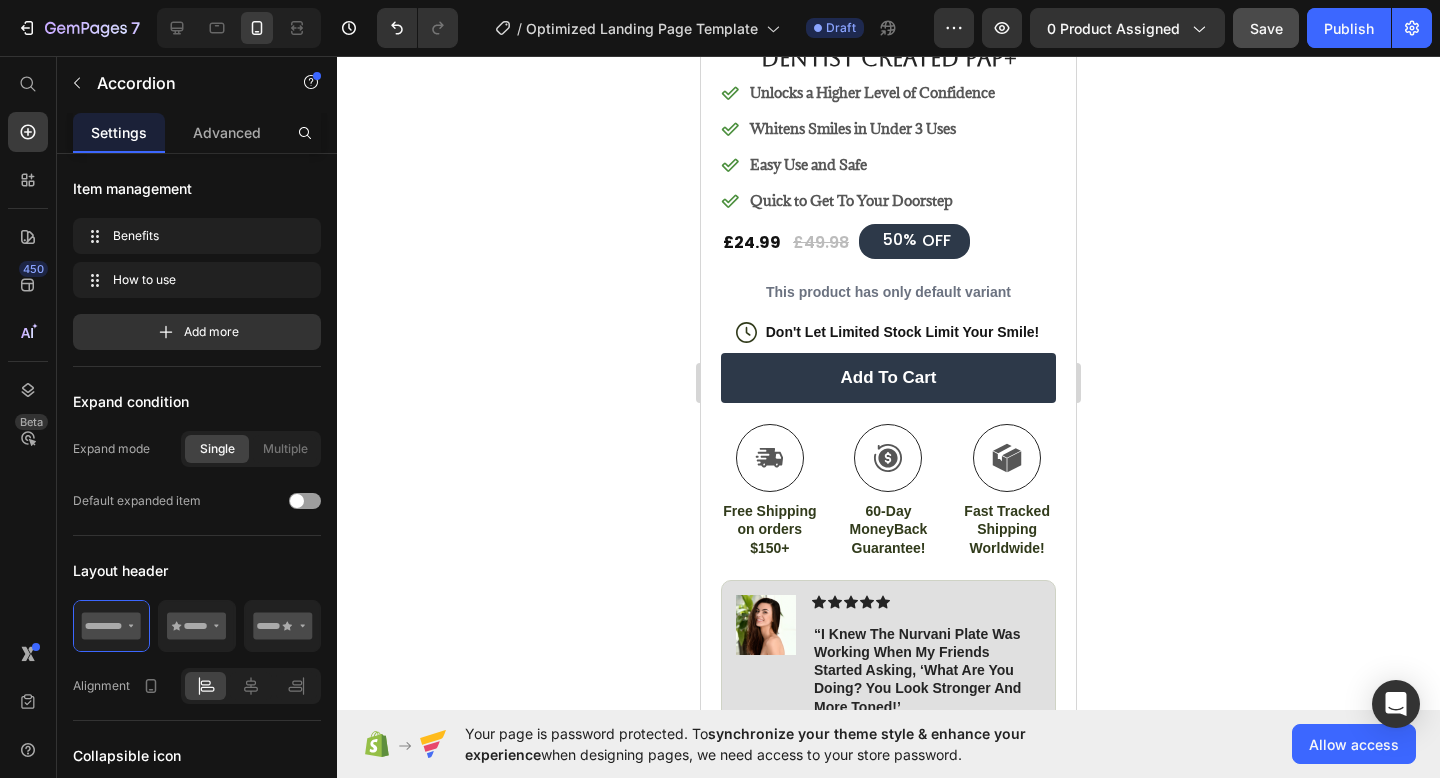 scroll, scrollTop: 580, scrollLeft: 0, axis: vertical 